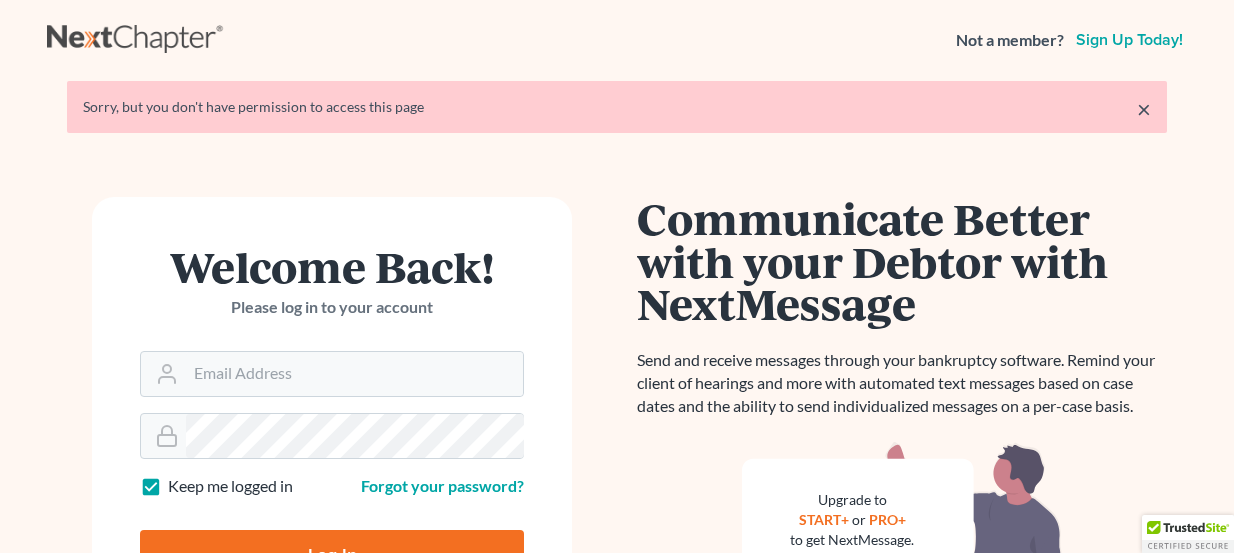 scroll, scrollTop: 181, scrollLeft: 0, axis: vertical 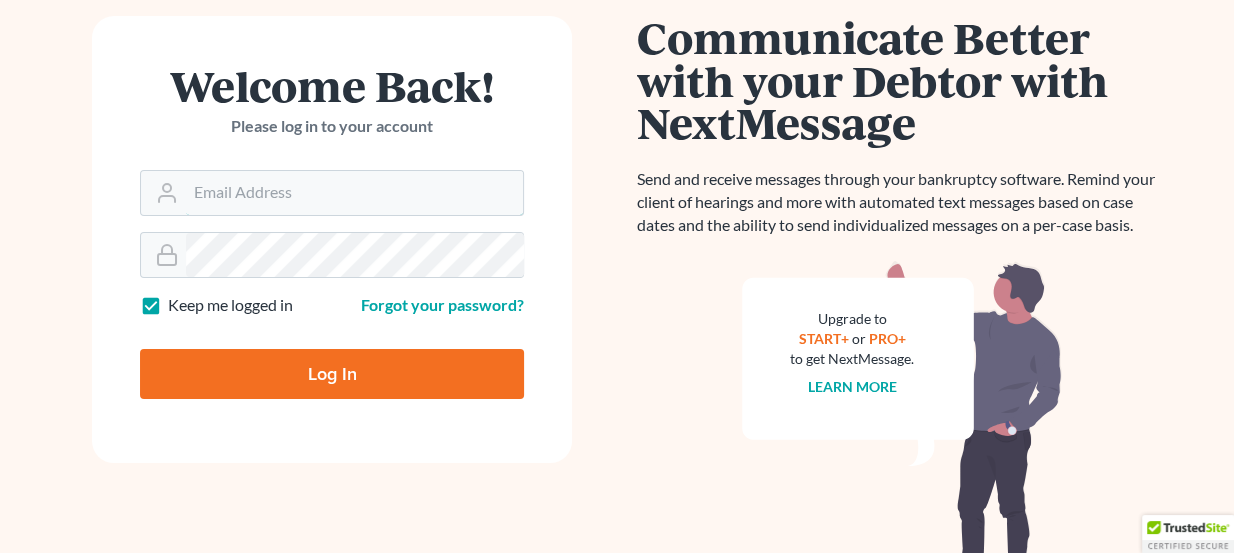 type on "[EMAIL]" 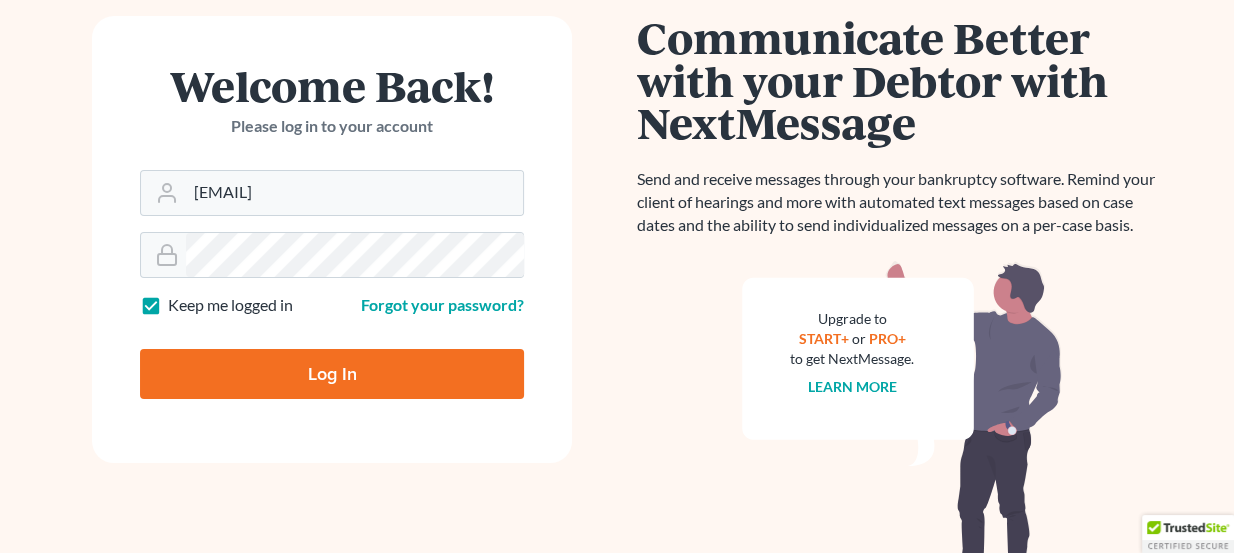 click on "Log In" at bounding box center [332, 374] 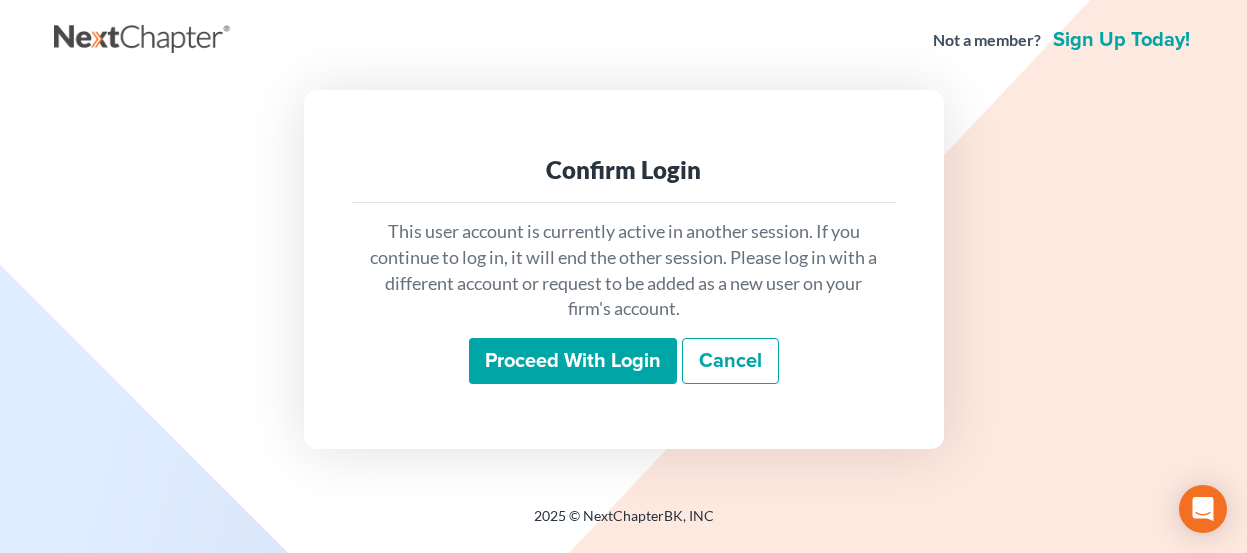 scroll, scrollTop: 0, scrollLeft: 0, axis: both 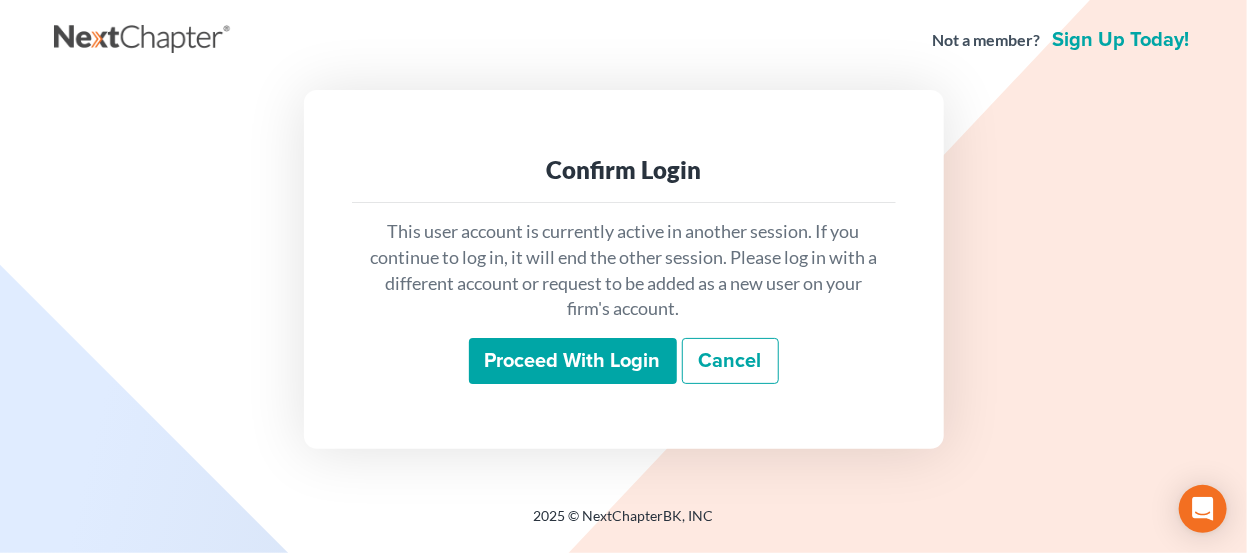 click on "Proceed with login" at bounding box center (573, 361) 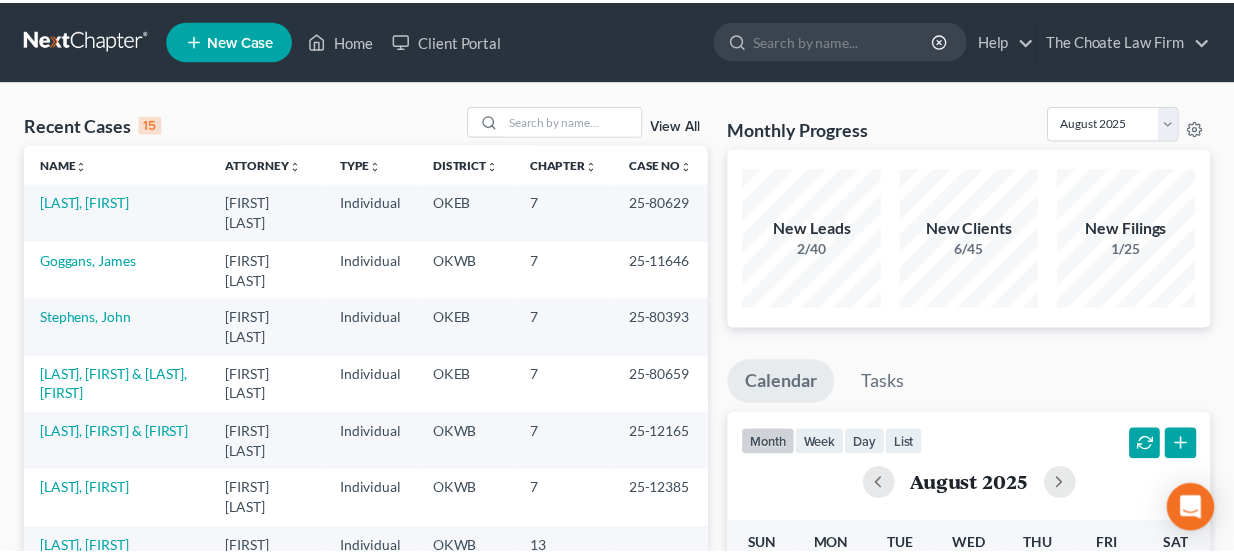 scroll, scrollTop: 0, scrollLeft: 0, axis: both 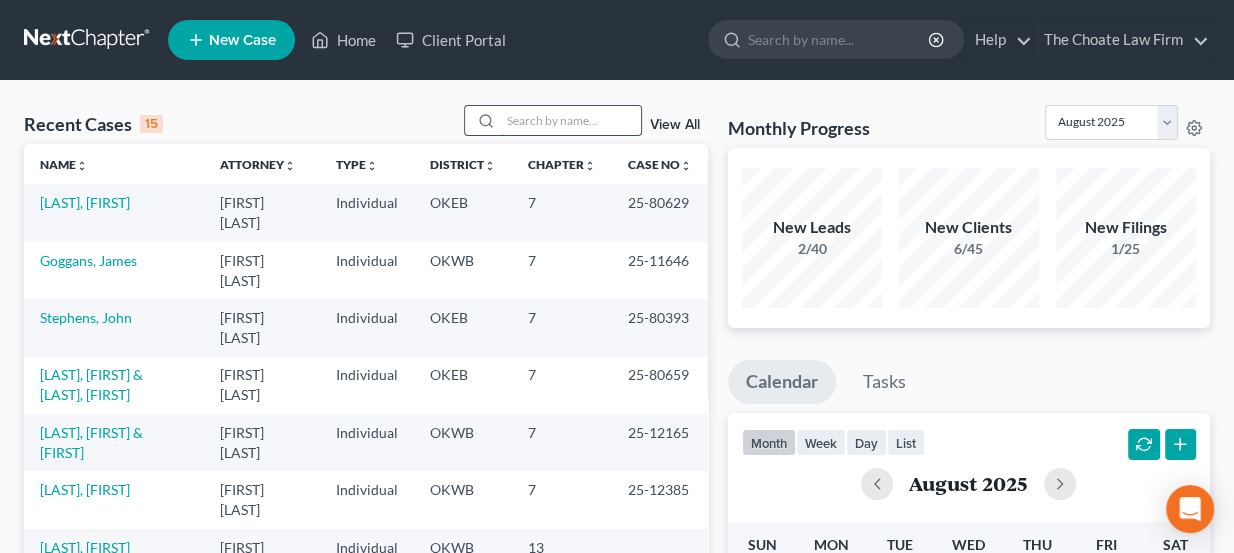click at bounding box center [571, 120] 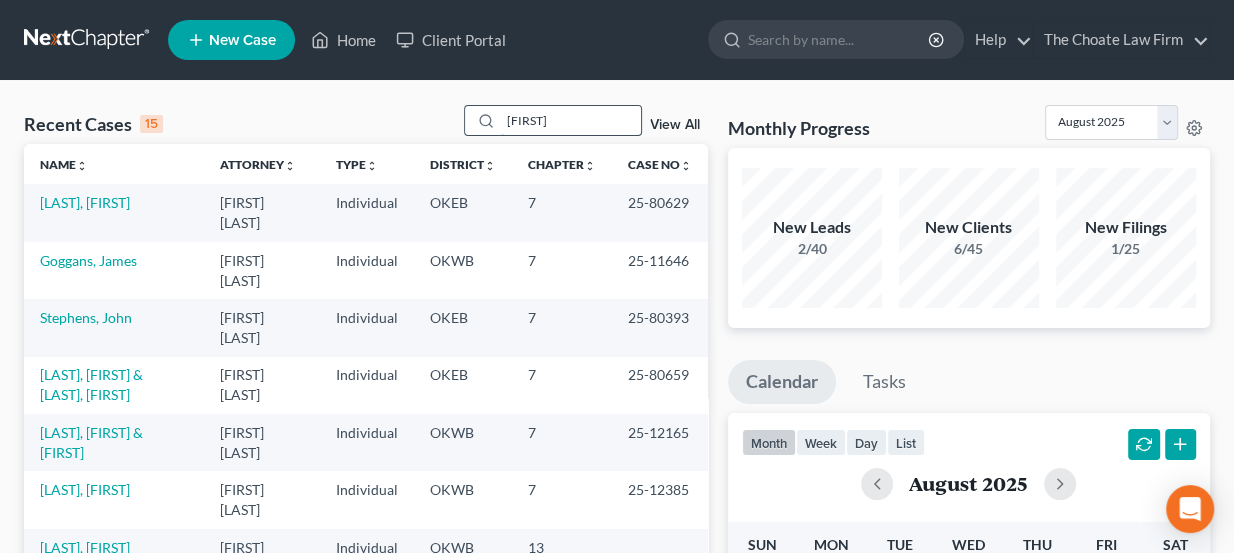 type on "[FIRST]" 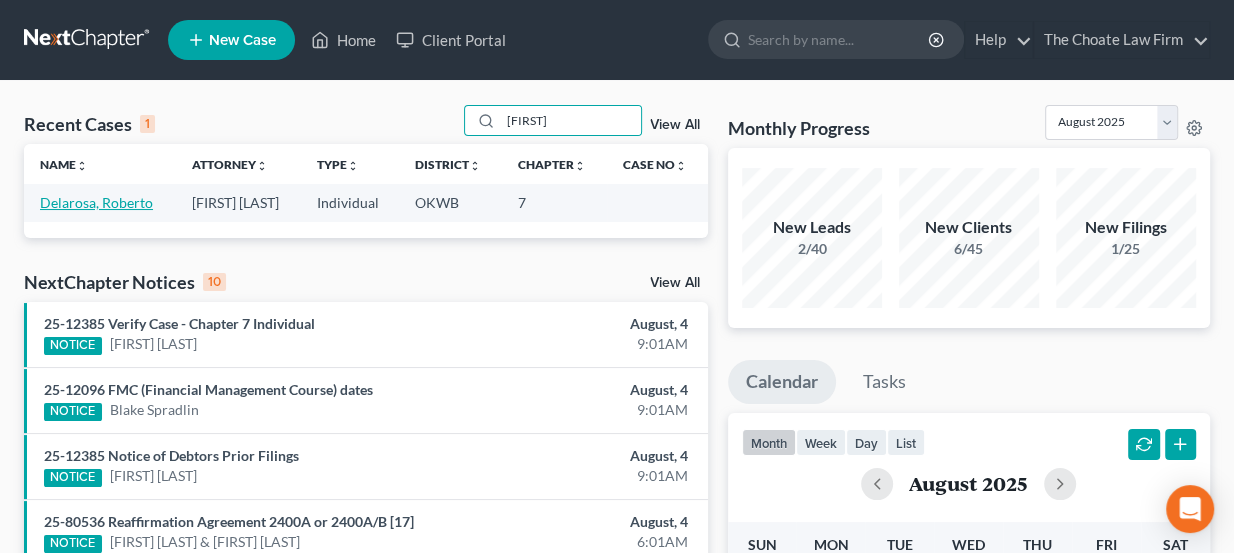 click on "Delarosa, Roberto" at bounding box center [96, 202] 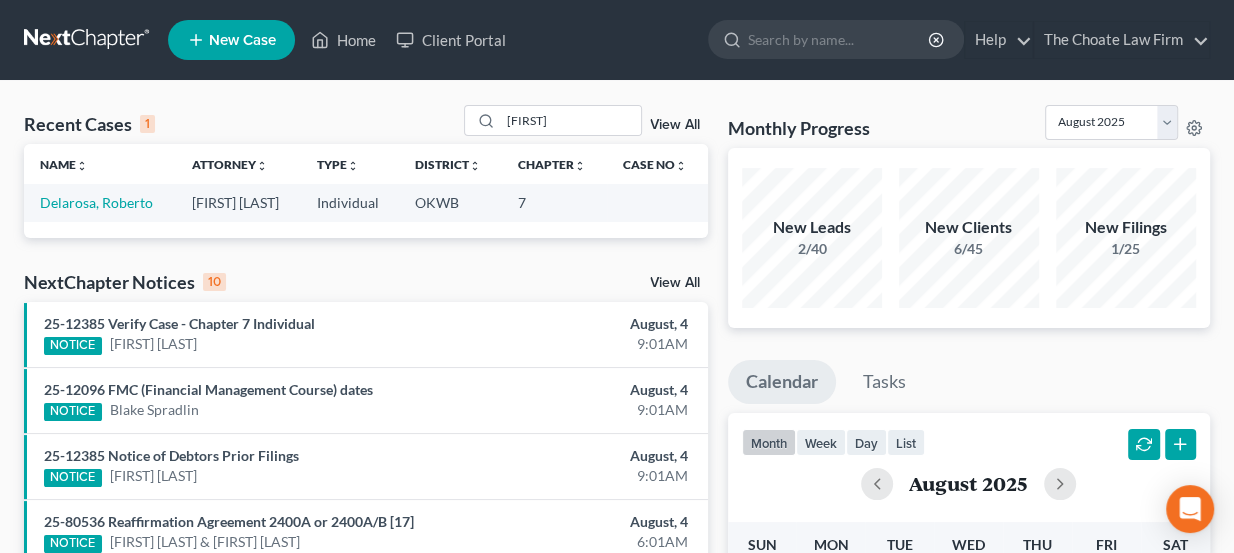 select on "0" 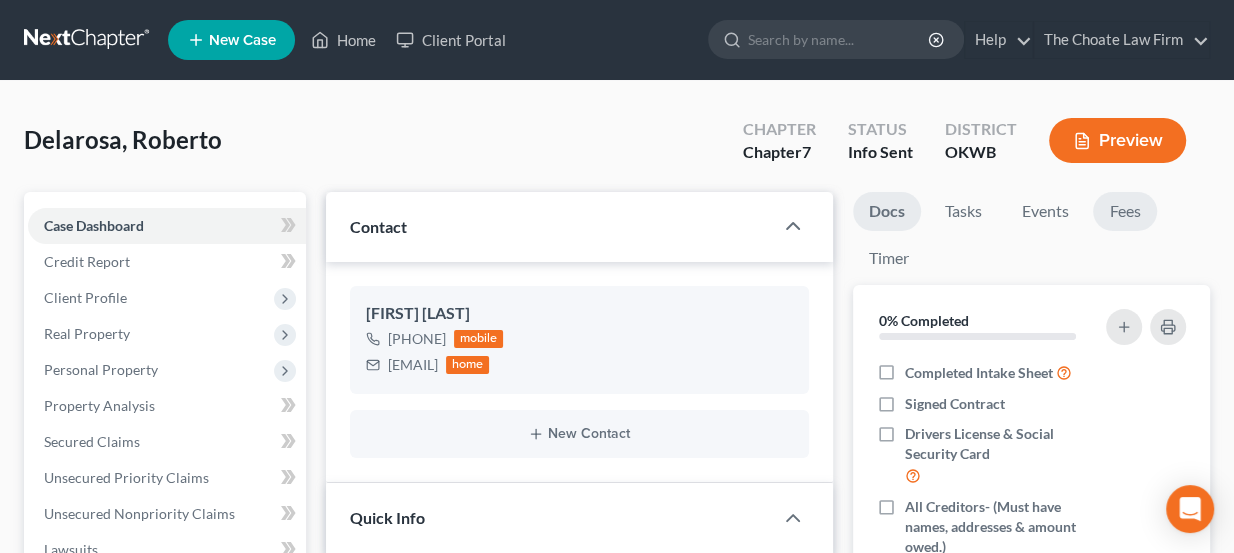 click on "Fees" at bounding box center (1125, 211) 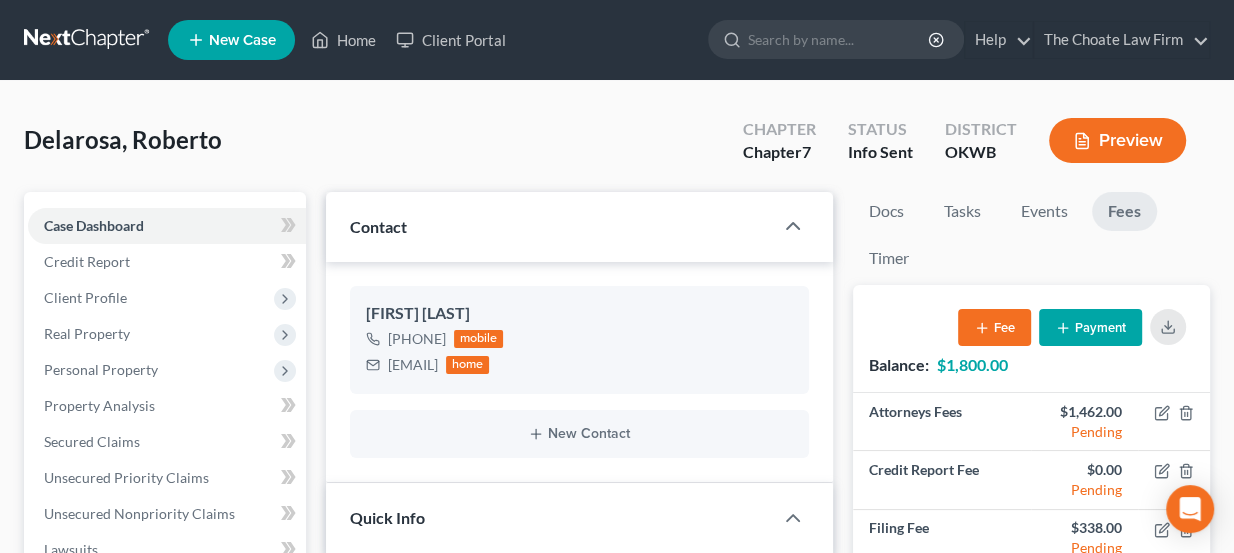scroll, scrollTop: 187, scrollLeft: 0, axis: vertical 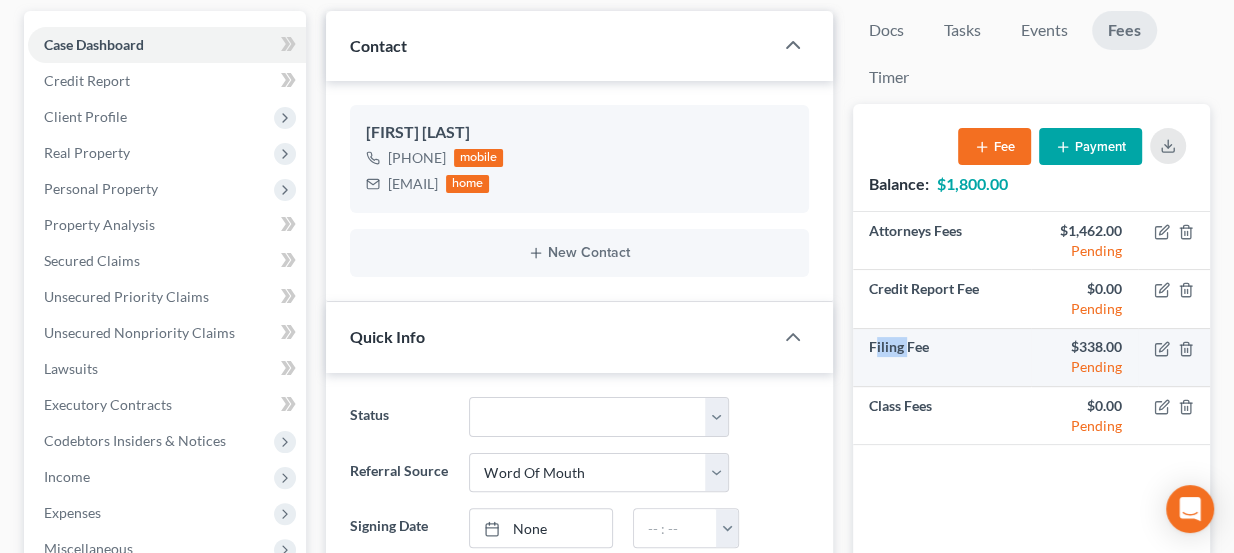 drag, startPoint x: 872, startPoint y: 343, endPoint x: 909, endPoint y: 343, distance: 37 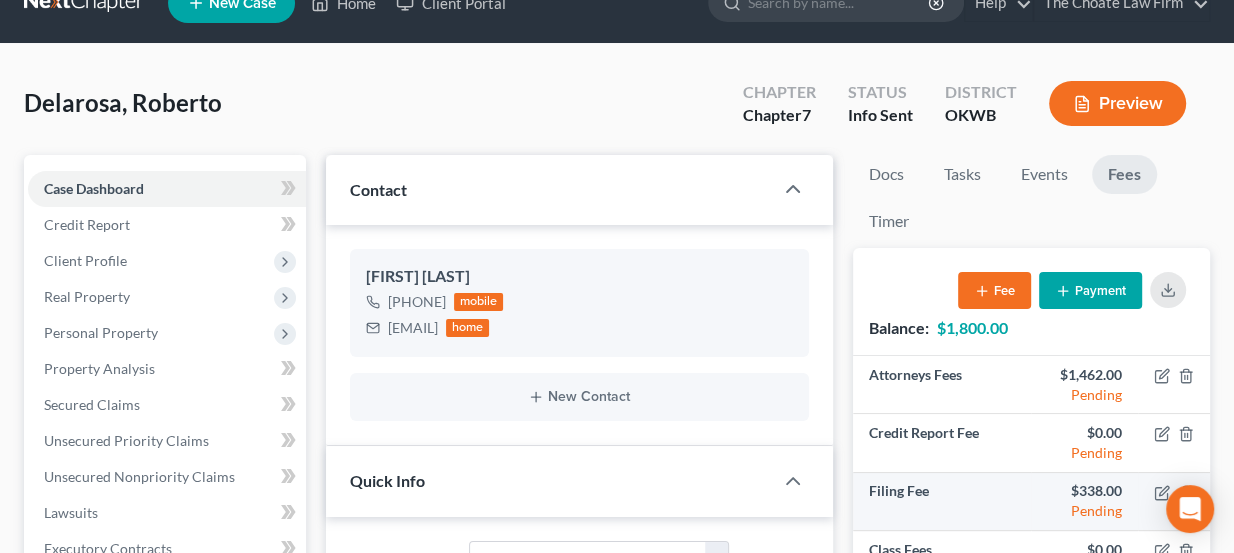 scroll, scrollTop: 0, scrollLeft: 0, axis: both 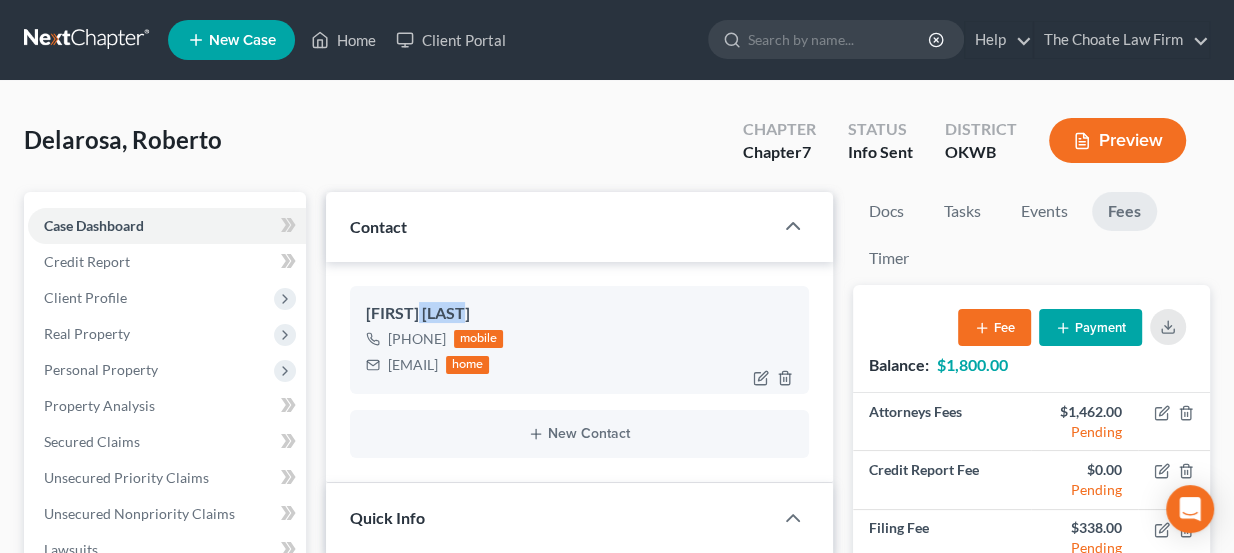 drag, startPoint x: 422, startPoint y: 307, endPoint x: 466, endPoint y: 310, distance: 44.102154 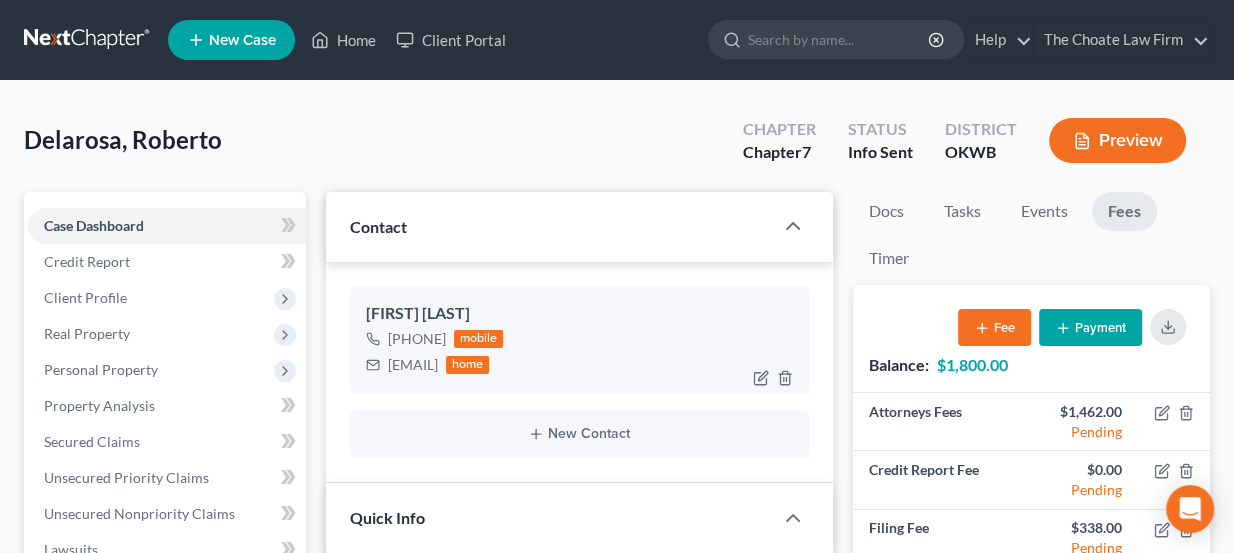 drag, startPoint x: 487, startPoint y: 310, endPoint x: 431, endPoint y: 317, distance: 56.435802 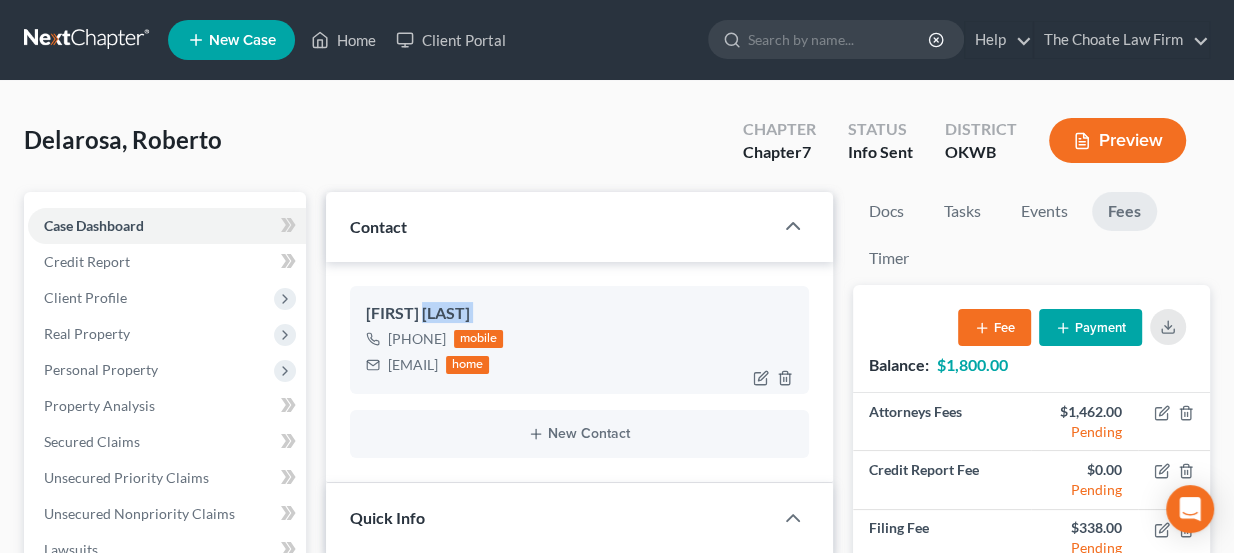 drag, startPoint x: 489, startPoint y: 308, endPoint x: 449, endPoint y: 308, distance: 40 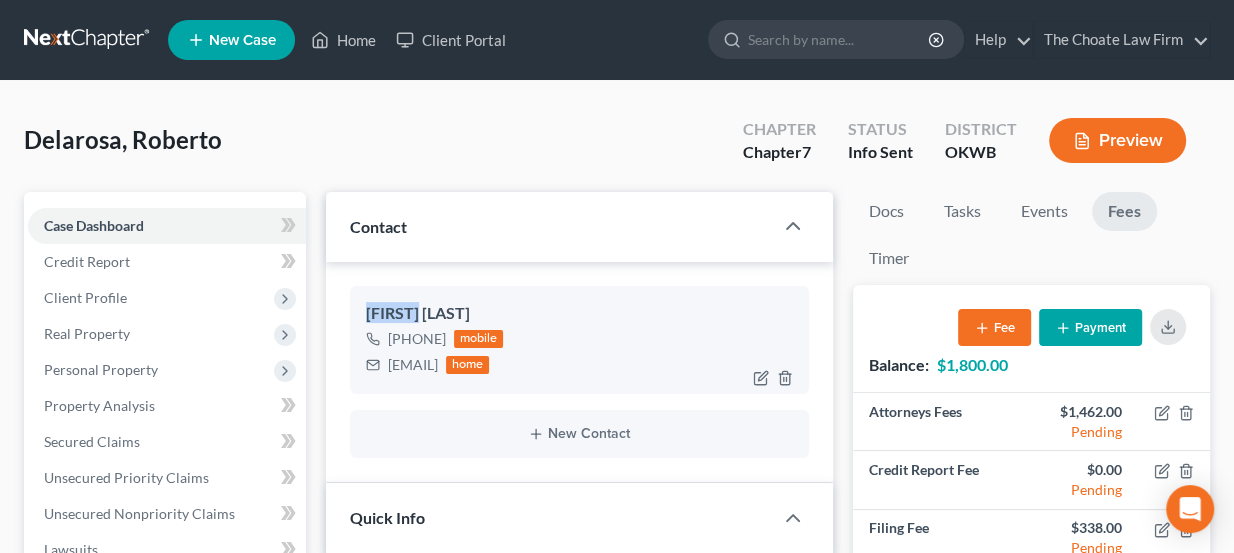 drag, startPoint x: 424, startPoint y: 312, endPoint x: 366, endPoint y: 317, distance: 58.21512 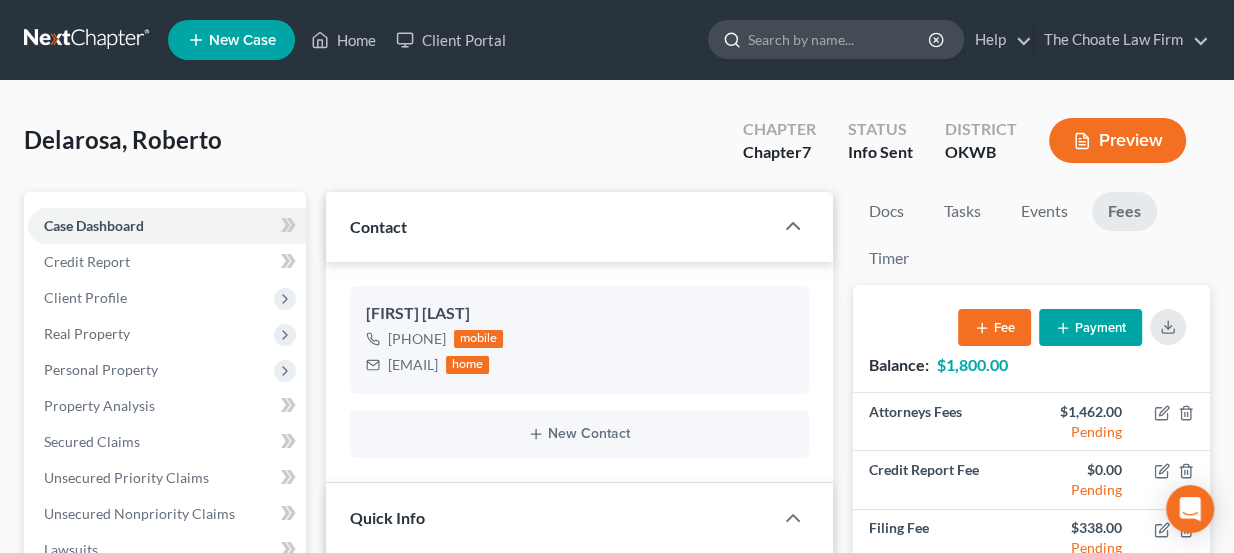 click at bounding box center [839, 39] 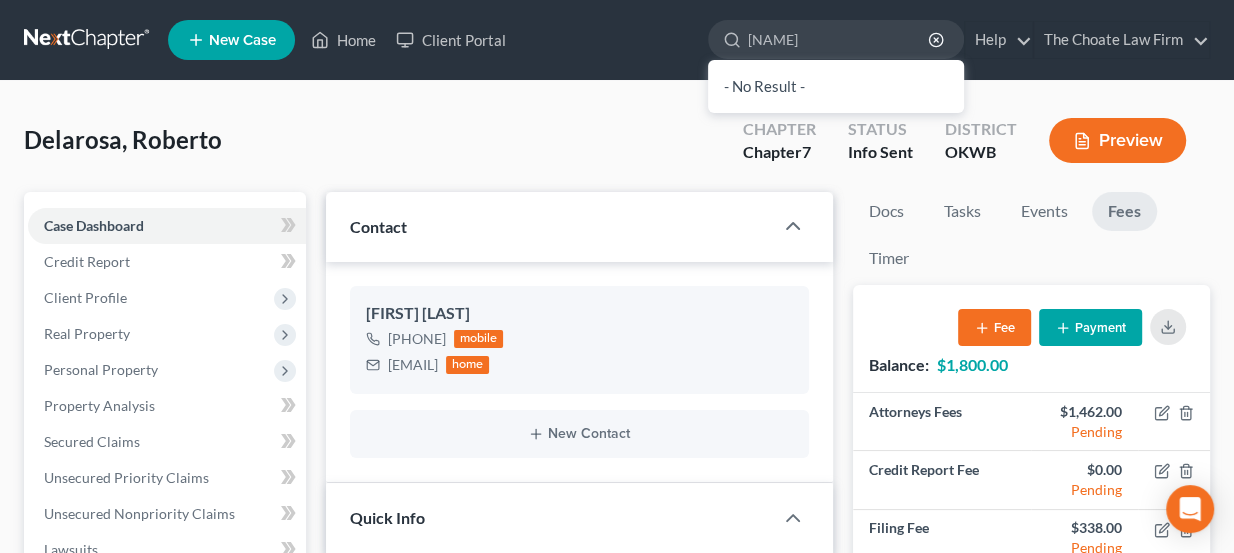 type on "ralph" 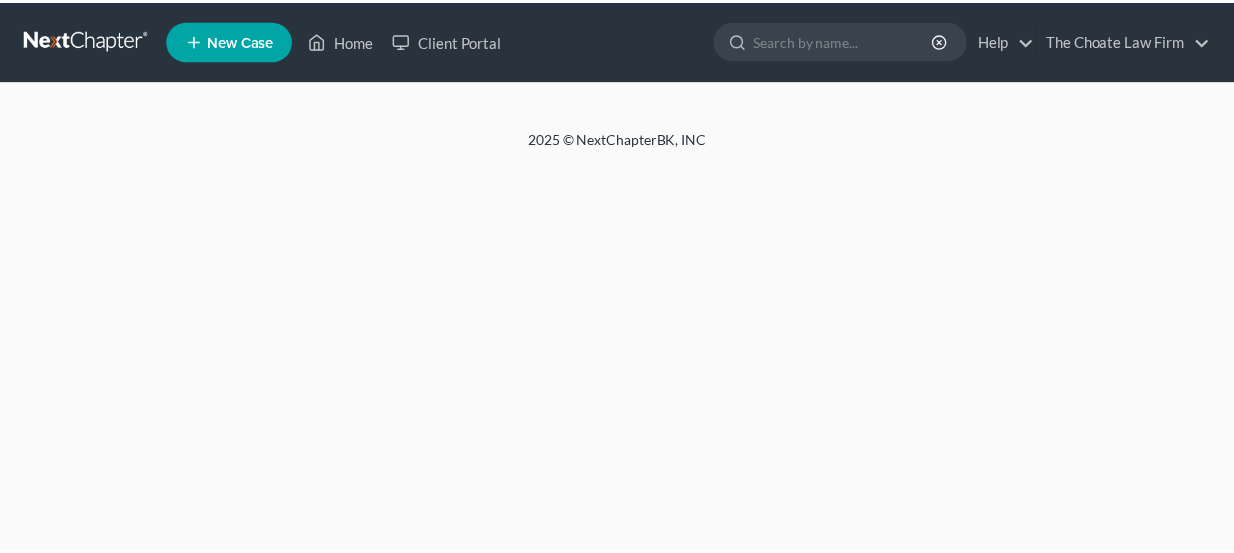 scroll, scrollTop: 0, scrollLeft: 0, axis: both 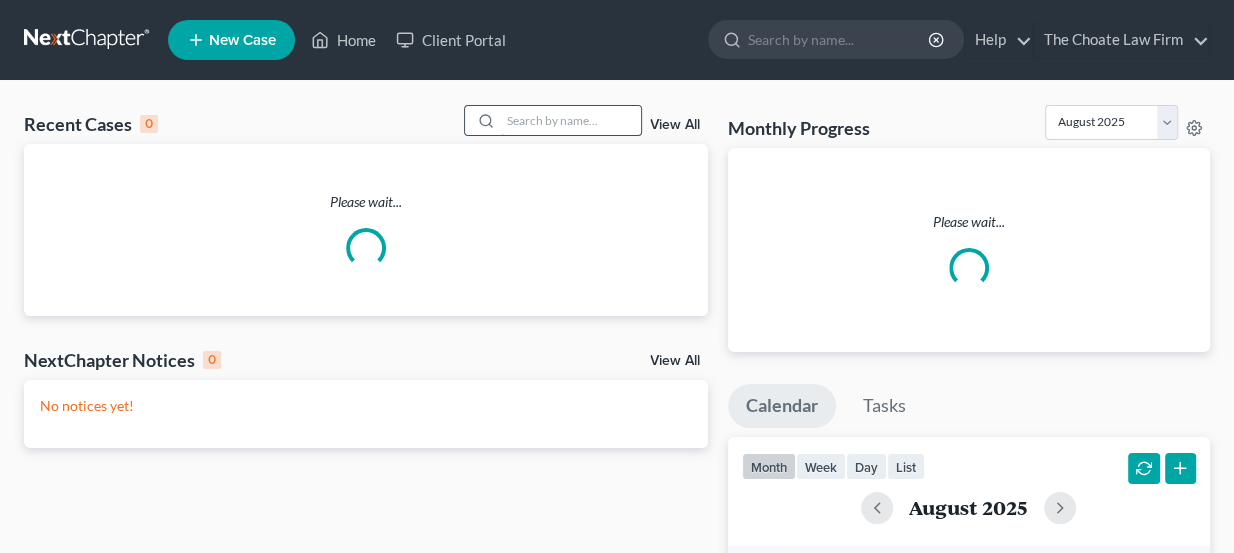 click at bounding box center [571, 120] 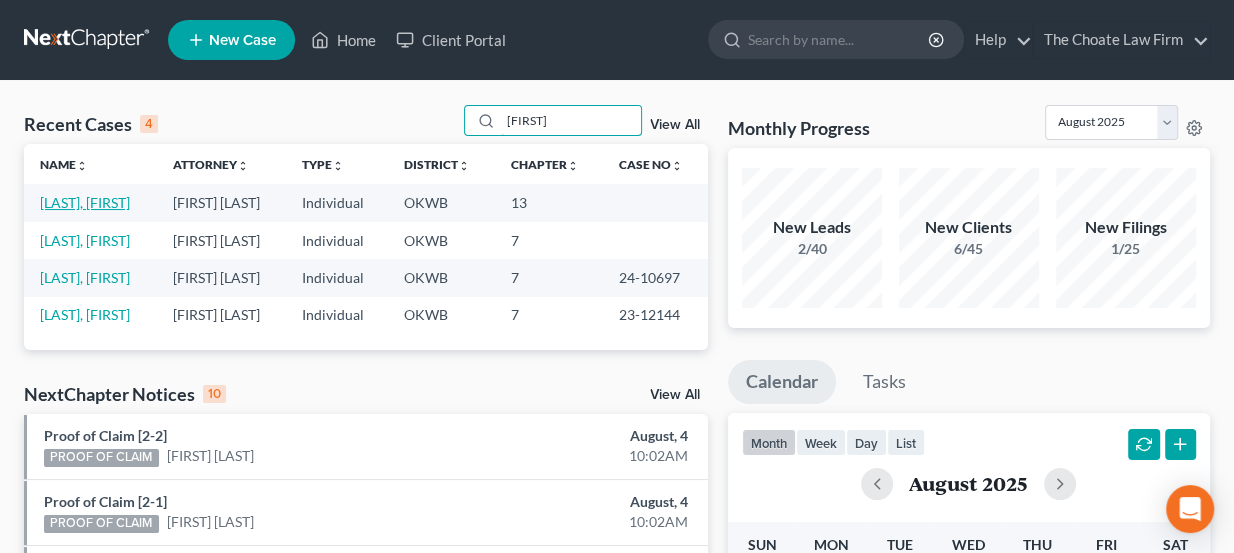 type on "Ralph" 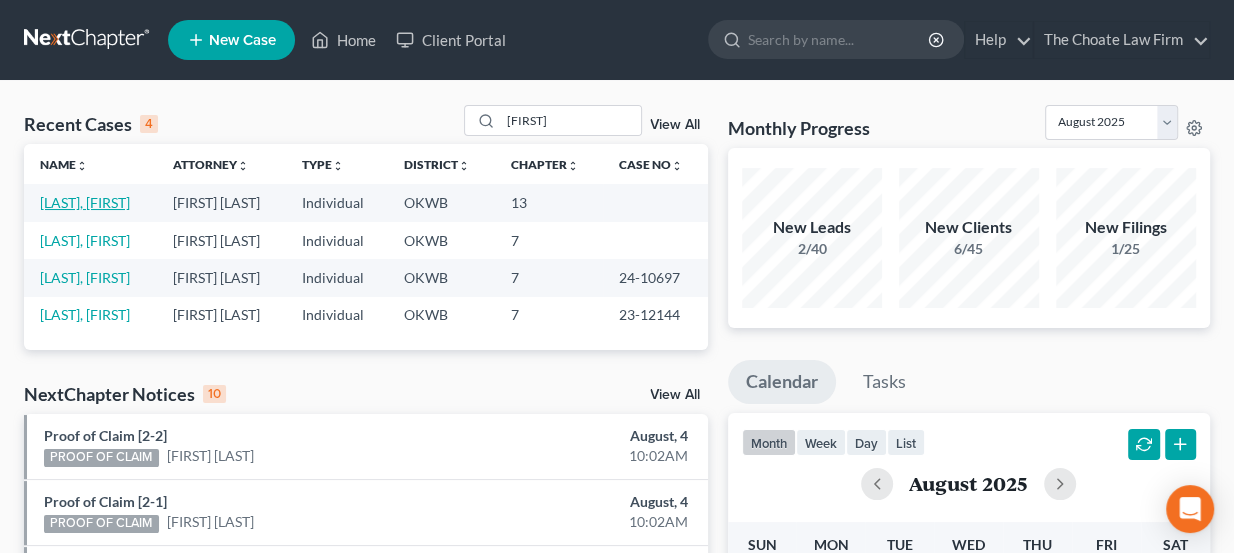 click on "[LAST], [FIRST]" at bounding box center [85, 202] 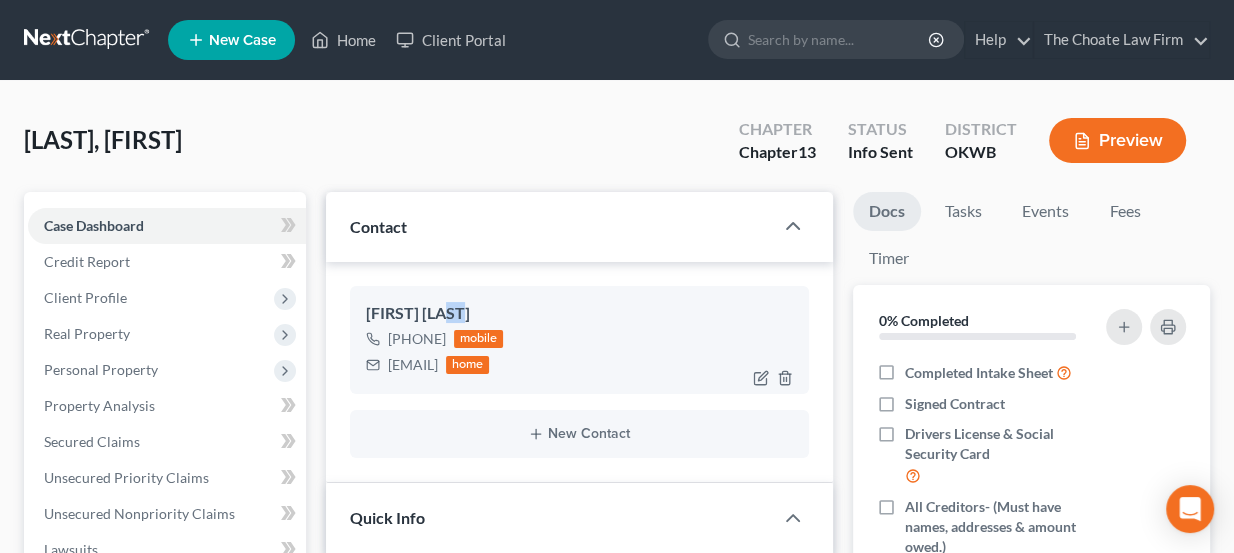 drag, startPoint x: 460, startPoint y: 313, endPoint x: 478, endPoint y: 310, distance: 18.248287 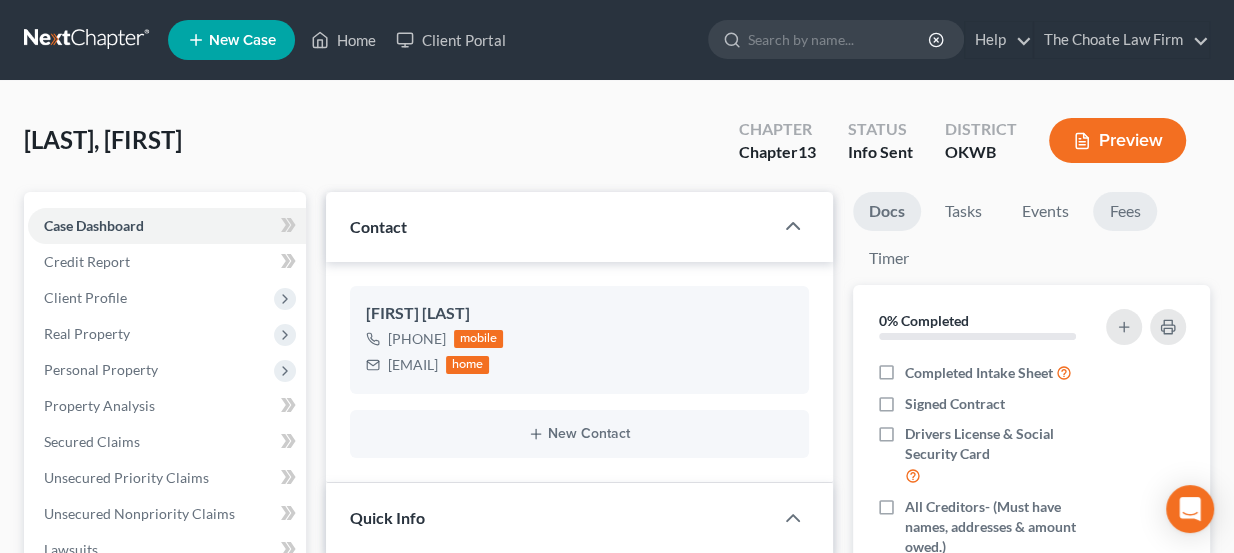 click on "Fees" at bounding box center (1125, 211) 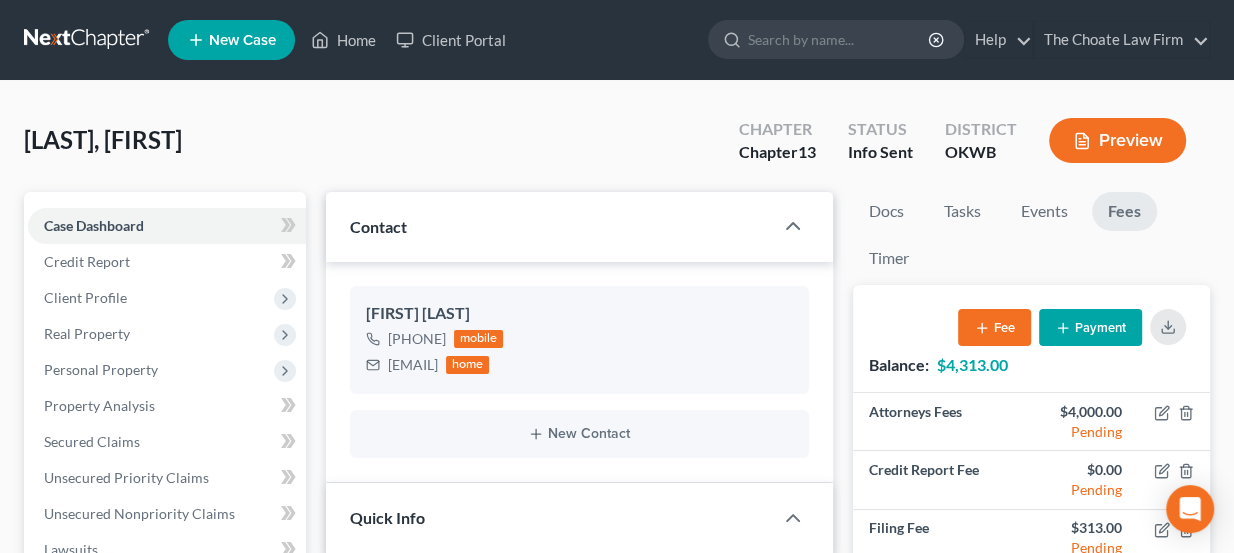 click at bounding box center (88, 40) 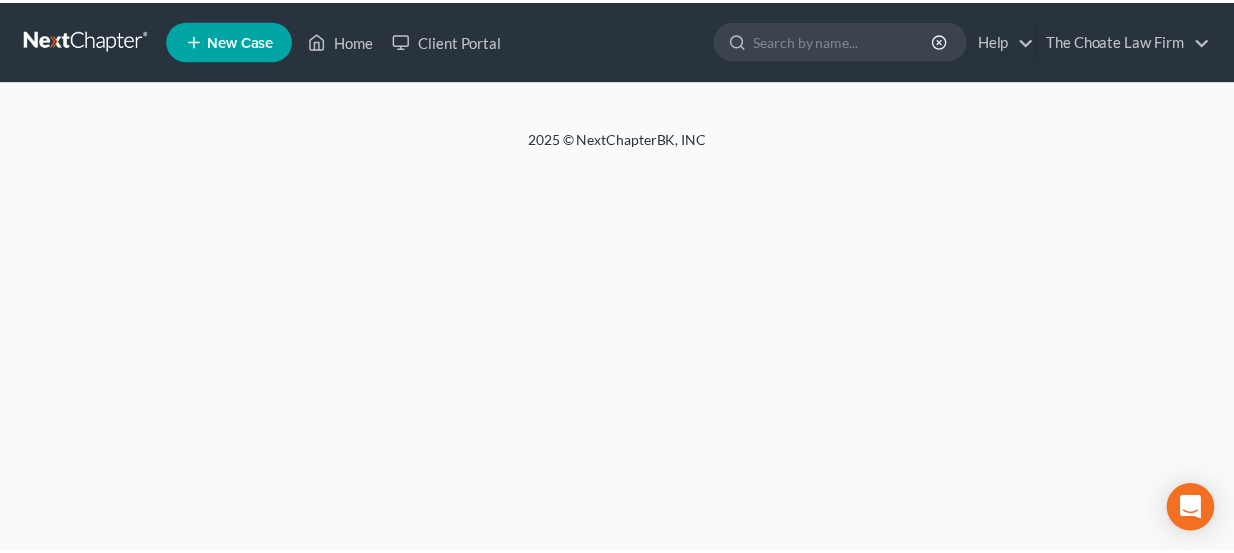 scroll, scrollTop: 0, scrollLeft: 0, axis: both 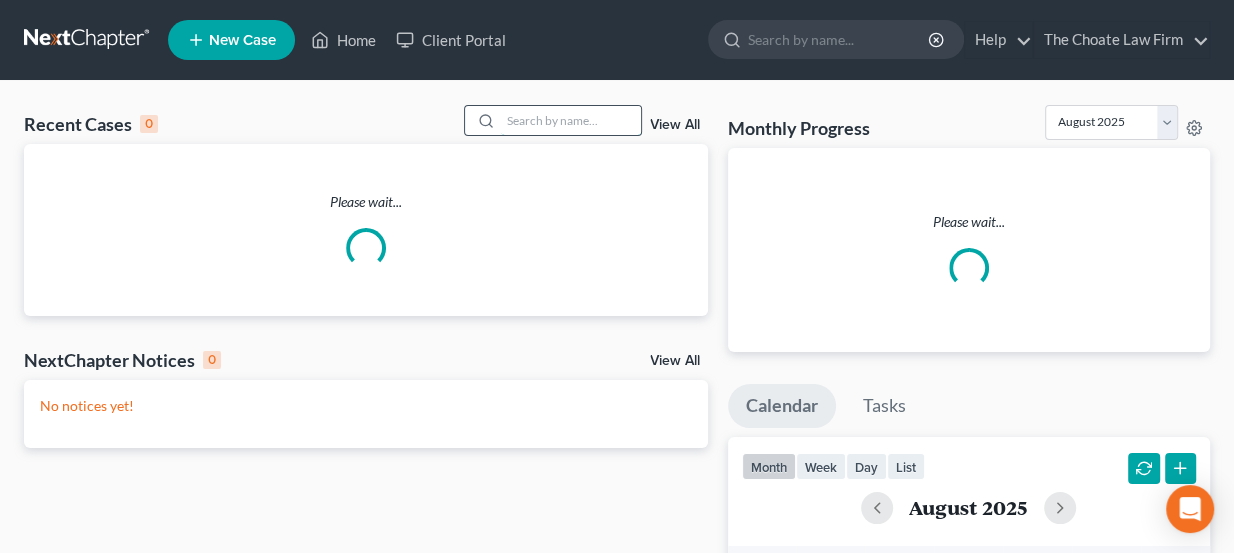click at bounding box center (571, 120) 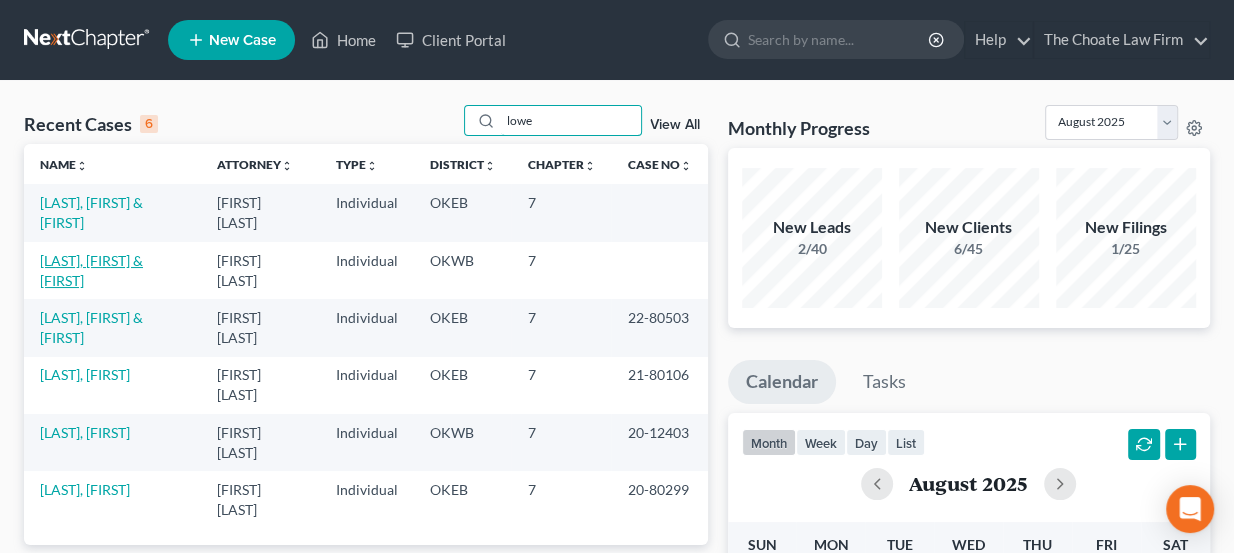 type on "lowe" 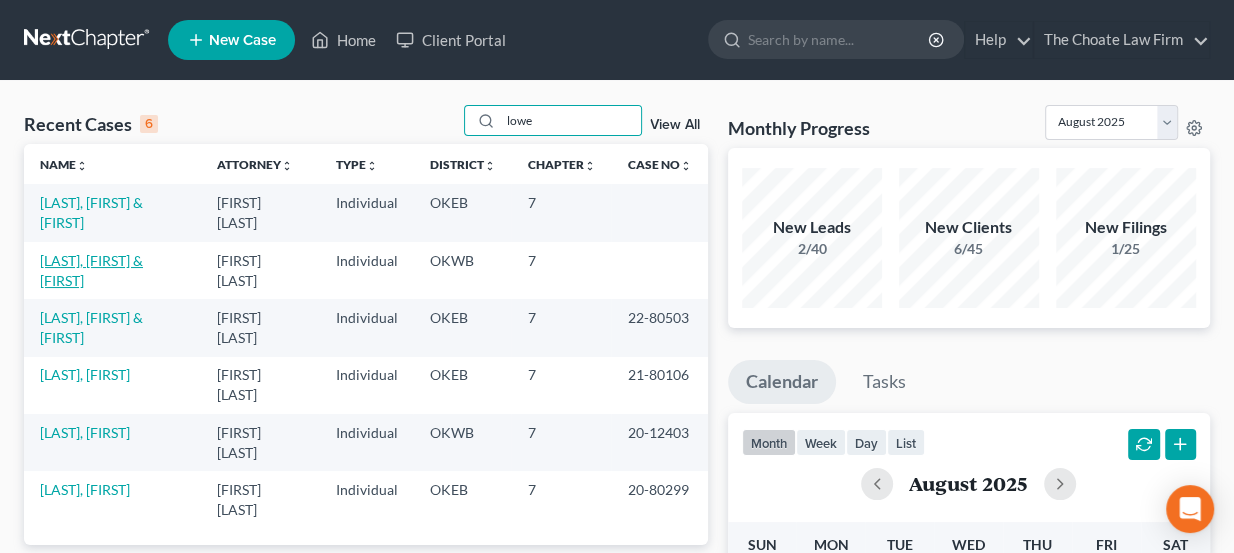 click on "[LAST], [FIRST] & [FIRST]" at bounding box center (91, 270) 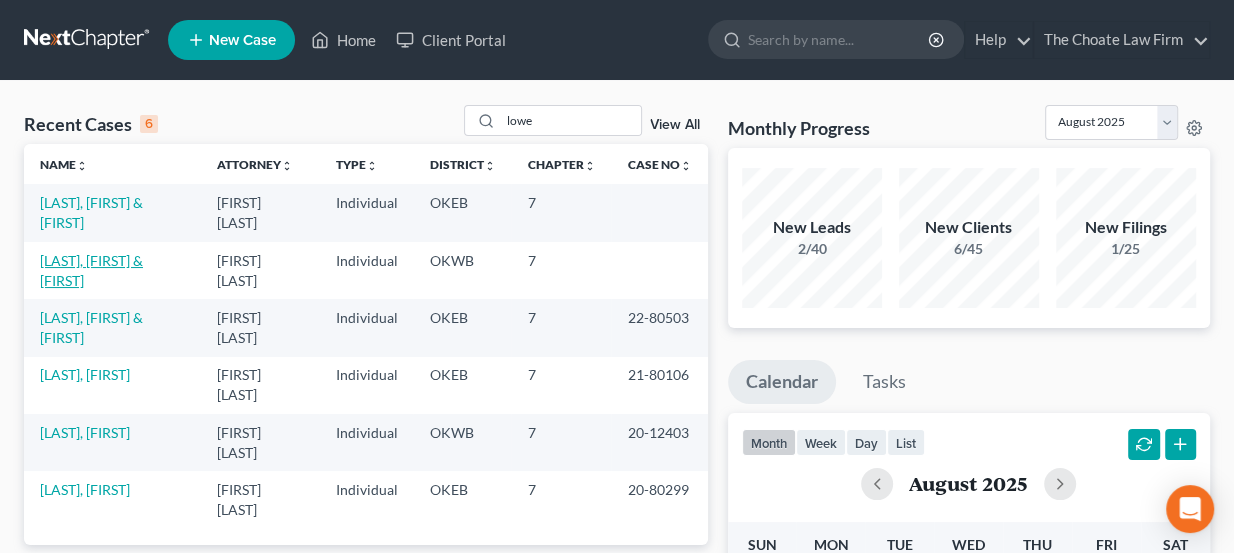 select on "3" 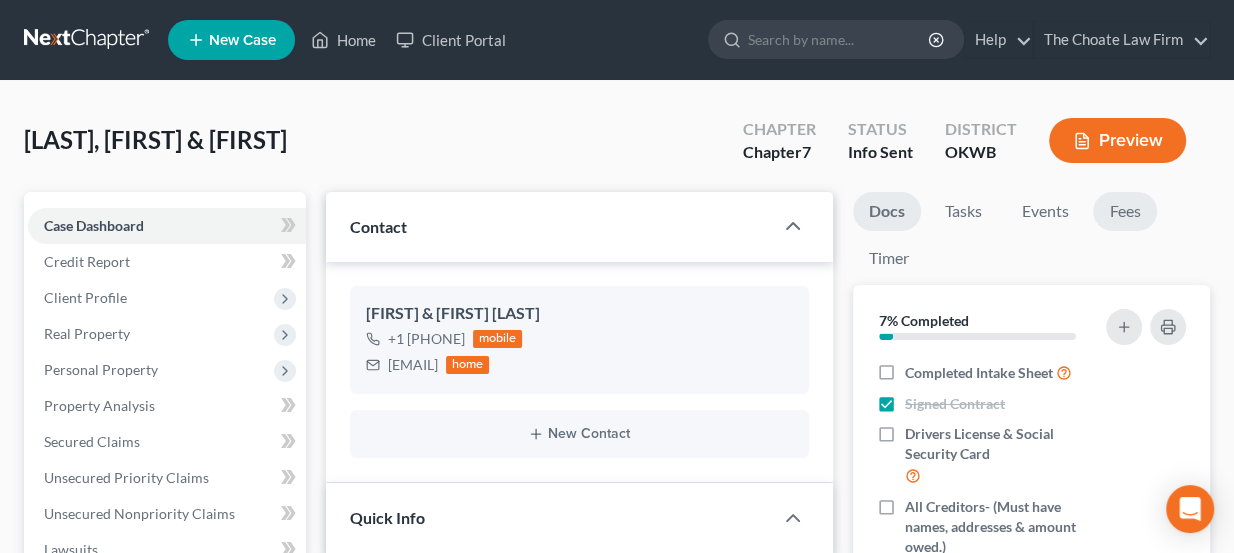 click on "Fees" at bounding box center (1125, 211) 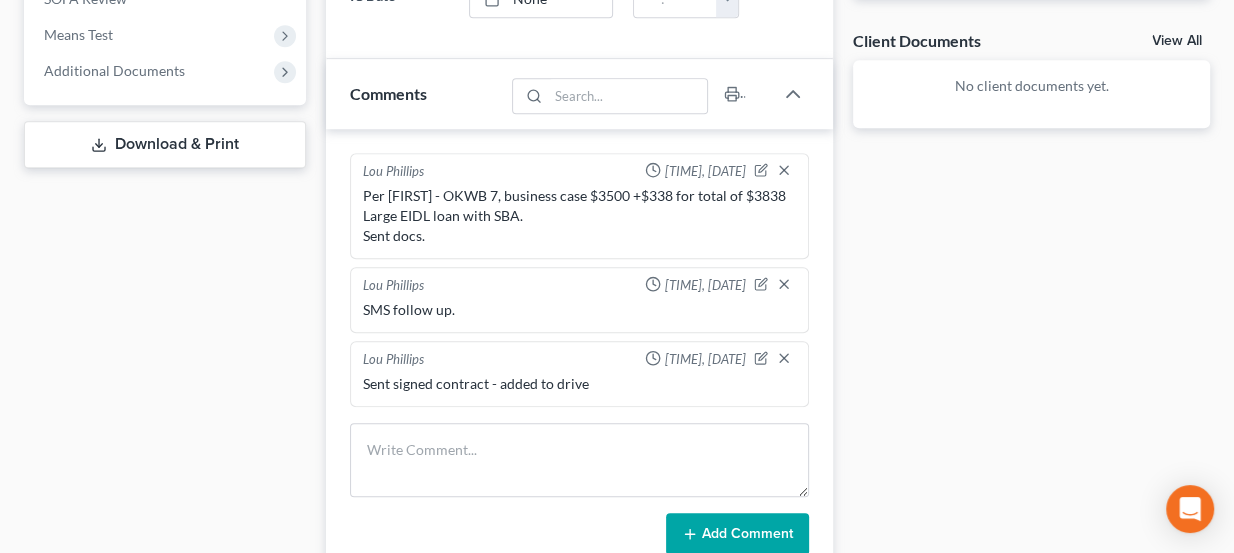 scroll, scrollTop: 818, scrollLeft: 0, axis: vertical 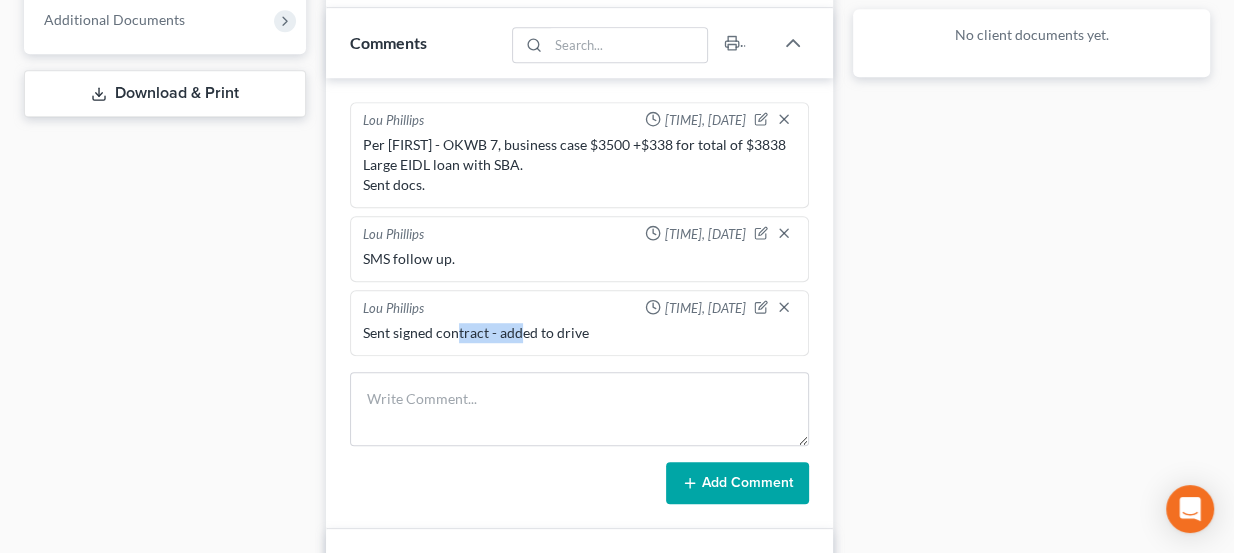 drag, startPoint x: 455, startPoint y: 326, endPoint x: 522, endPoint y: 320, distance: 67.26812 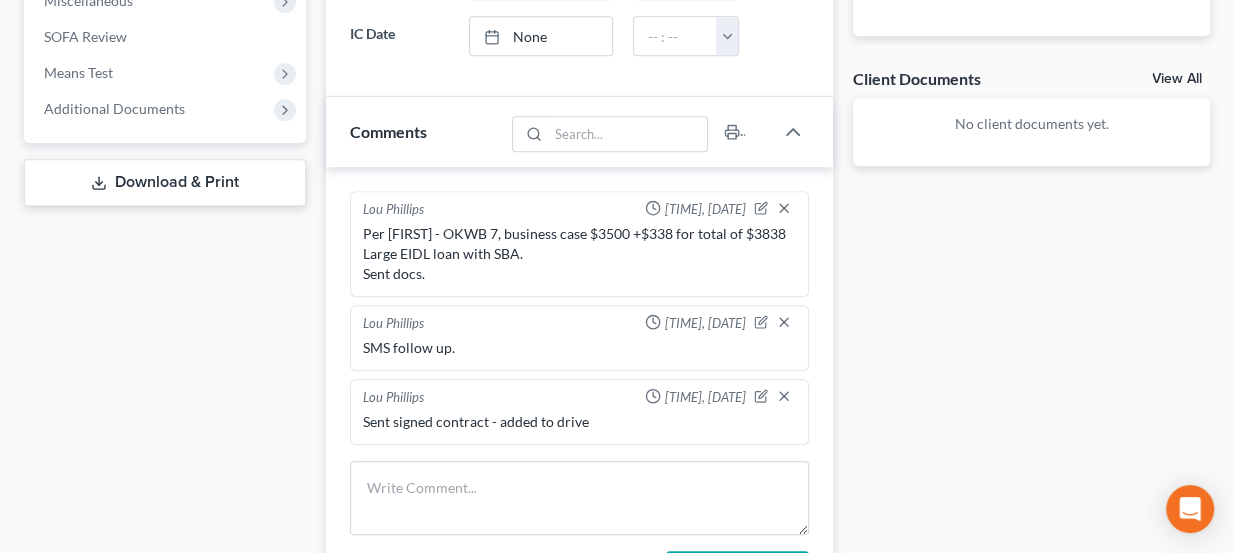 scroll, scrollTop: 727, scrollLeft: 0, axis: vertical 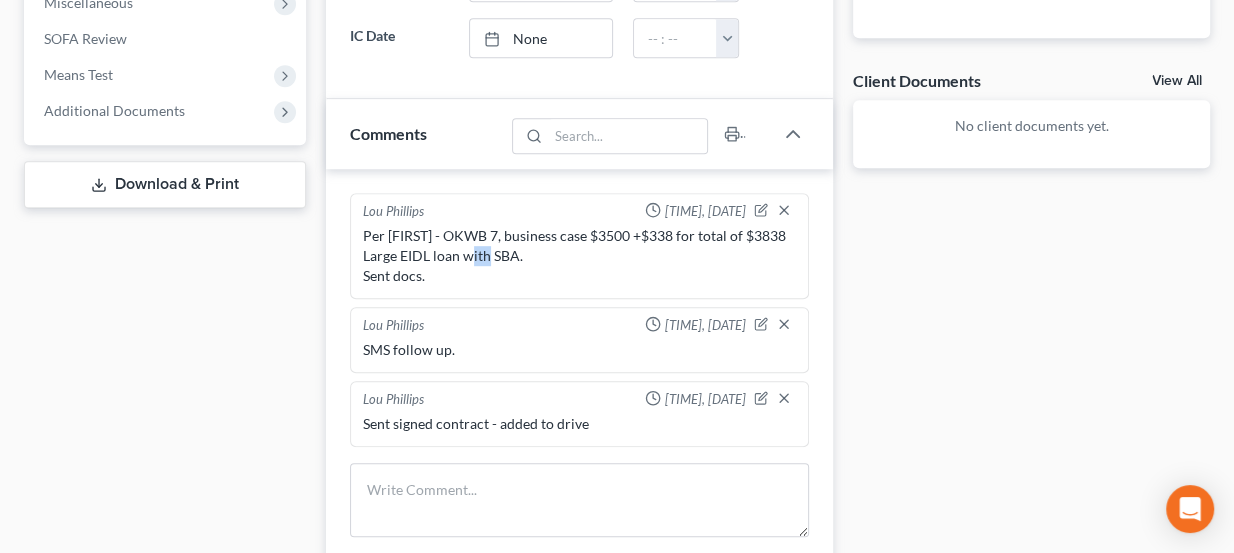 drag, startPoint x: 489, startPoint y: 250, endPoint x: 511, endPoint y: 252, distance: 22.090721 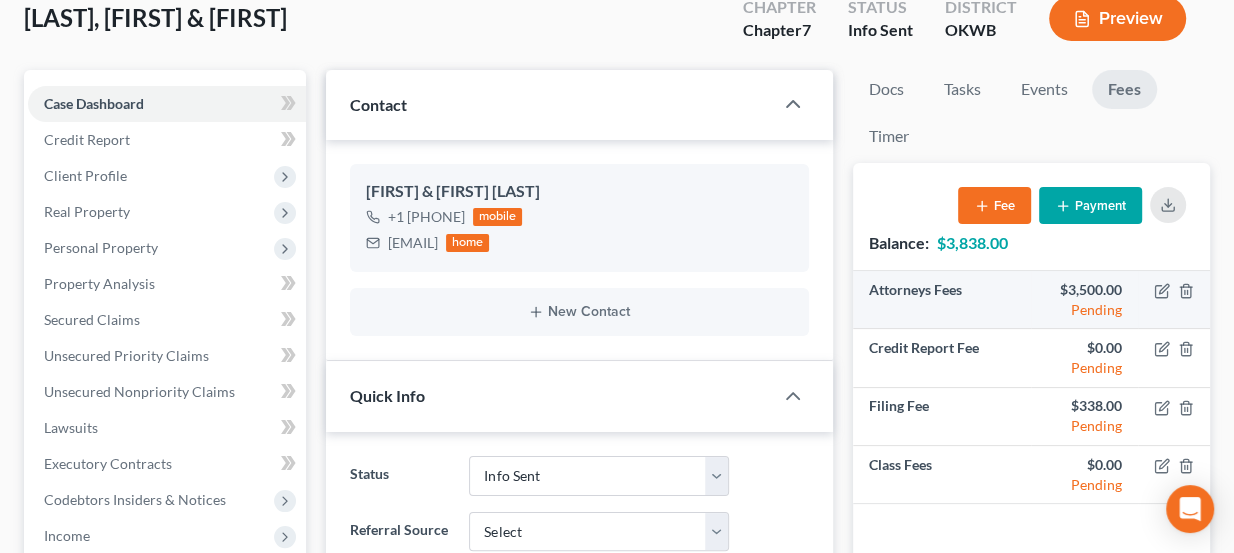 scroll, scrollTop: 90, scrollLeft: 0, axis: vertical 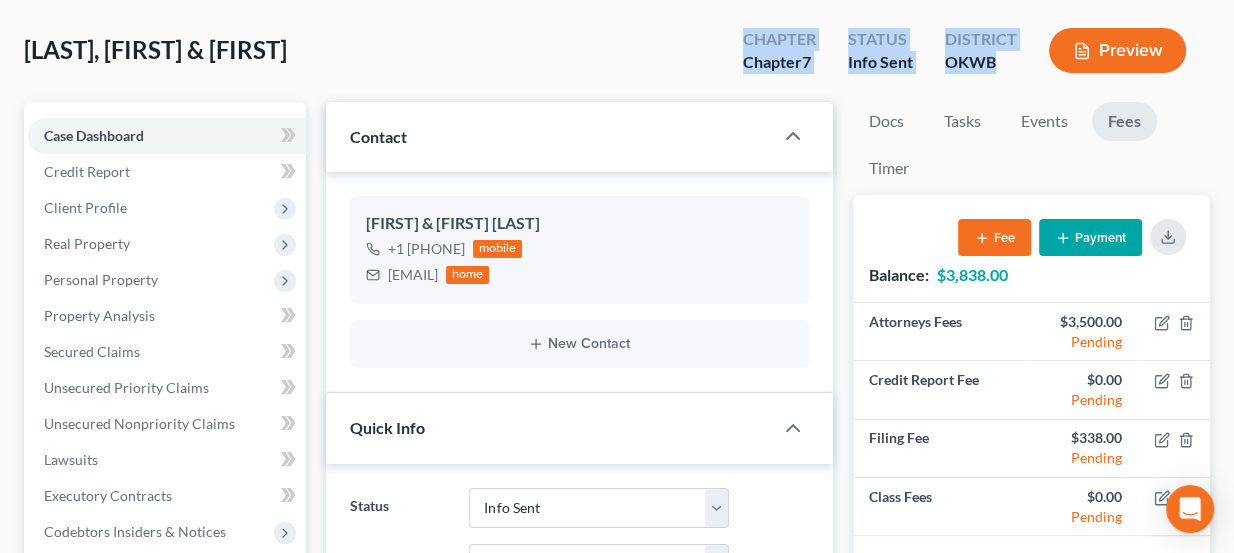 drag, startPoint x: 736, startPoint y: 28, endPoint x: 1025, endPoint y: 65, distance: 291.3589 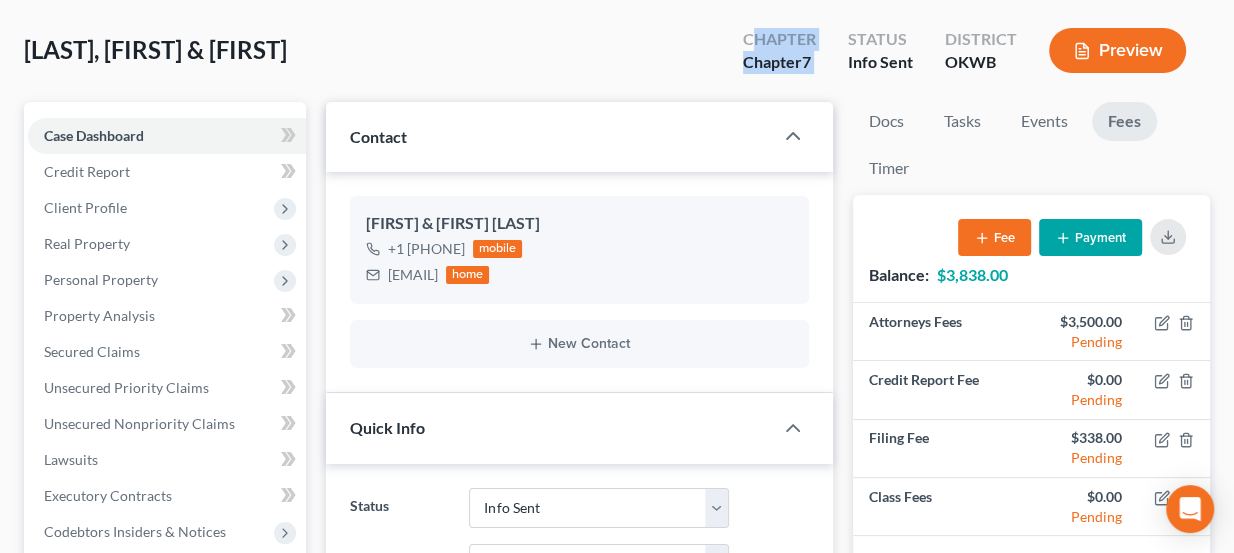 drag, startPoint x: 752, startPoint y: 33, endPoint x: 841, endPoint y: 45, distance: 89.80534 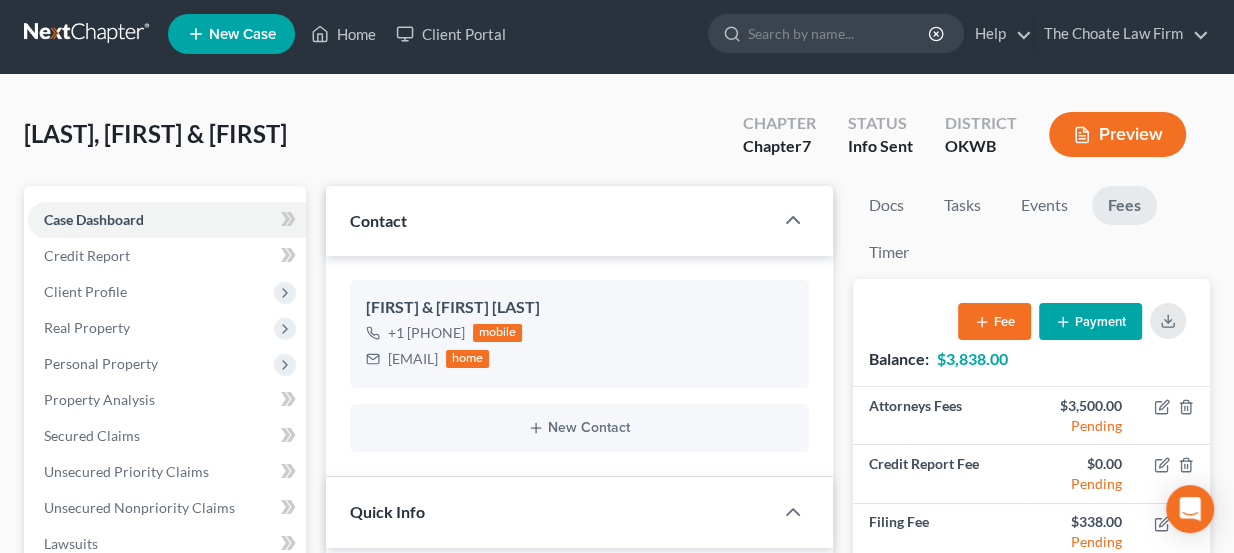 scroll, scrollTop: 0, scrollLeft: 0, axis: both 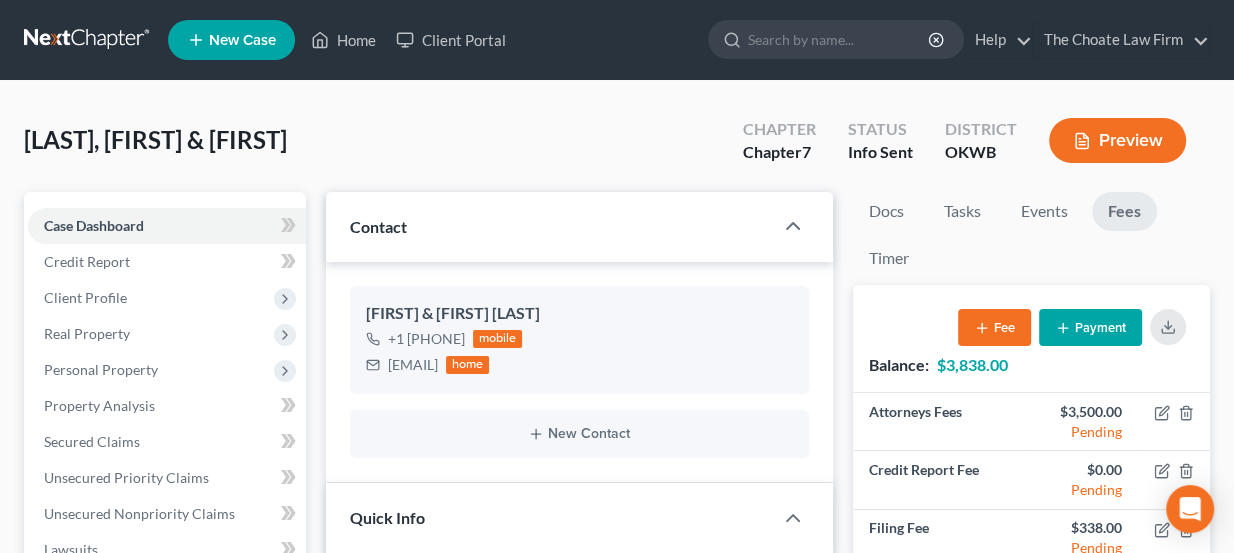 click on "New Case Home Client Portal         - No Result - See all results Or Press Enter... Help Help Center Webinars Training Videos What's new The Choate Law Firm The Choate Law Firm lou@chapter7ok.com My Account Settings Plan + Billing Account Add-Ons Upgrade to Whoa Log out" at bounding box center (689, 40) 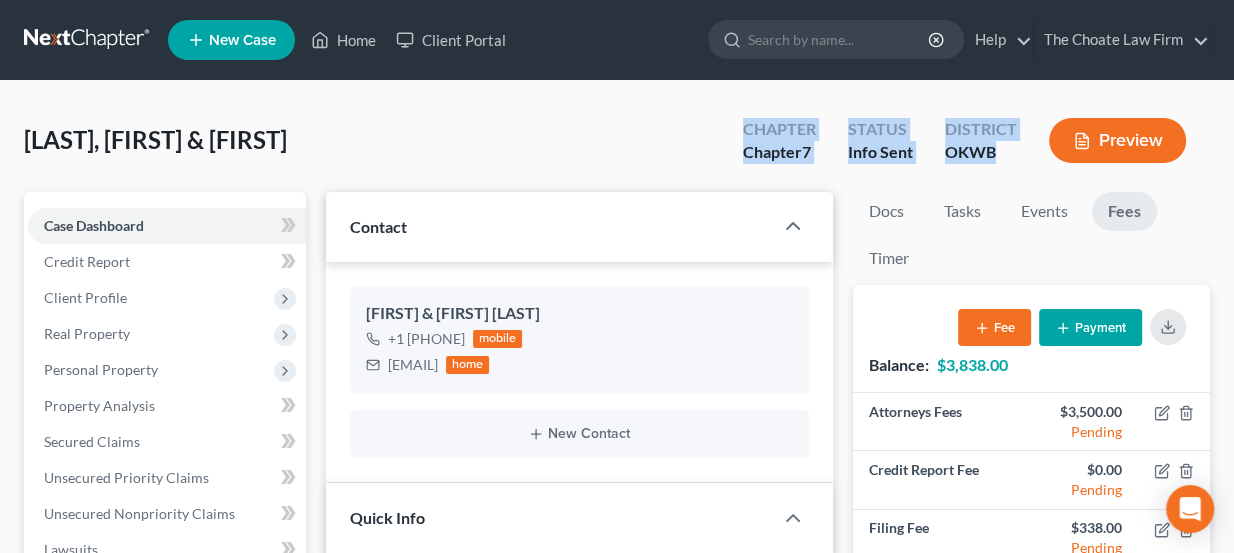 drag, startPoint x: 742, startPoint y: 127, endPoint x: 1012, endPoint y: 162, distance: 272.25906 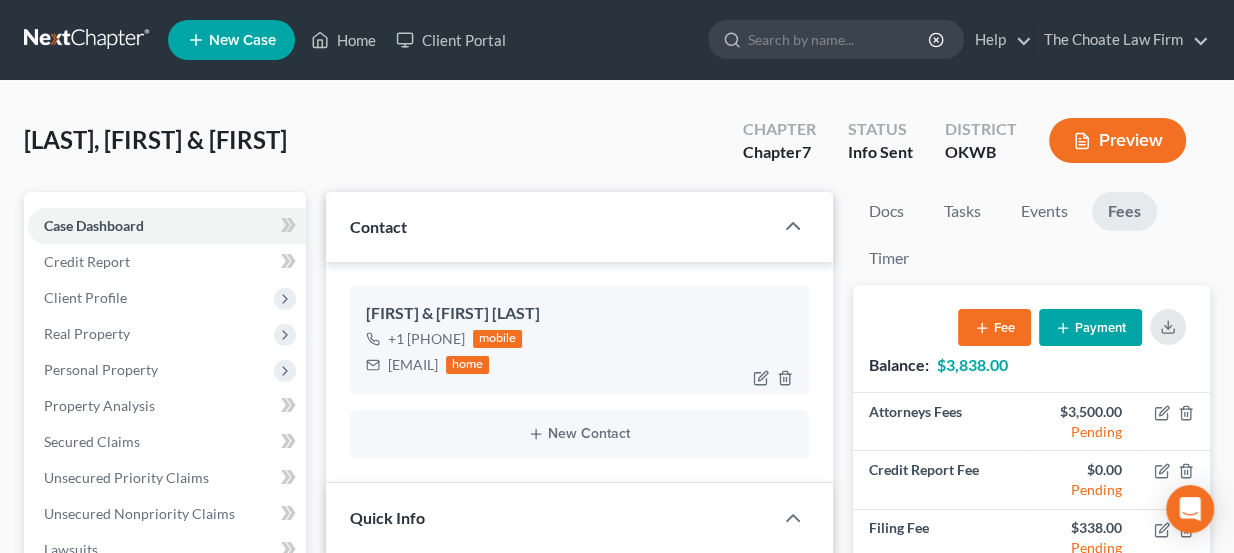 click on "6lmechanical@gmail.com" at bounding box center [413, 365] 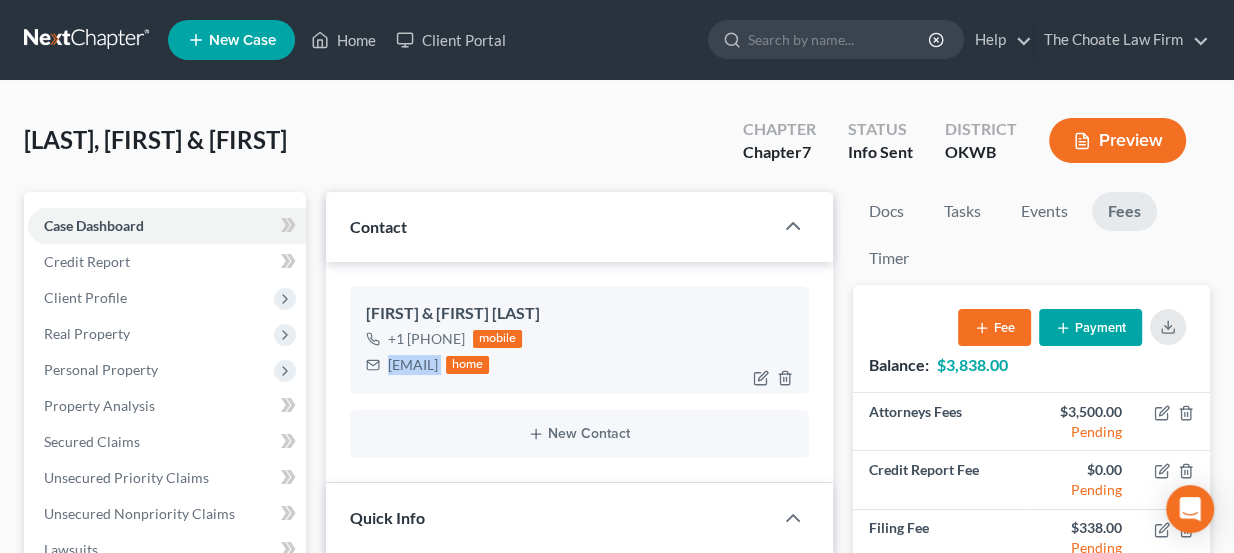 click on "6lmechanical@gmail.com" at bounding box center (413, 365) 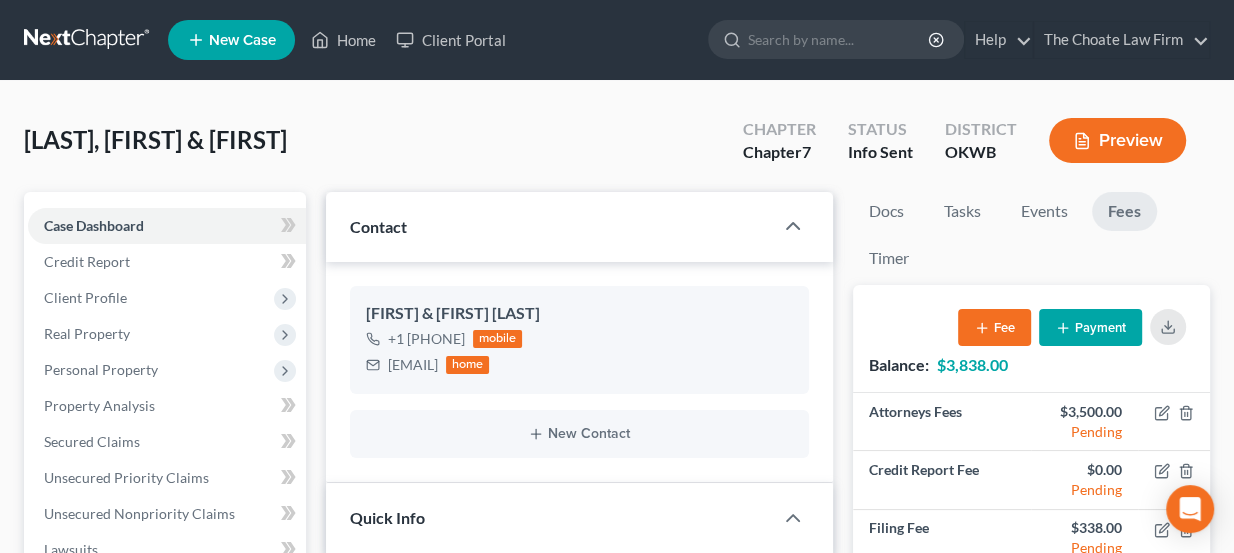 click on "Lowe, Zachariah & Philisha Upgraded Chapter Chapter  7 Status Info Sent District OKWB Preview" at bounding box center [617, 148] 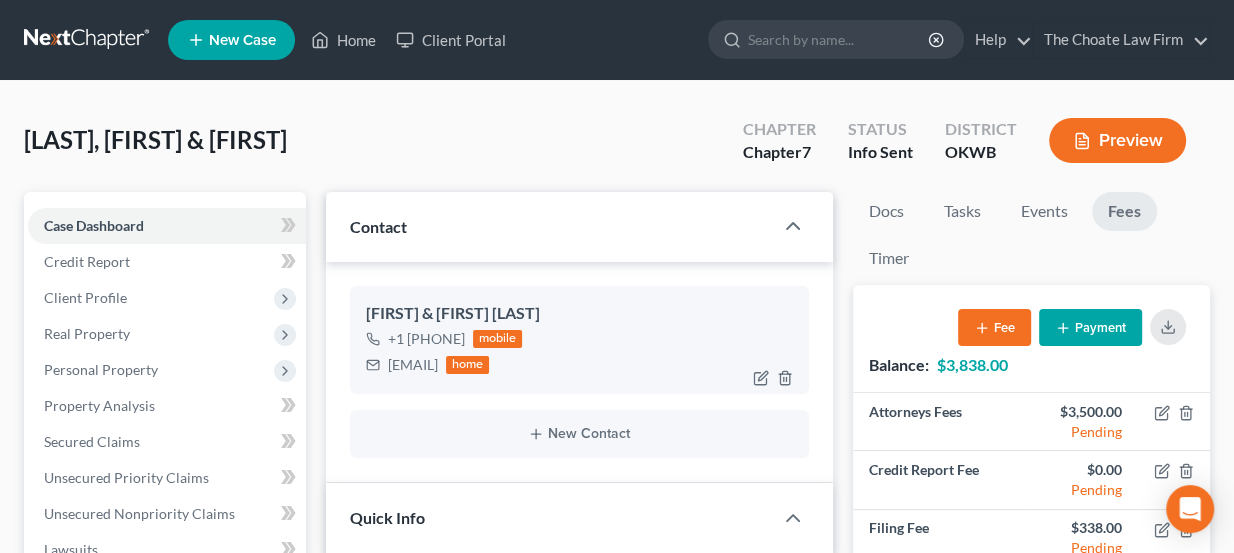 click on "6lmechanical@gmail.com" at bounding box center [413, 365] 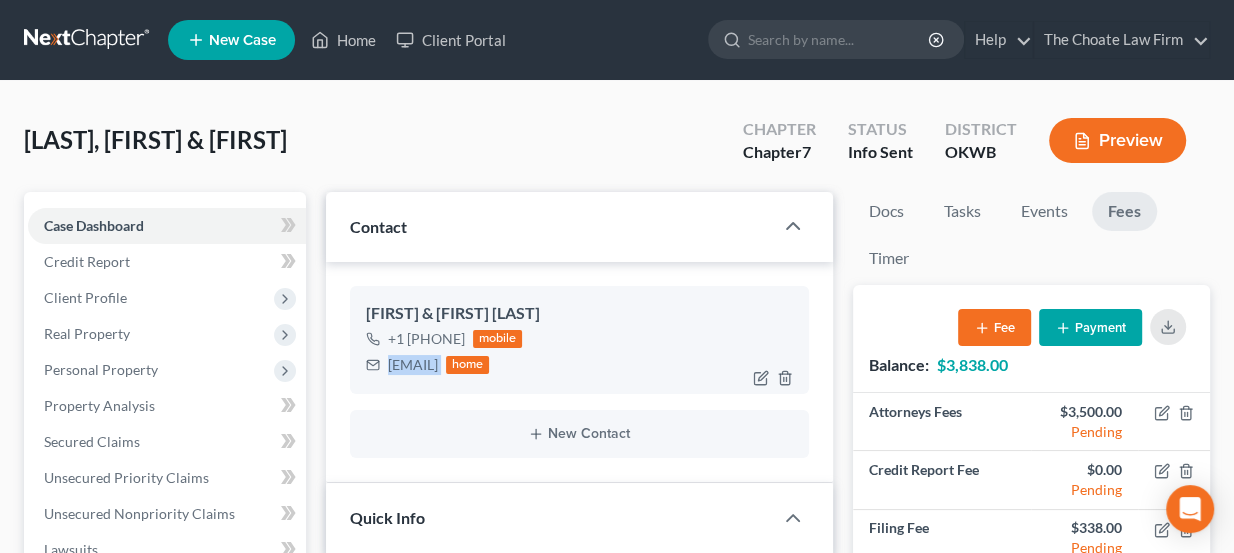 click on "6lmechanical@gmail.com" at bounding box center [413, 365] 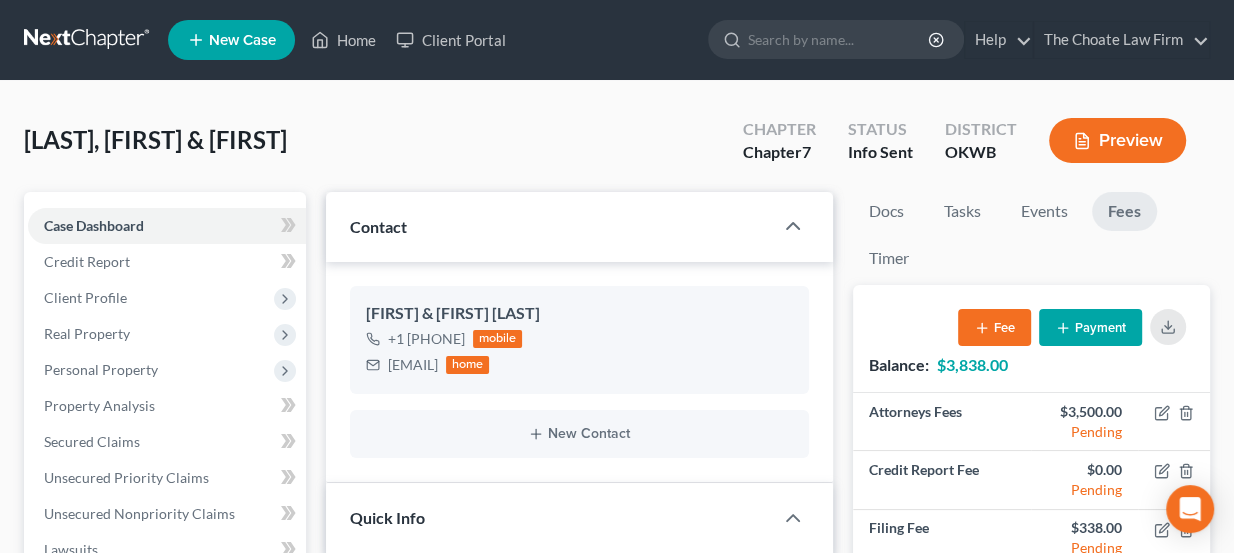 click on "Lowe, Zachariah & Philisha Upgraded Chapter Chapter  7 Status Info Sent District OKWB Preview" at bounding box center (617, 148) 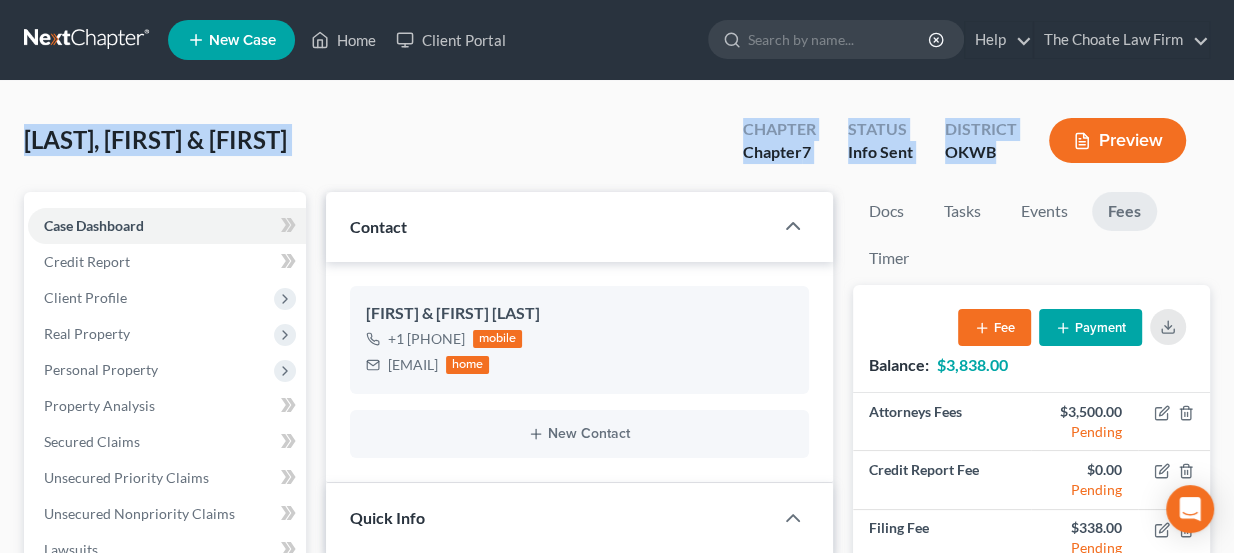 drag, startPoint x: 996, startPoint y: 153, endPoint x: 18, endPoint y: 127, distance: 978.3455 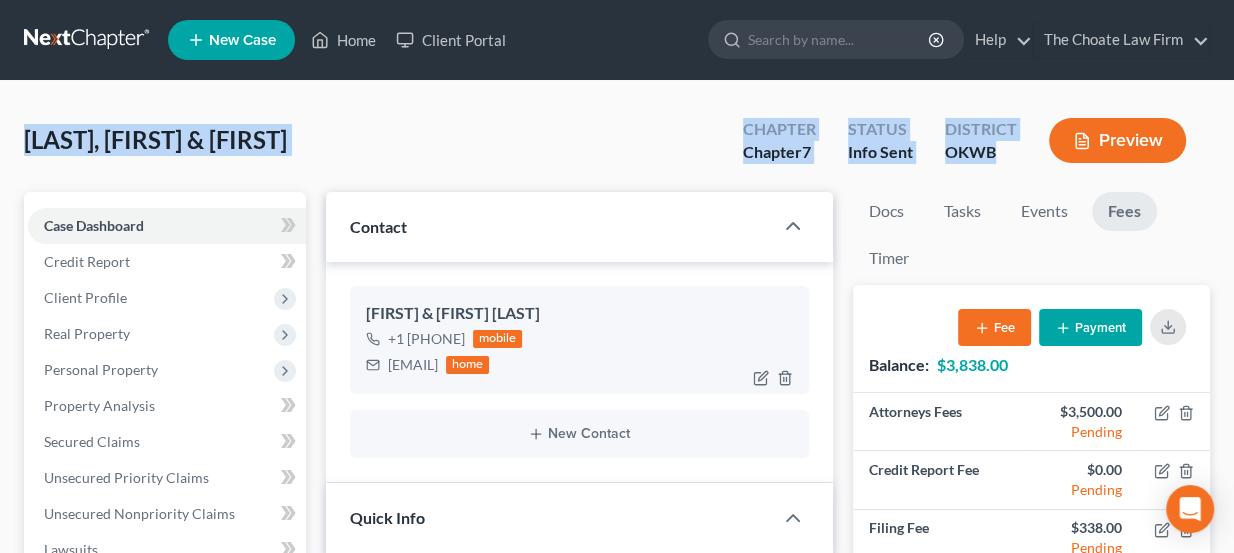 drag, startPoint x: 363, startPoint y: 309, endPoint x: 559, endPoint y: 324, distance: 196.57314 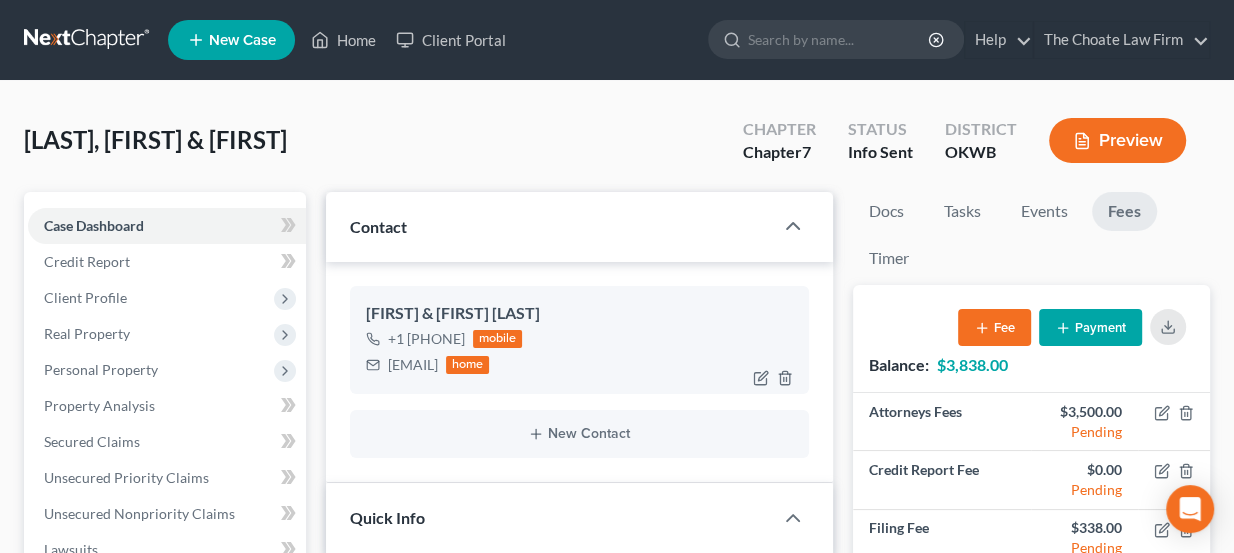 click on "6lmechanical@gmail.com" at bounding box center (413, 365) 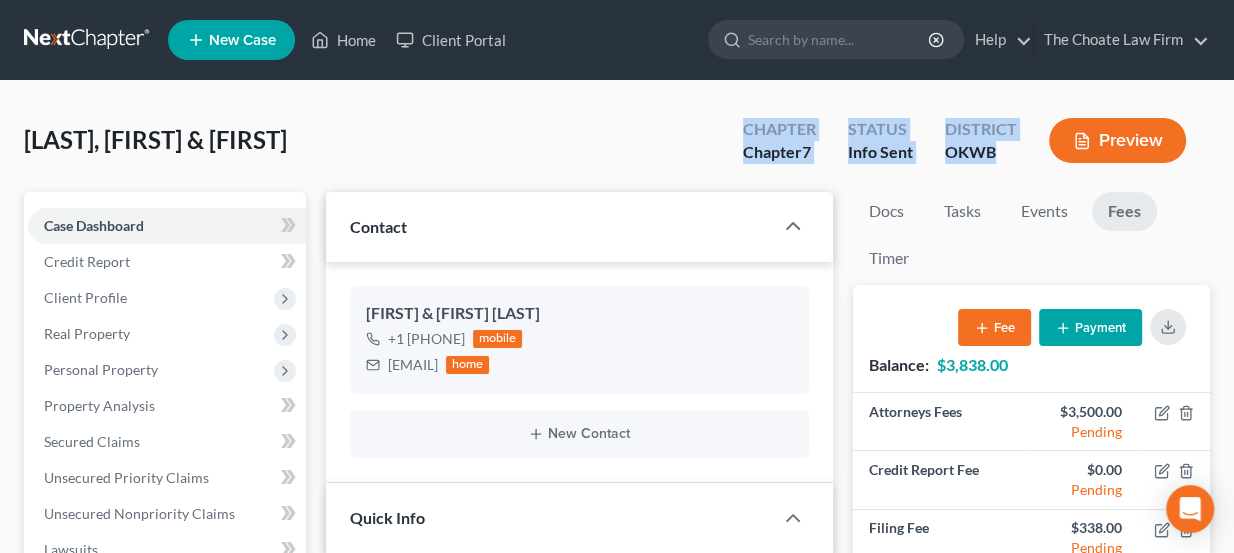 drag, startPoint x: 764, startPoint y: 126, endPoint x: 1003, endPoint y: 166, distance: 242.32416 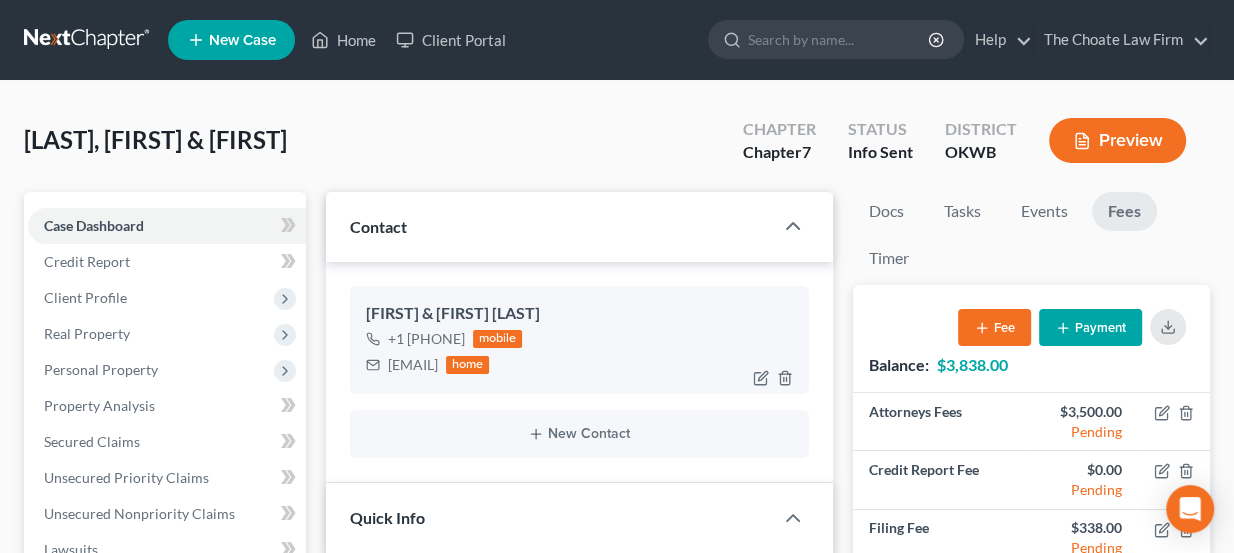 click on "mobile" at bounding box center (498, 339) 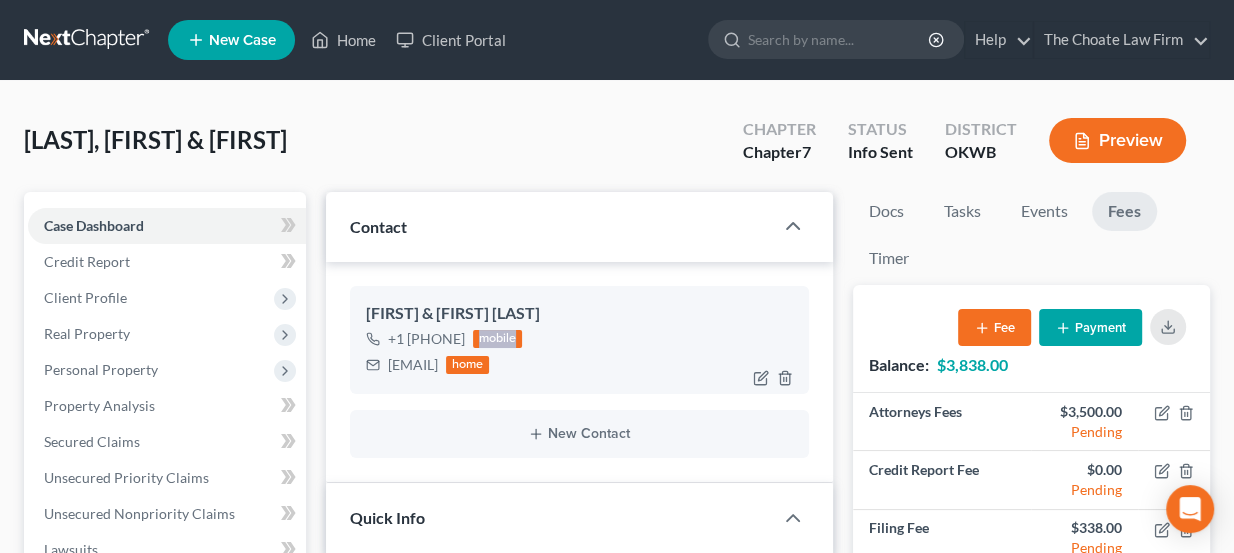 click on "mobile" at bounding box center [498, 339] 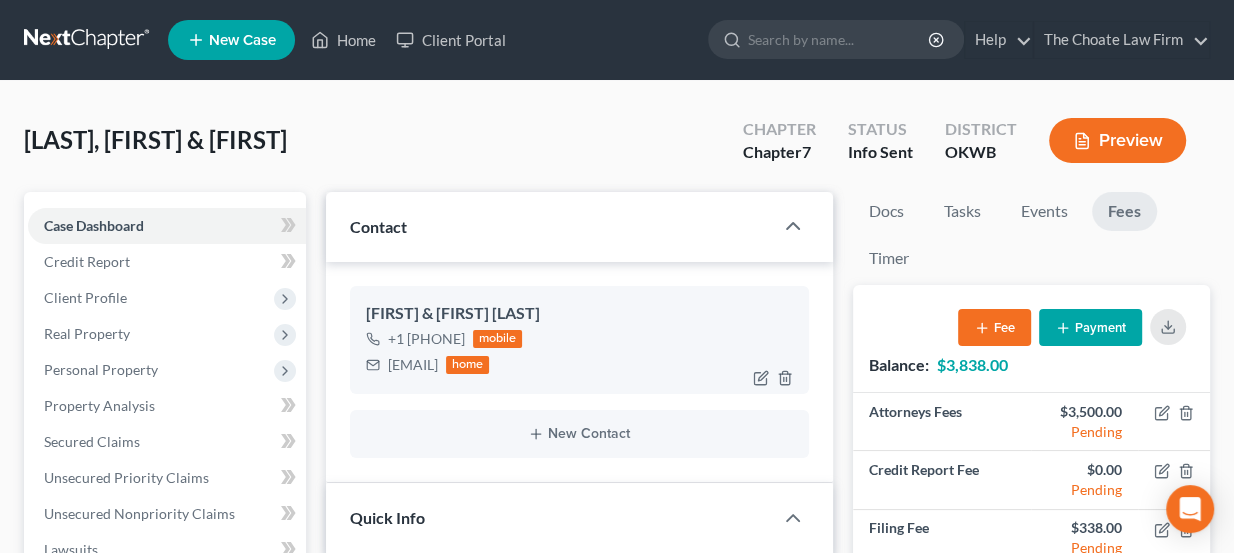click on "home" at bounding box center (468, 365) 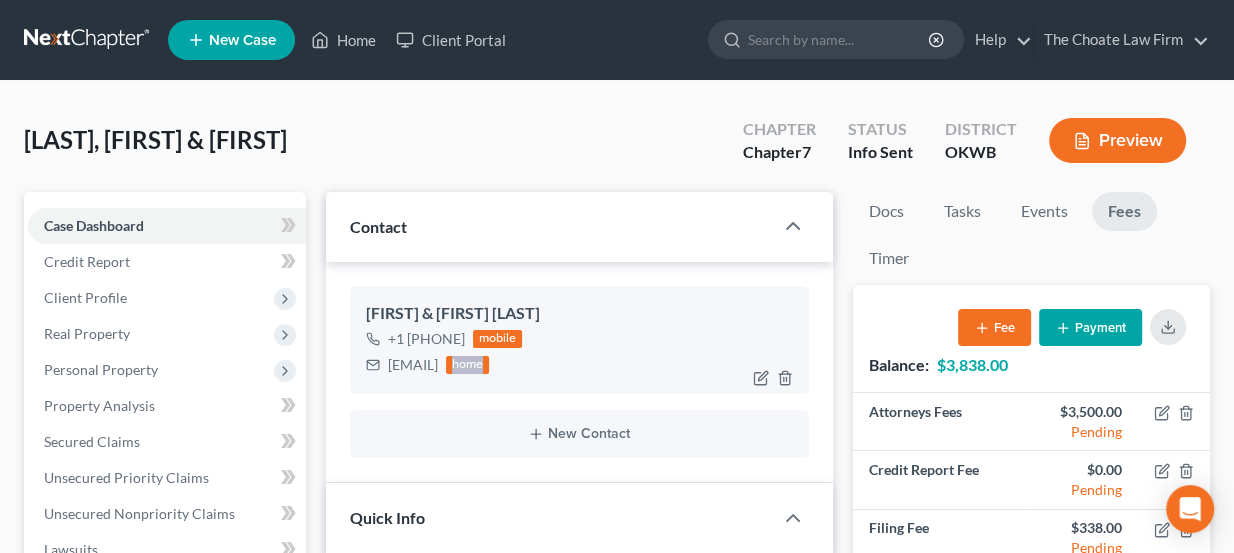 click on "home" at bounding box center (468, 365) 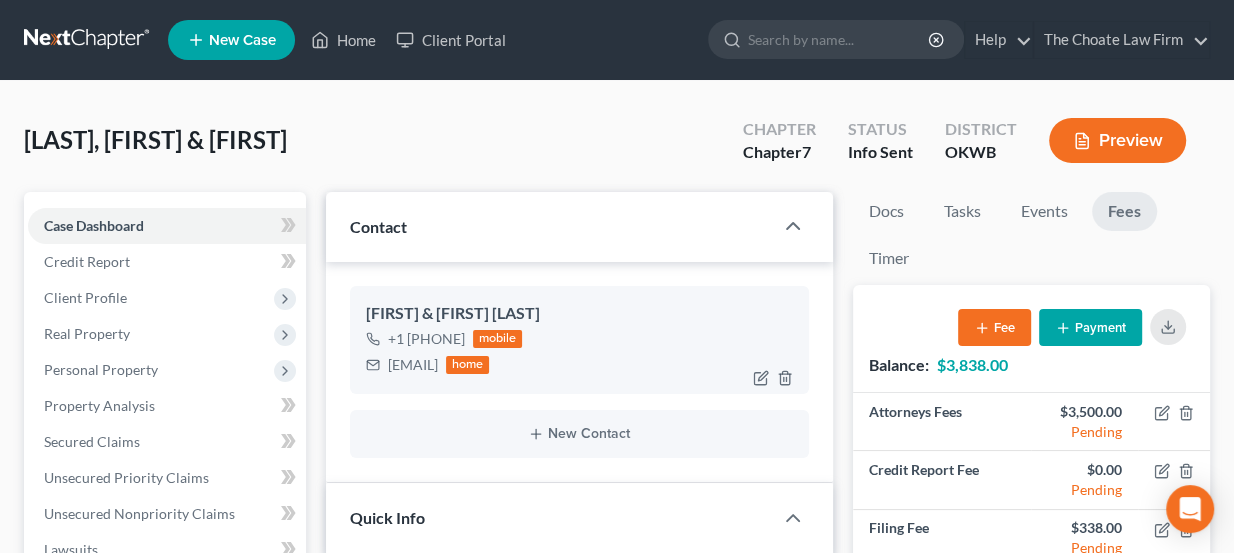 click on "mobile" at bounding box center (498, 339) 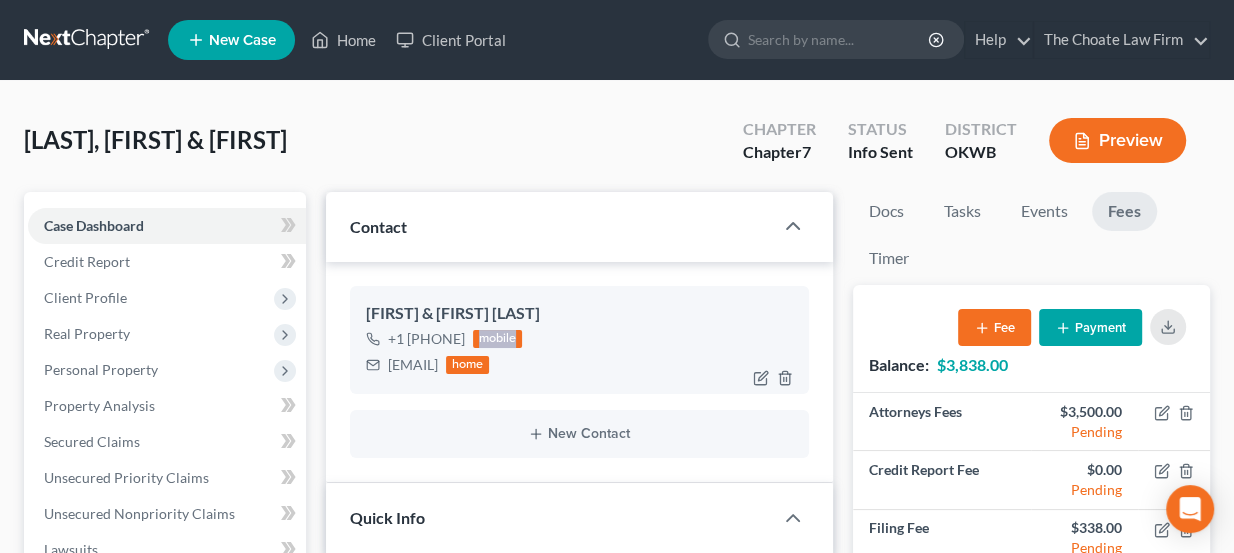 click on "mobile" at bounding box center (498, 339) 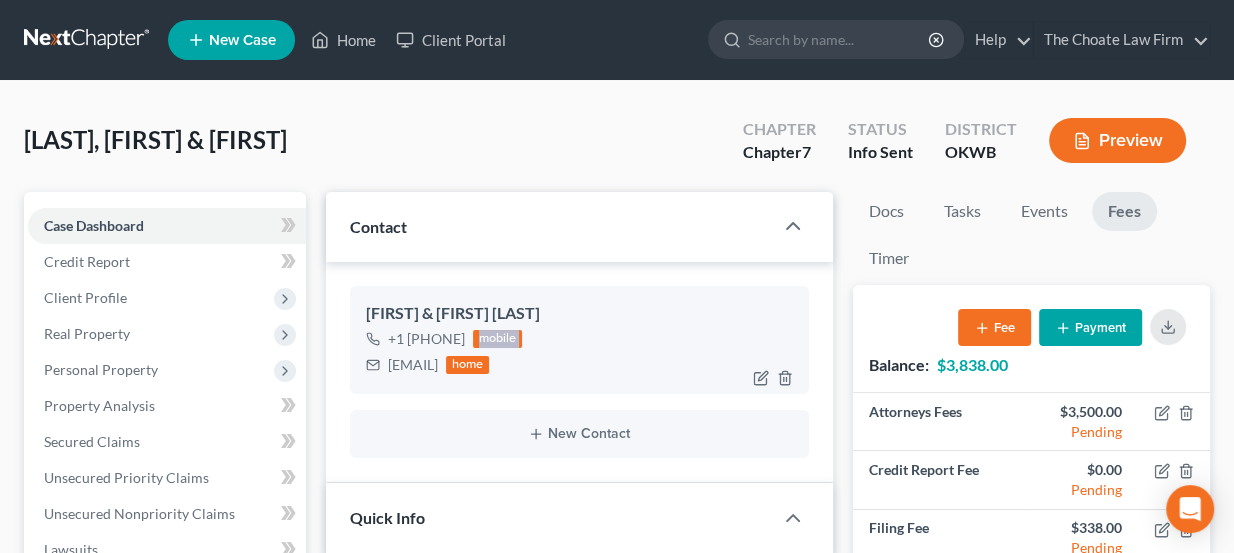 click on "mobile" at bounding box center (498, 339) 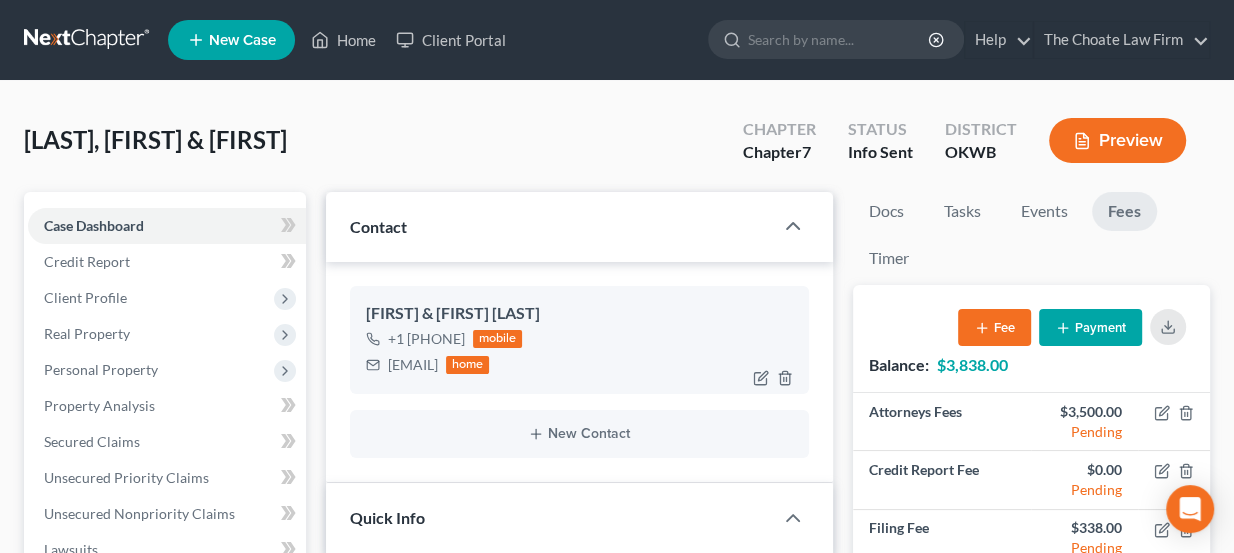 click on "Zachariah & Philisha Lowe" at bounding box center [580, 314] 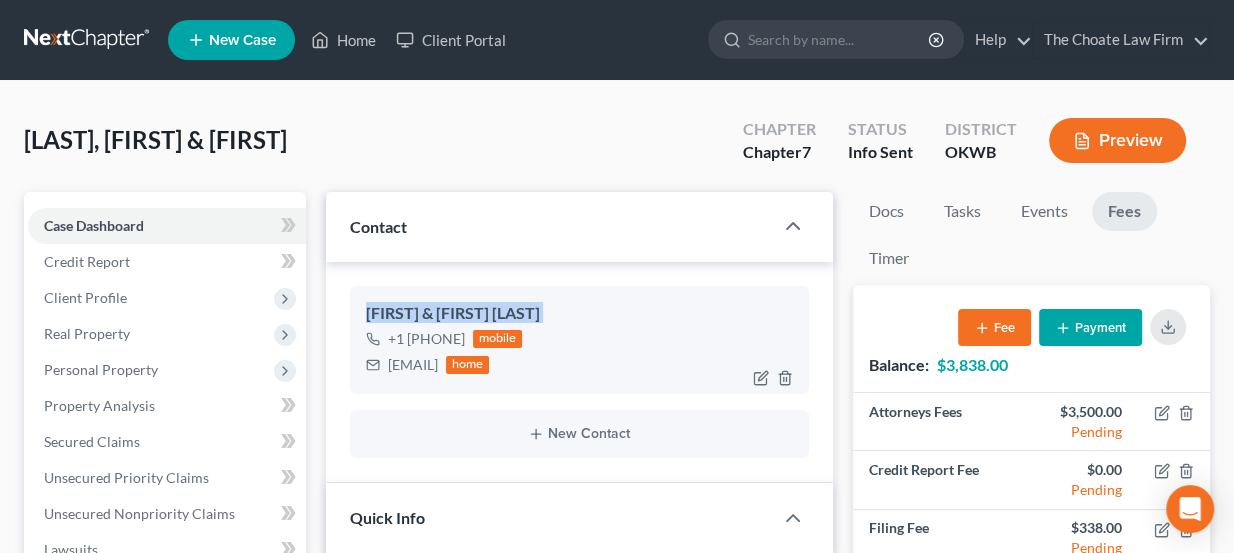 click on "Zachariah & Philisha Lowe" at bounding box center (580, 314) 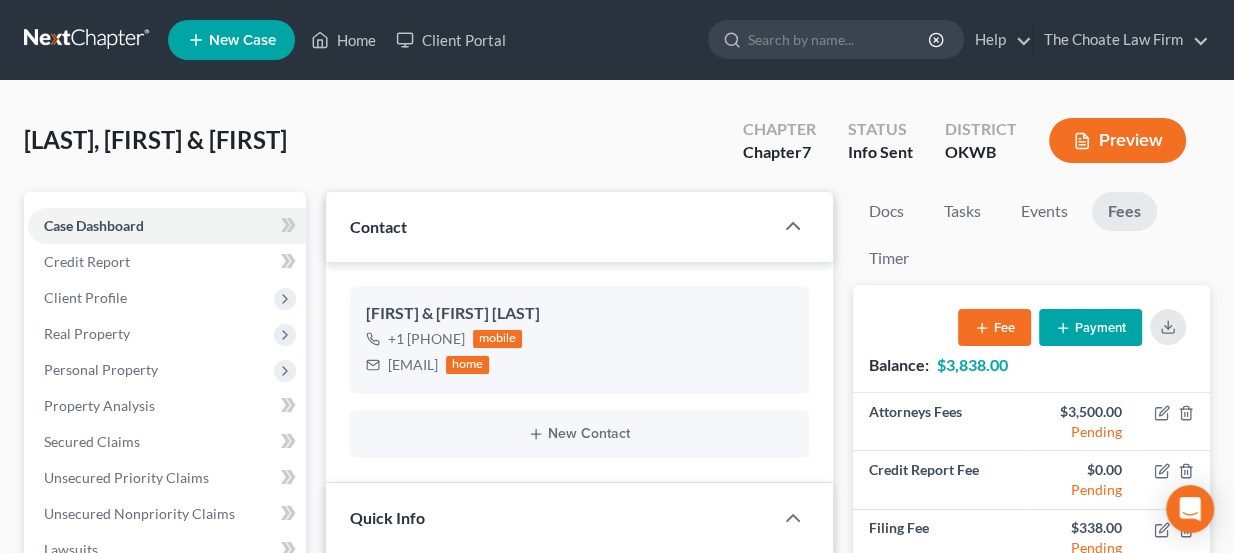 click on "Lowe, Zachariah & Philisha Upgraded Chapter Chapter  7 Status Info Sent District OKWB Preview" at bounding box center (617, 148) 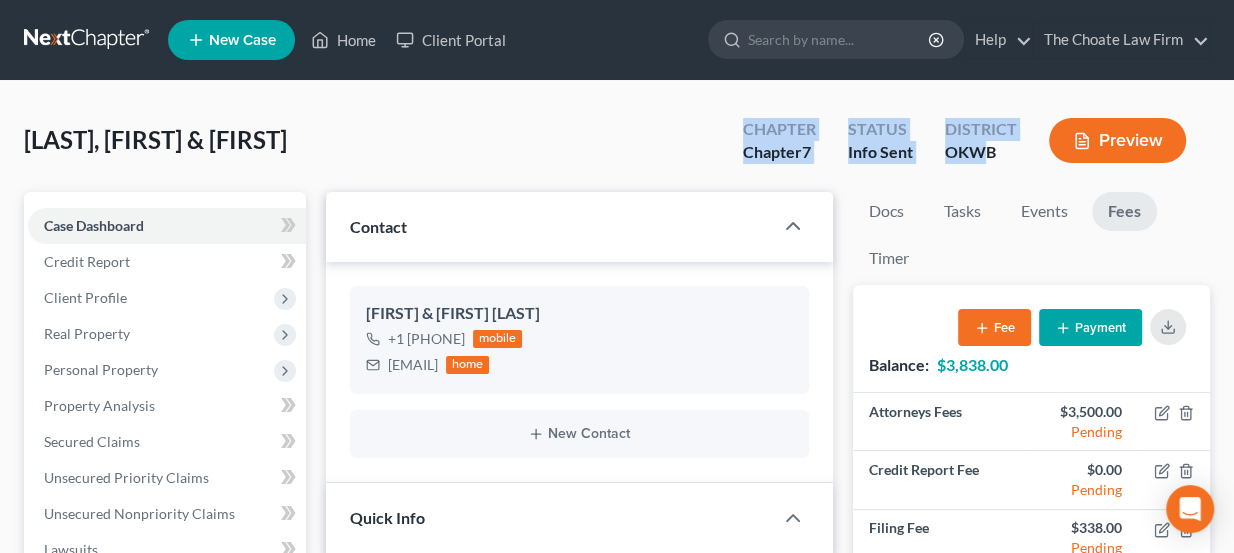 drag, startPoint x: 736, startPoint y: 131, endPoint x: 990, endPoint y: 156, distance: 255.22736 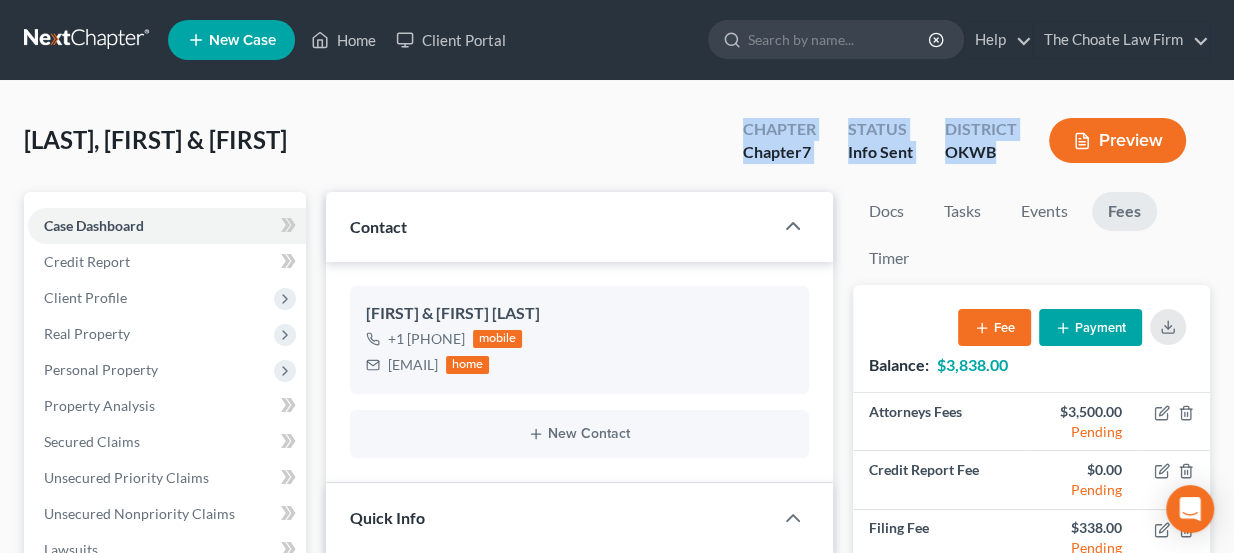 drag, startPoint x: 1000, startPoint y: 156, endPoint x: 740, endPoint y: 134, distance: 260.9291 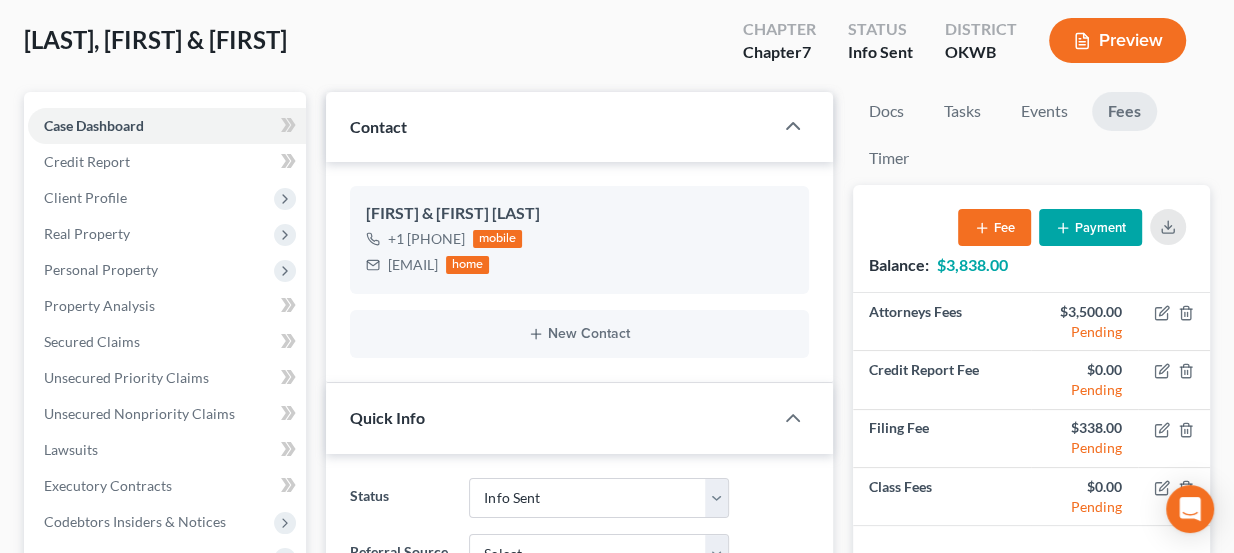 scroll, scrollTop: 113, scrollLeft: 0, axis: vertical 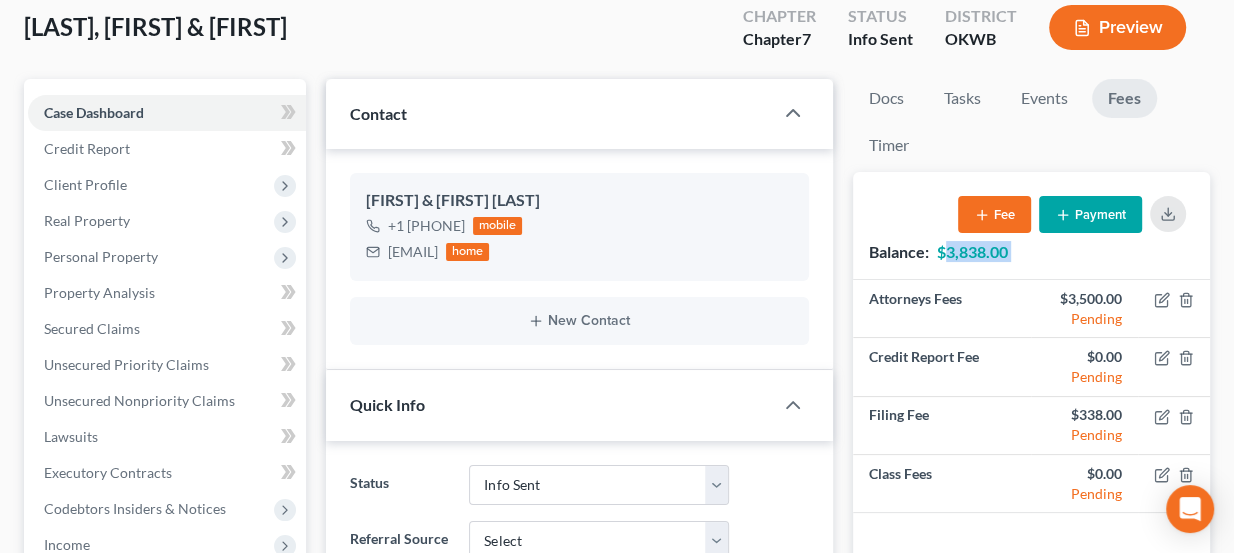 drag, startPoint x: 945, startPoint y: 256, endPoint x: 1019, endPoint y: 247, distance: 74.54529 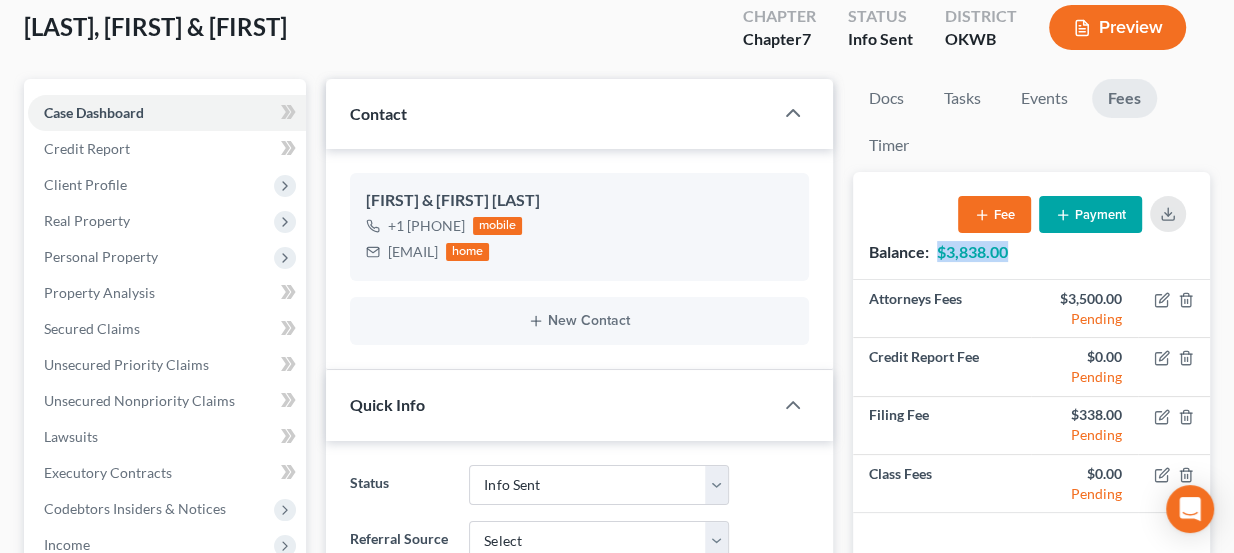 drag, startPoint x: 1014, startPoint y: 247, endPoint x: 942, endPoint y: 260, distance: 73.1642 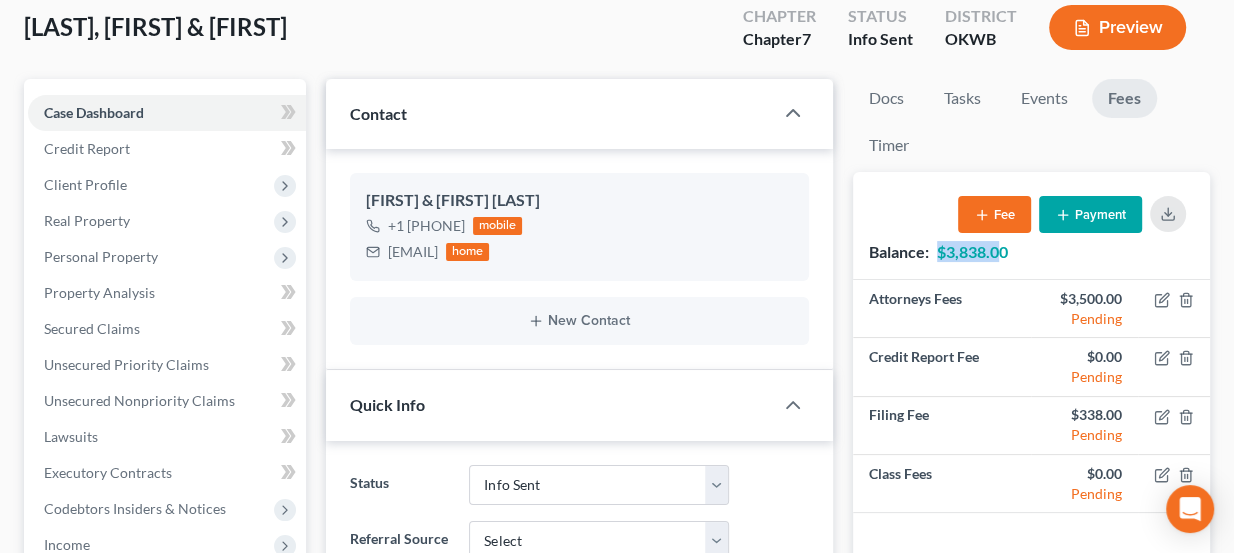 drag, startPoint x: 939, startPoint y: 254, endPoint x: 1003, endPoint y: 249, distance: 64.195015 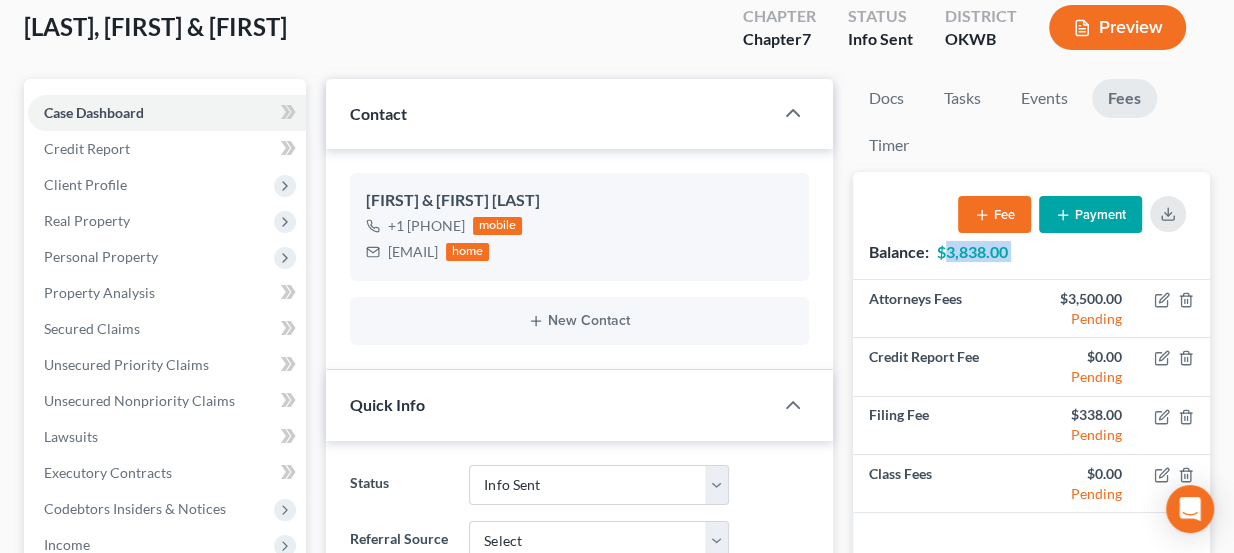 drag, startPoint x: 1018, startPoint y: 244, endPoint x: 943, endPoint y: 254, distance: 75.66373 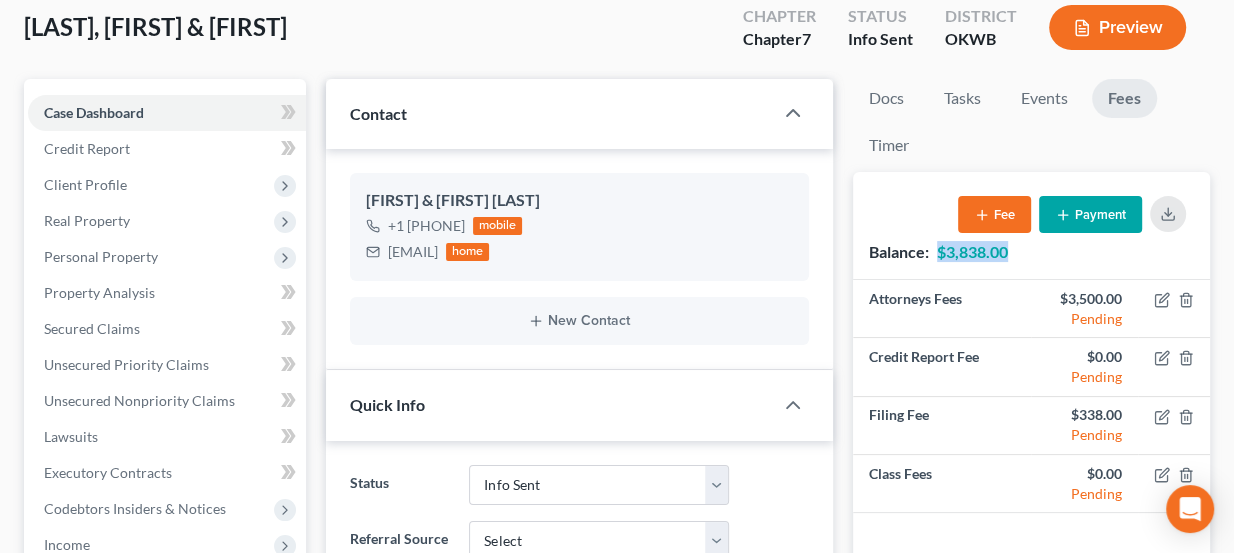 drag, startPoint x: 941, startPoint y: 254, endPoint x: 1010, endPoint y: 254, distance: 69 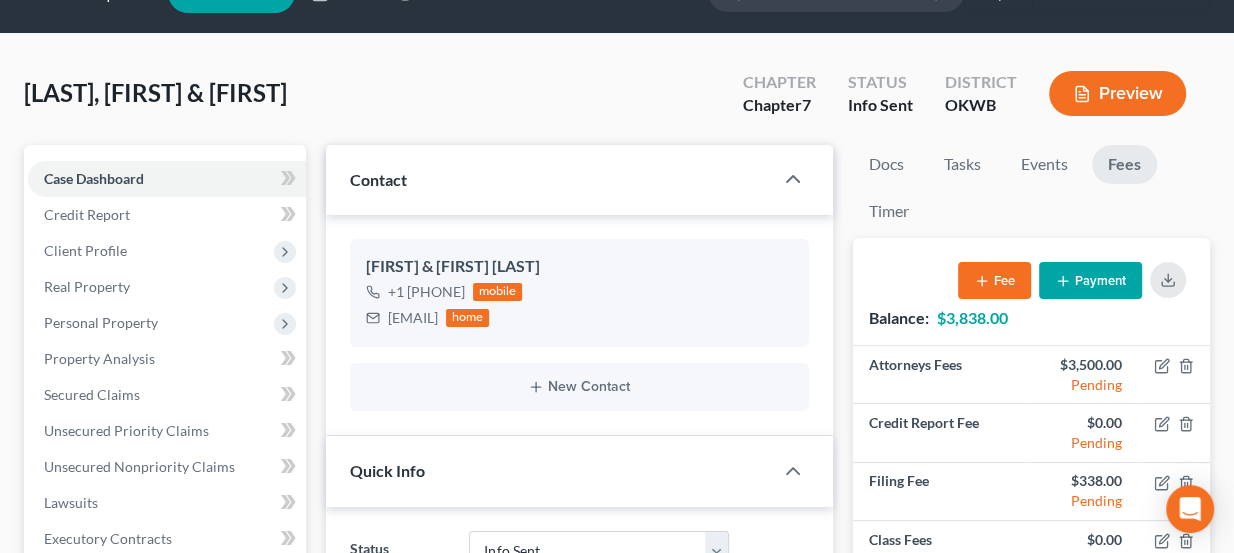 scroll, scrollTop: 0, scrollLeft: 0, axis: both 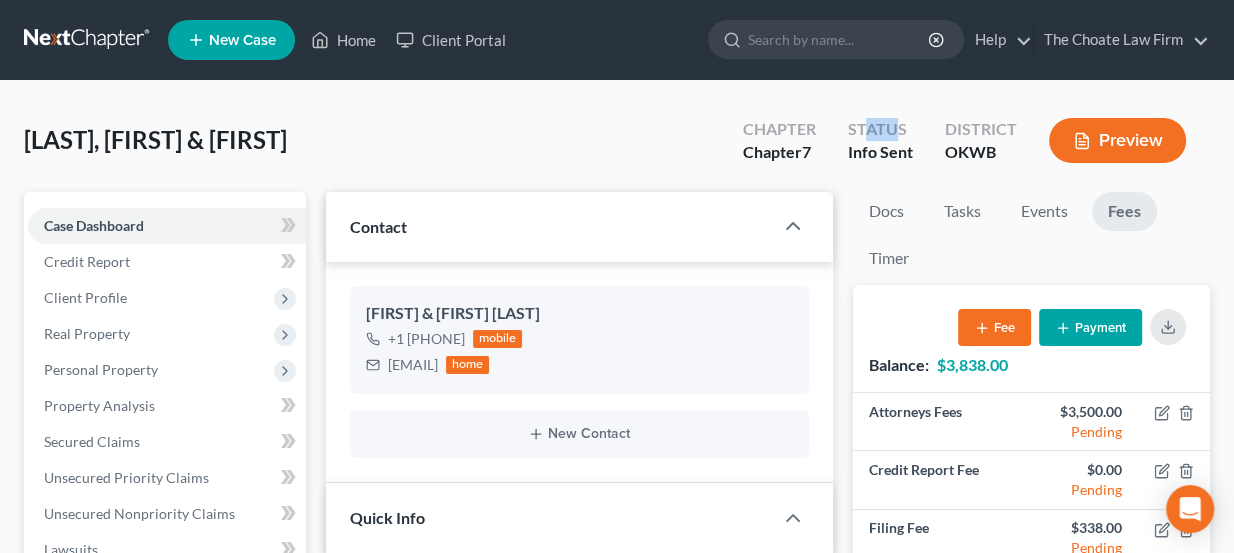 drag, startPoint x: 865, startPoint y: 127, endPoint x: 897, endPoint y: 131, distance: 32.24903 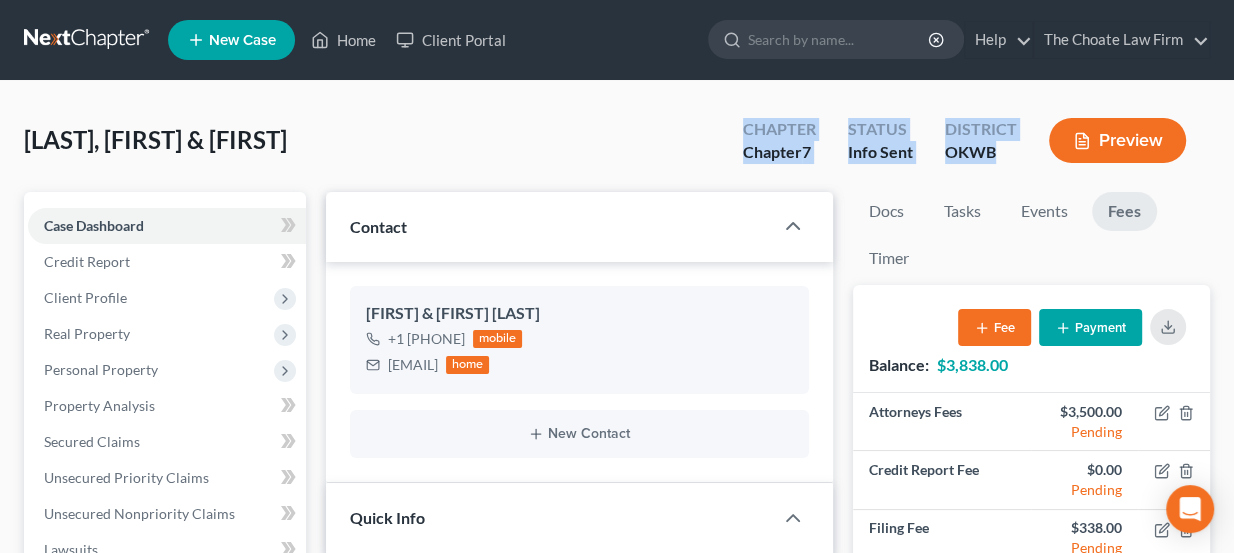 drag, startPoint x: 994, startPoint y: 151, endPoint x: 746, endPoint y: 131, distance: 248.80515 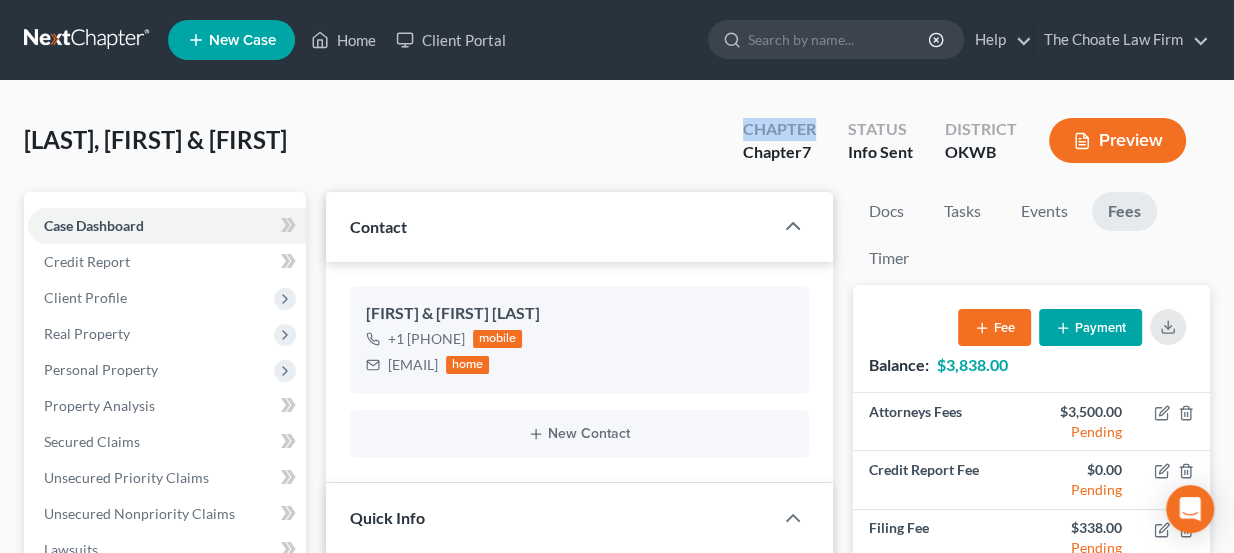 drag, startPoint x: 746, startPoint y: 127, endPoint x: 813, endPoint y: 137, distance: 67.74216 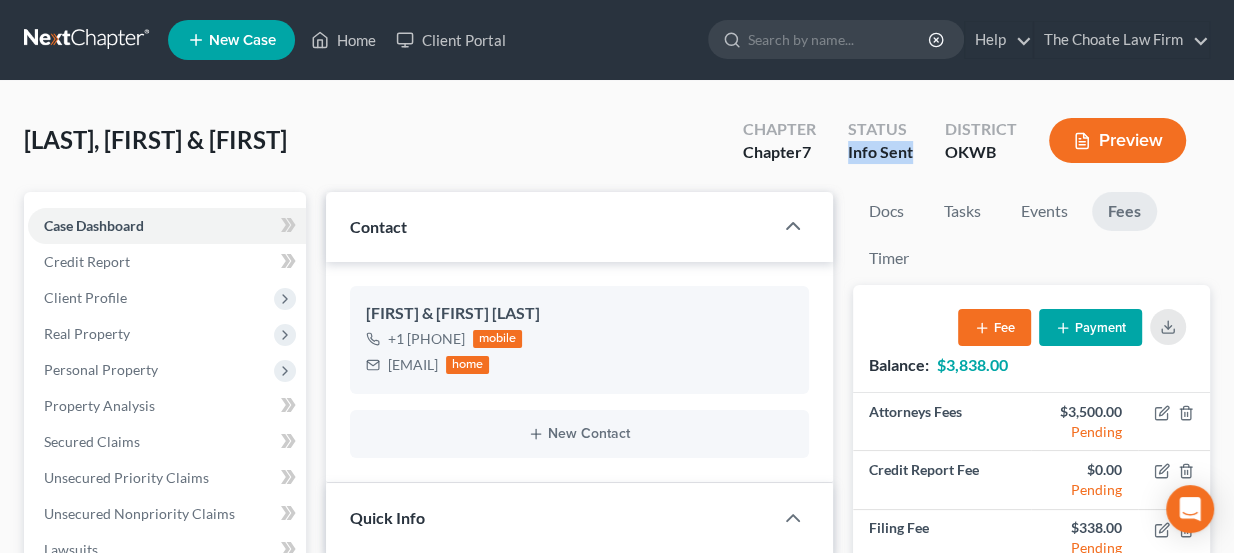 drag, startPoint x: 846, startPoint y: 147, endPoint x: 911, endPoint y: 156, distance: 65.62012 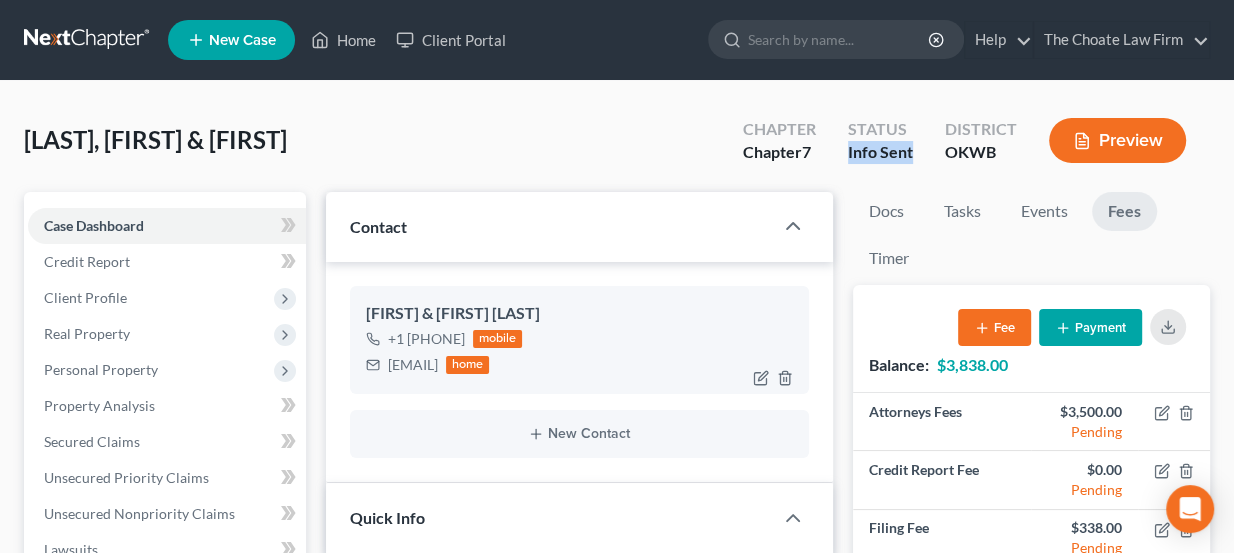 drag, startPoint x: 459, startPoint y: 310, endPoint x: 570, endPoint y: 312, distance: 111.01801 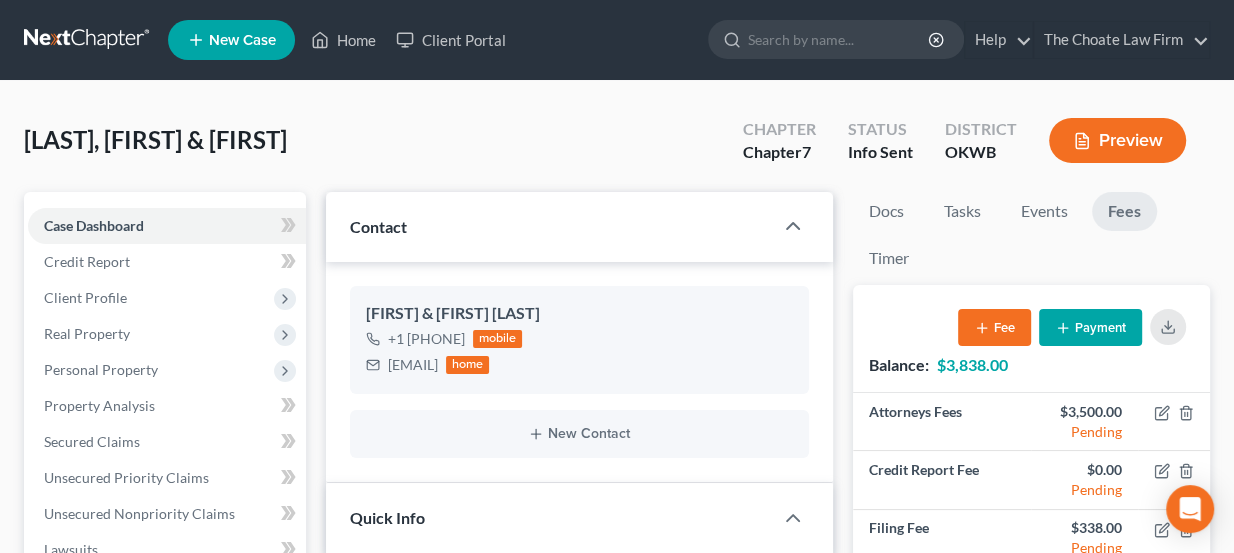 click at bounding box center (88, 40) 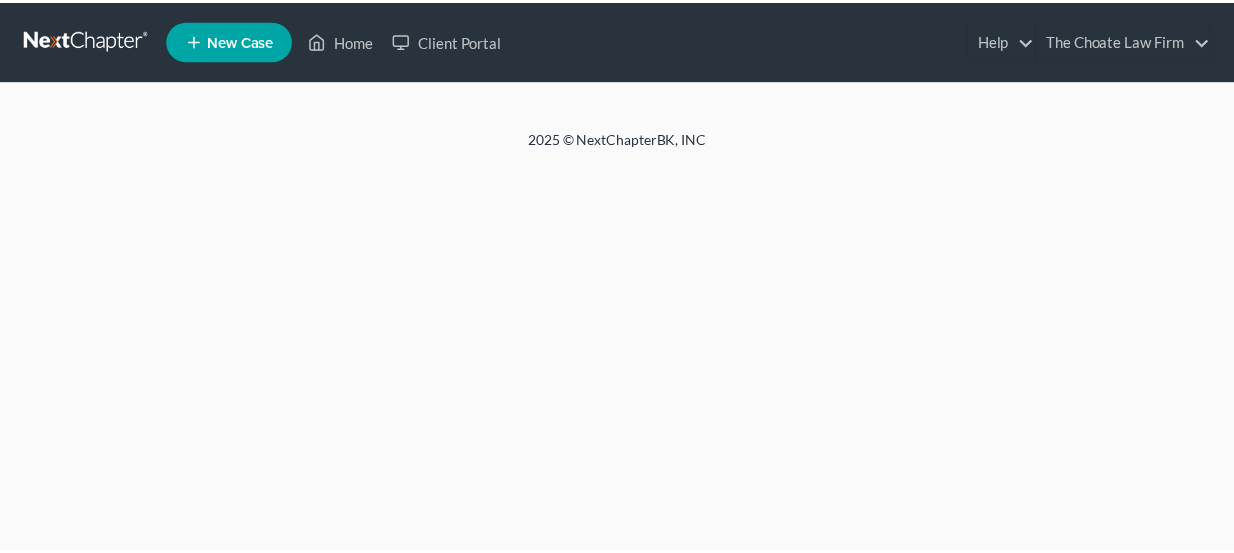scroll, scrollTop: 0, scrollLeft: 0, axis: both 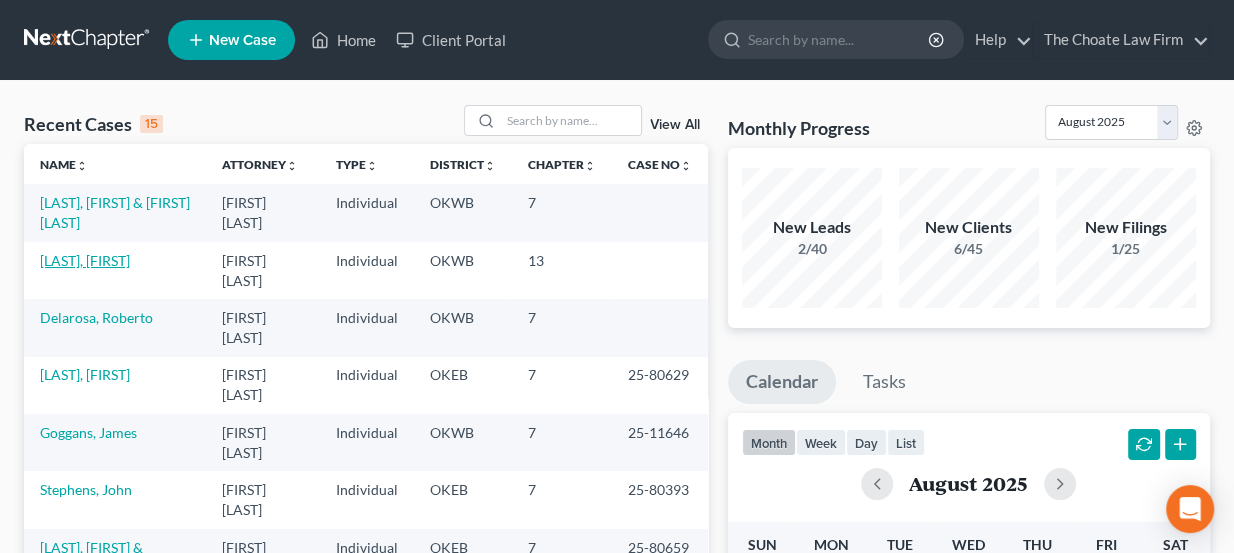 click on "Bohannon, Ralph" at bounding box center [85, 260] 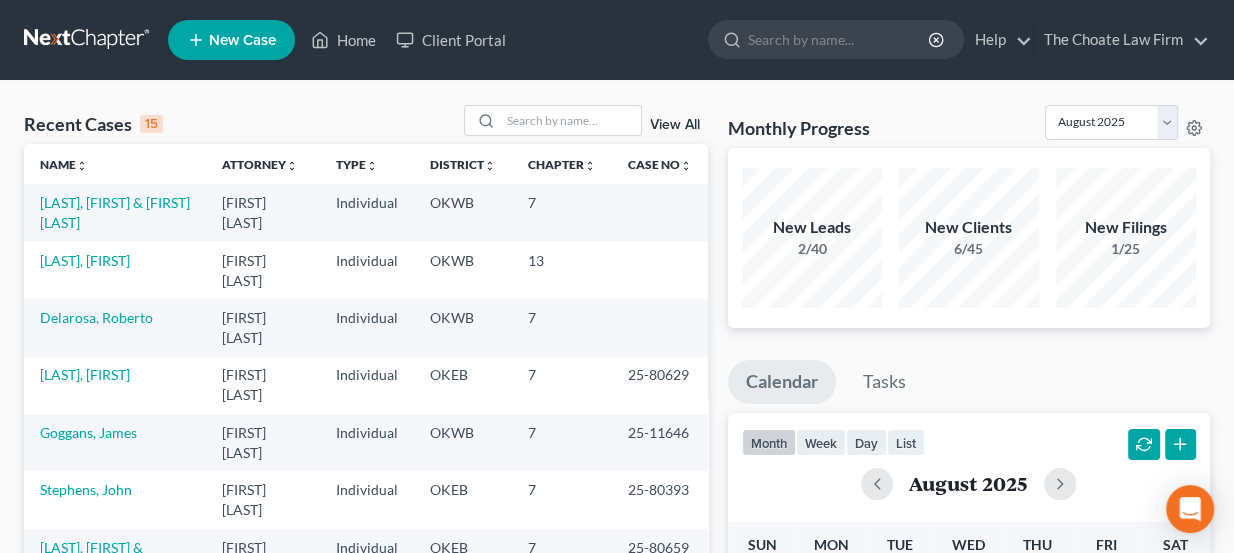 select on "3" 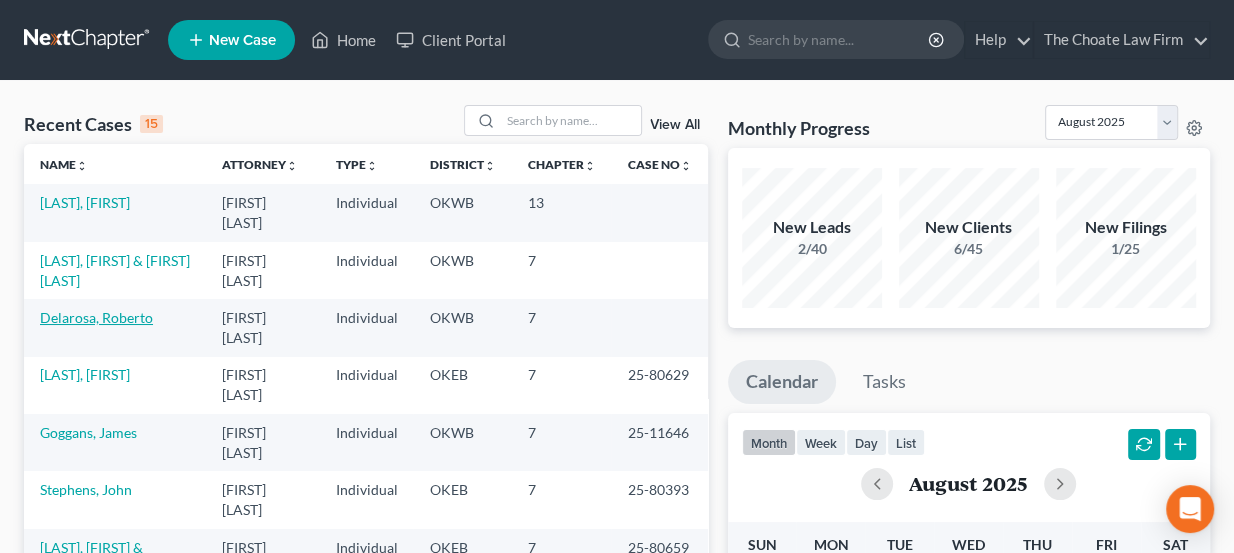 click on "Delarosa, Roberto" at bounding box center [96, 317] 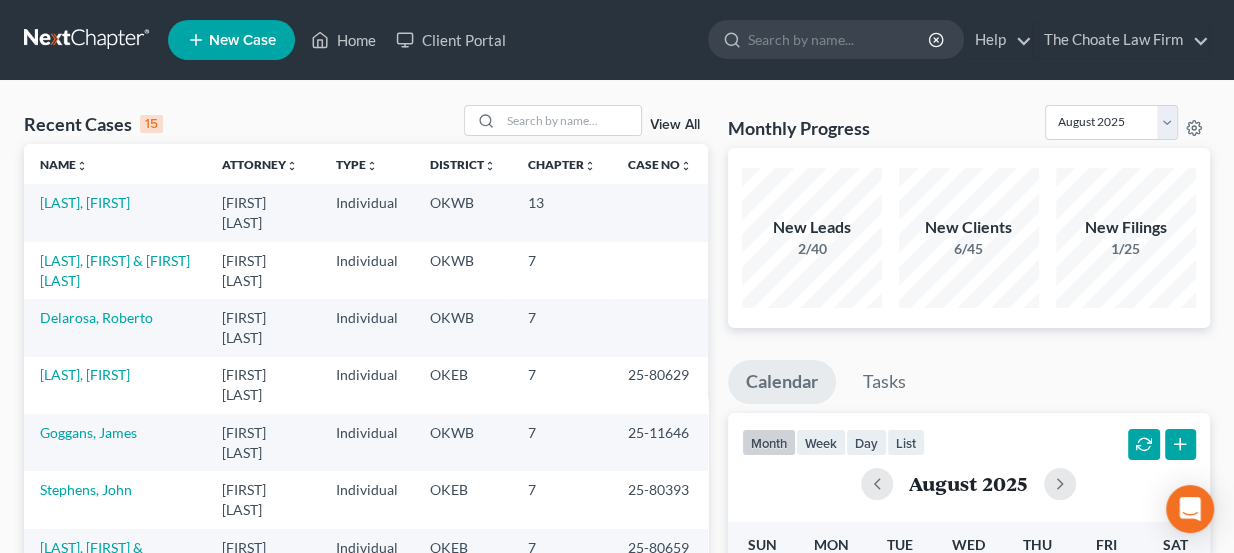 select on "3" 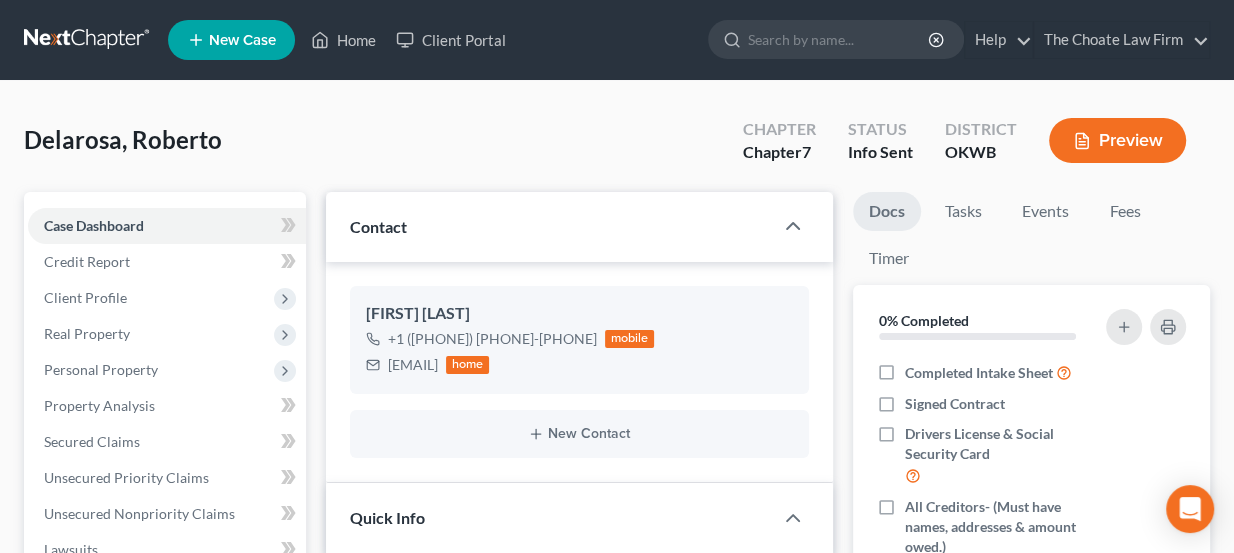 scroll, scrollTop: 187, scrollLeft: 0, axis: vertical 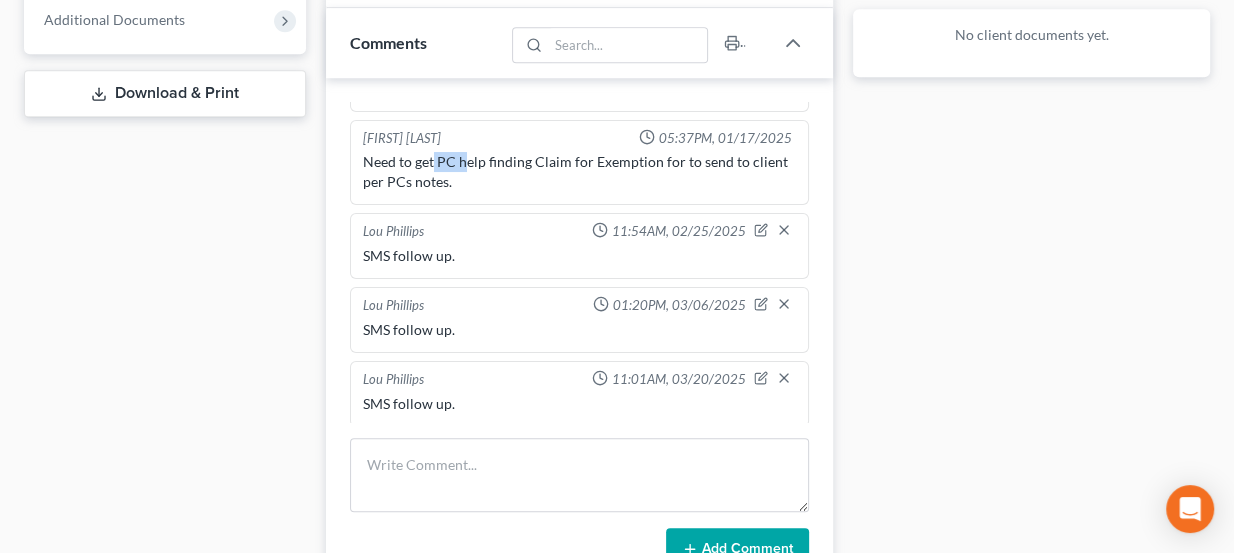 drag, startPoint x: 433, startPoint y: 162, endPoint x: 465, endPoint y: 164, distance: 32.06244 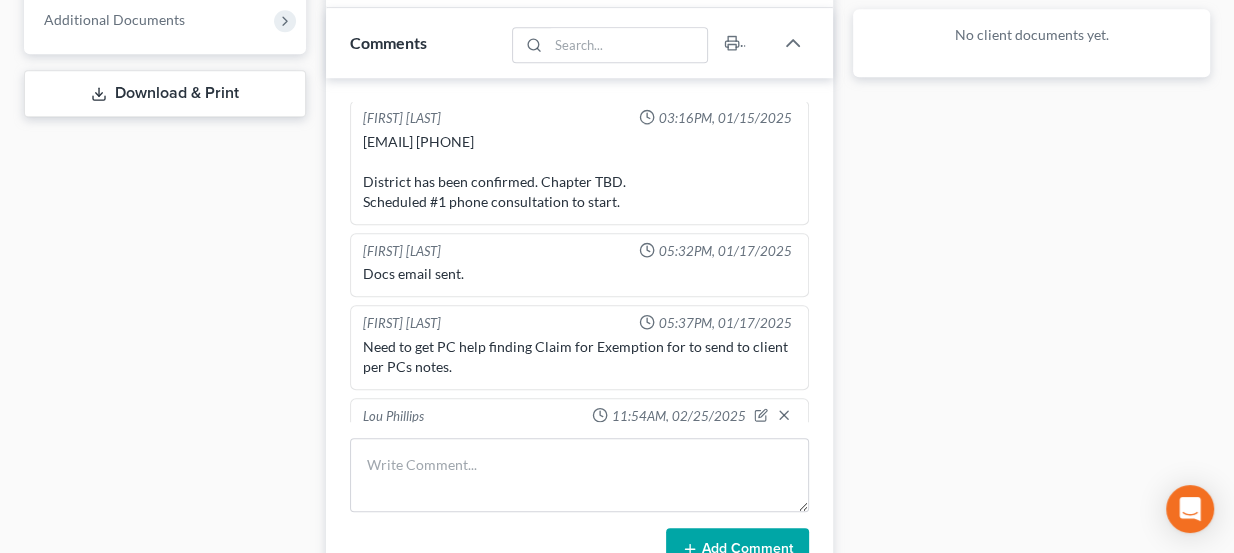 scroll, scrollTop: 0, scrollLeft: 0, axis: both 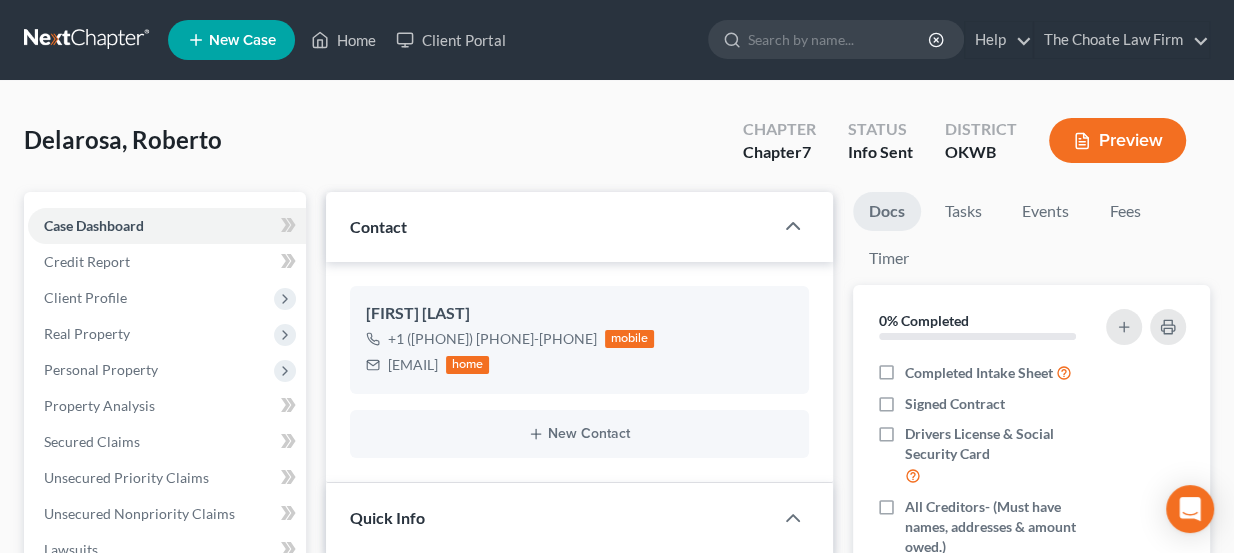 click at bounding box center [88, 40] 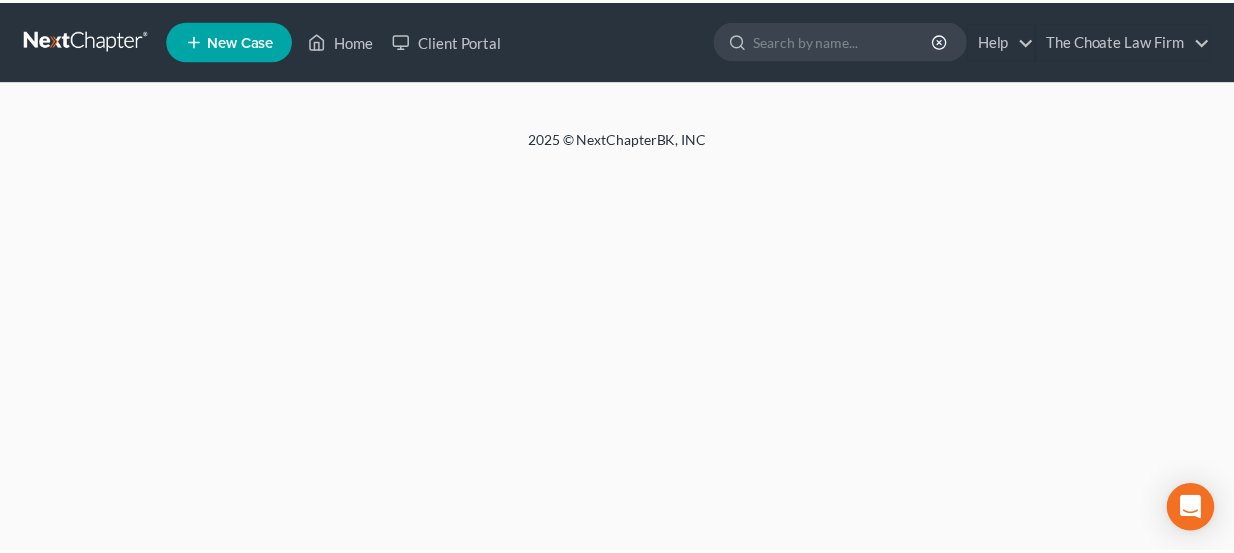 scroll, scrollTop: 0, scrollLeft: 0, axis: both 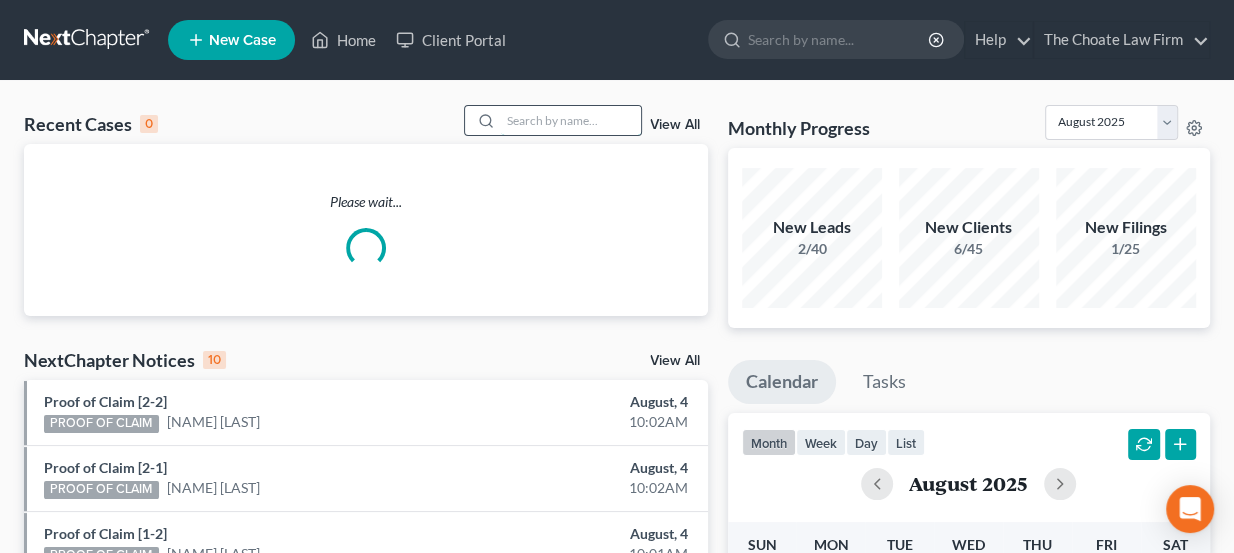 click at bounding box center (571, 120) 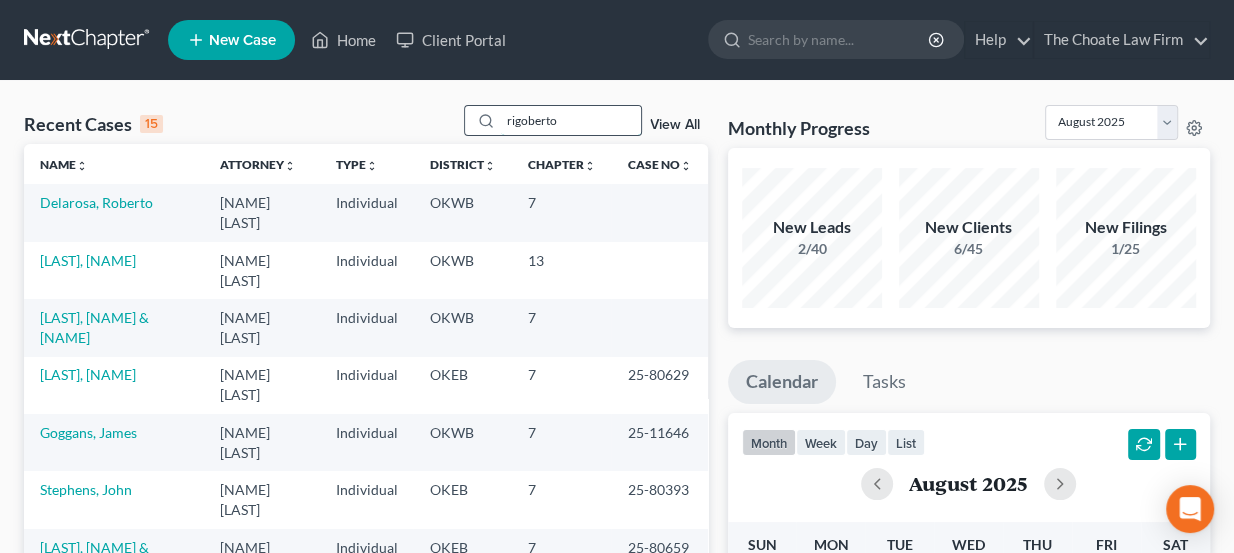 type on "rigoberto" 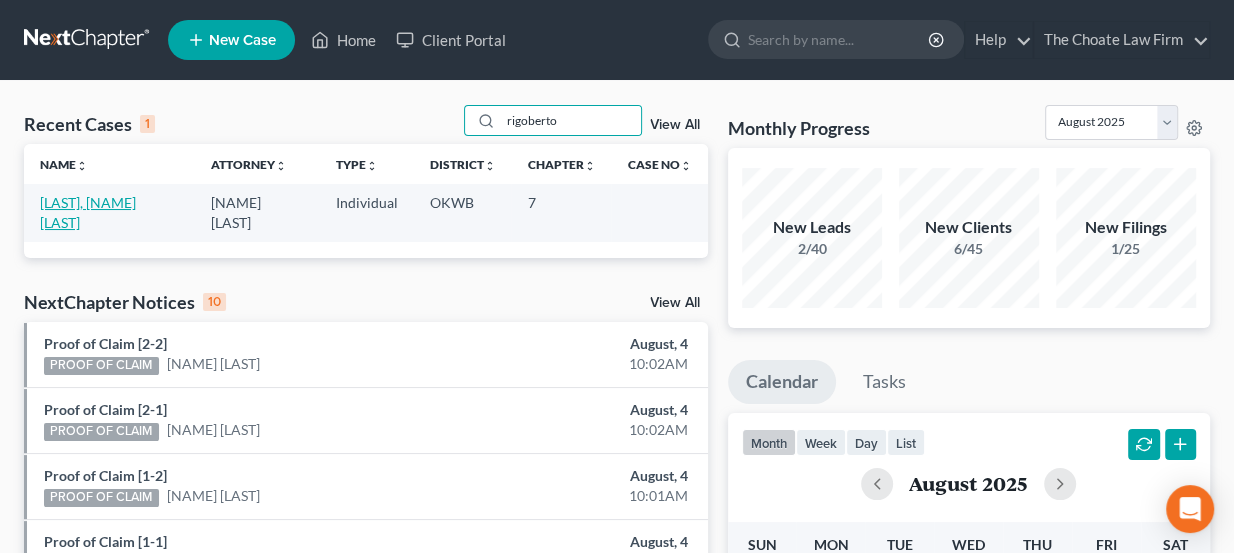 click on "[LAST], [FIRST] [LAST]" at bounding box center (88, 212) 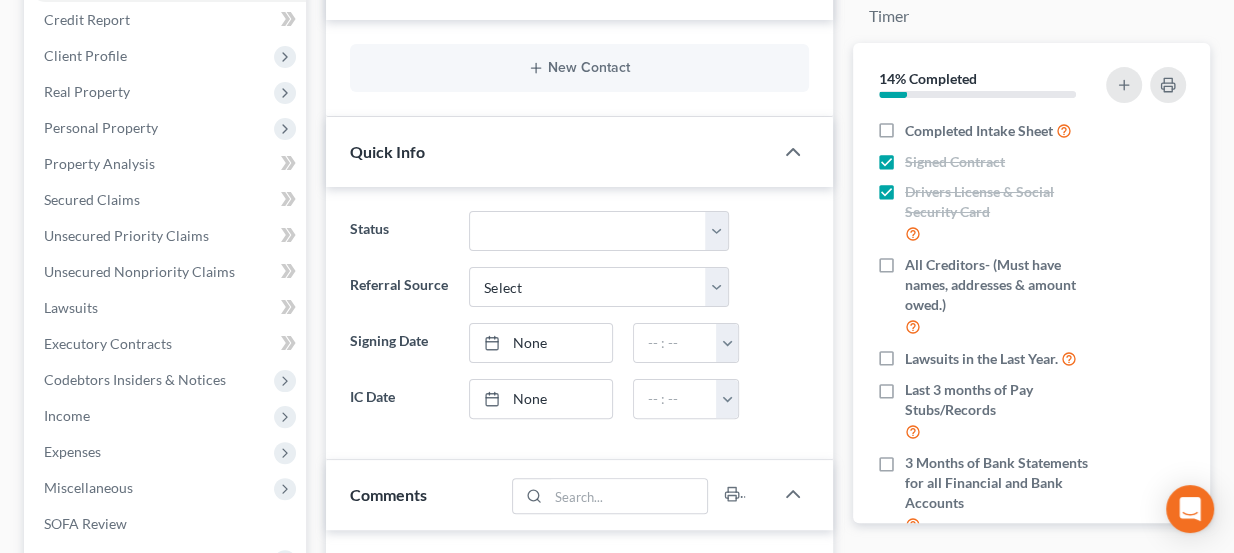 scroll, scrollTop: 90, scrollLeft: 0, axis: vertical 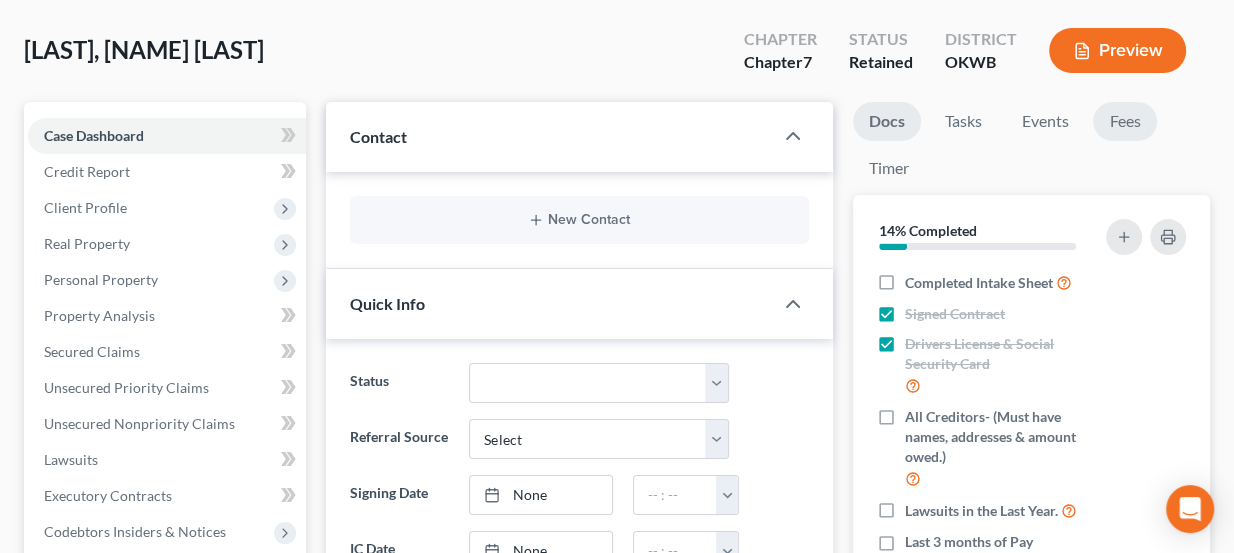 click on "Fees" at bounding box center (1125, 121) 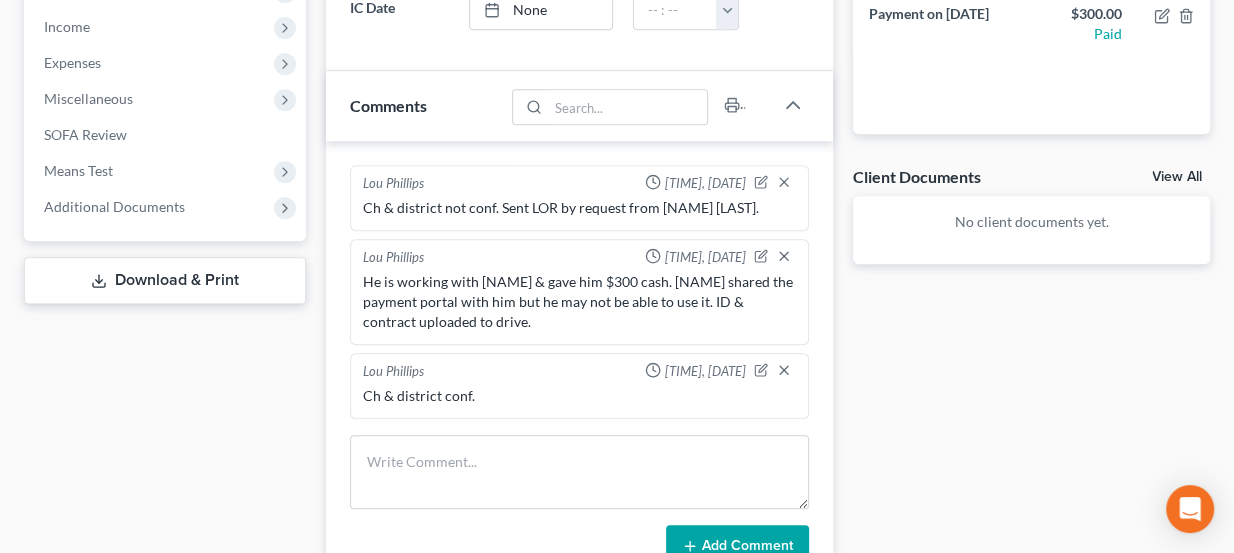 scroll, scrollTop: 636, scrollLeft: 0, axis: vertical 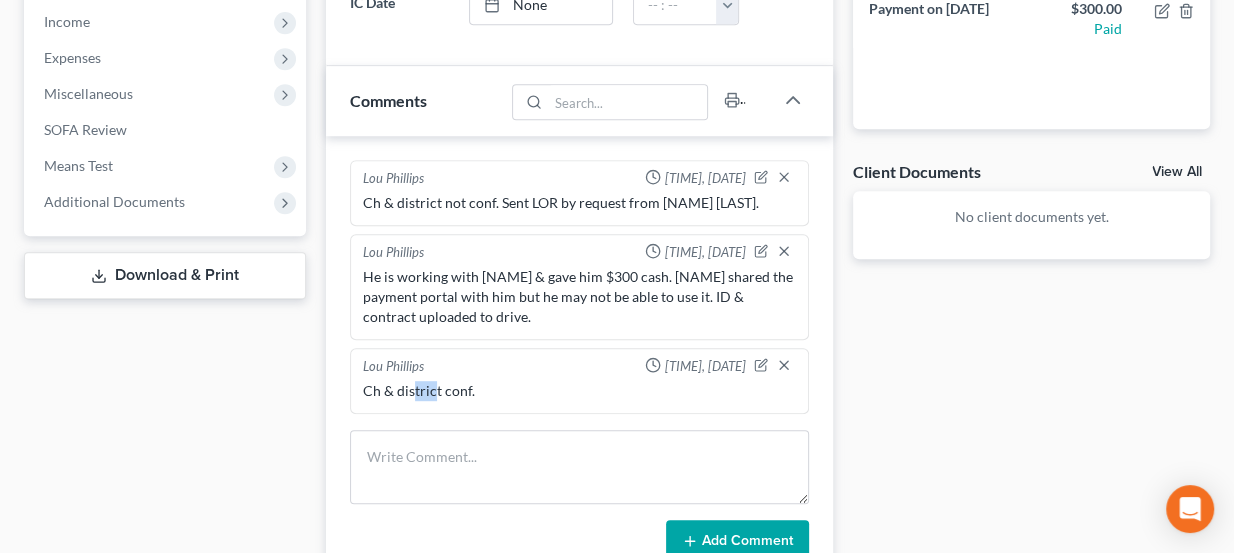 drag, startPoint x: 419, startPoint y: 389, endPoint x: 449, endPoint y: 388, distance: 30.016663 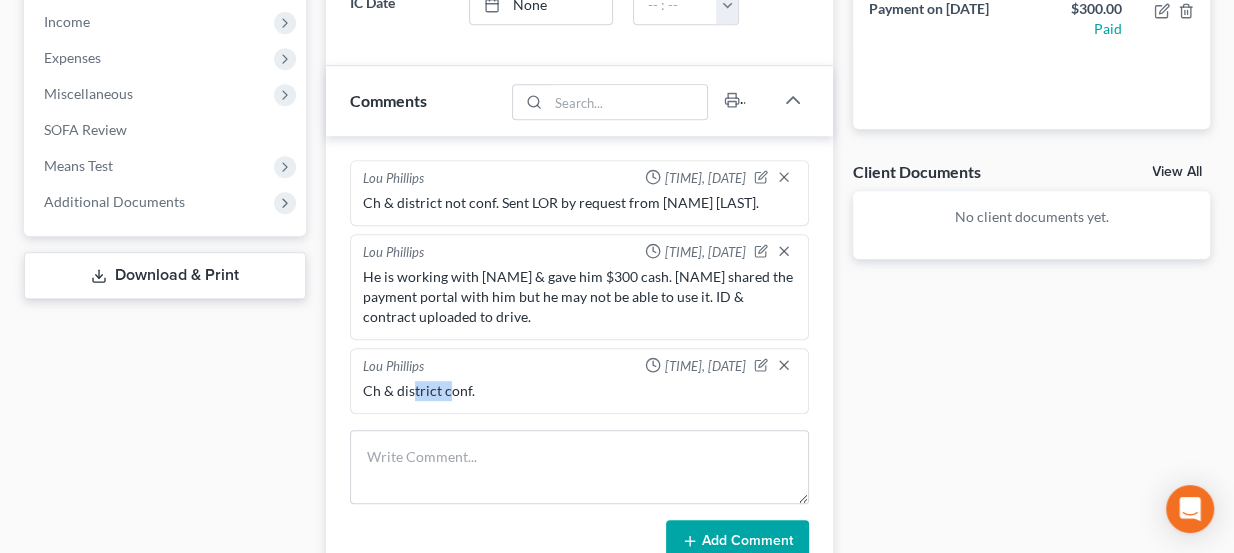 click on "Ch & district conf." at bounding box center [580, 391] 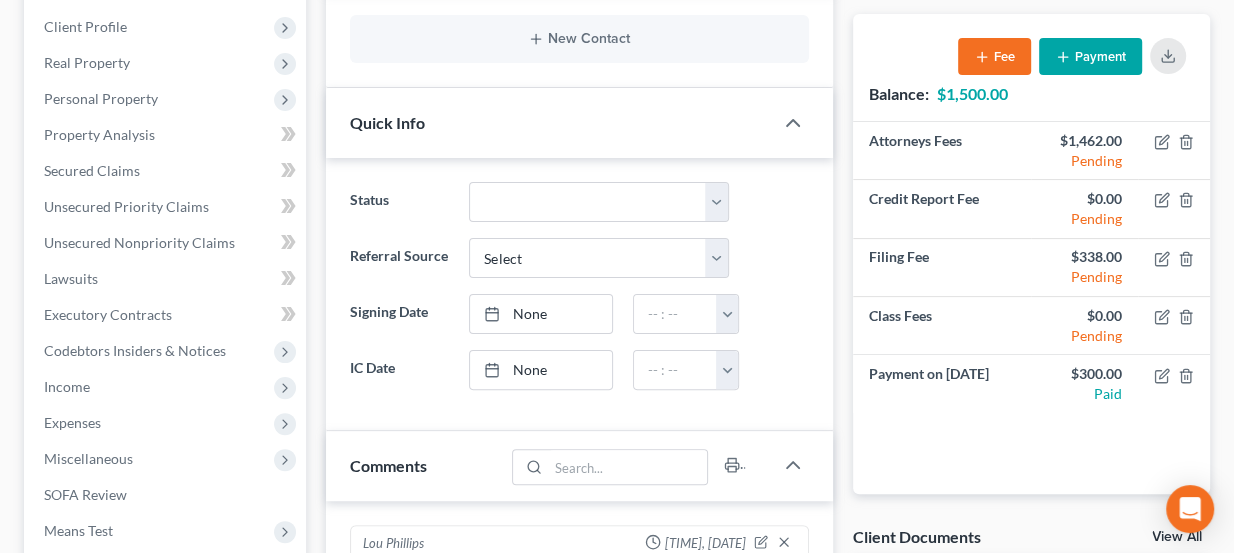 scroll, scrollTop: 0, scrollLeft: 0, axis: both 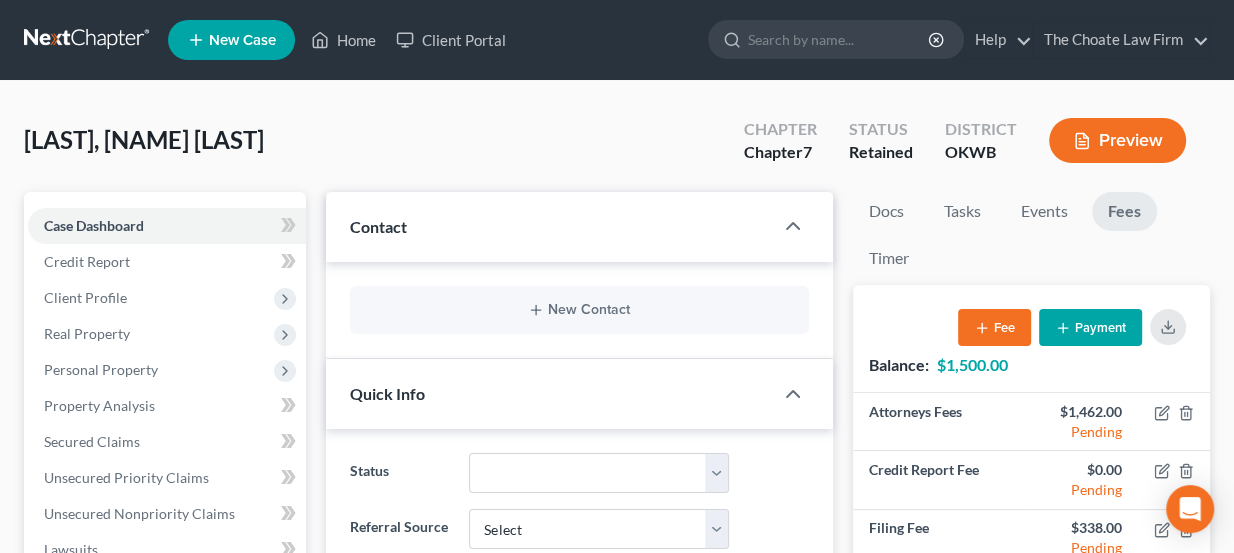 click at bounding box center (88, 40) 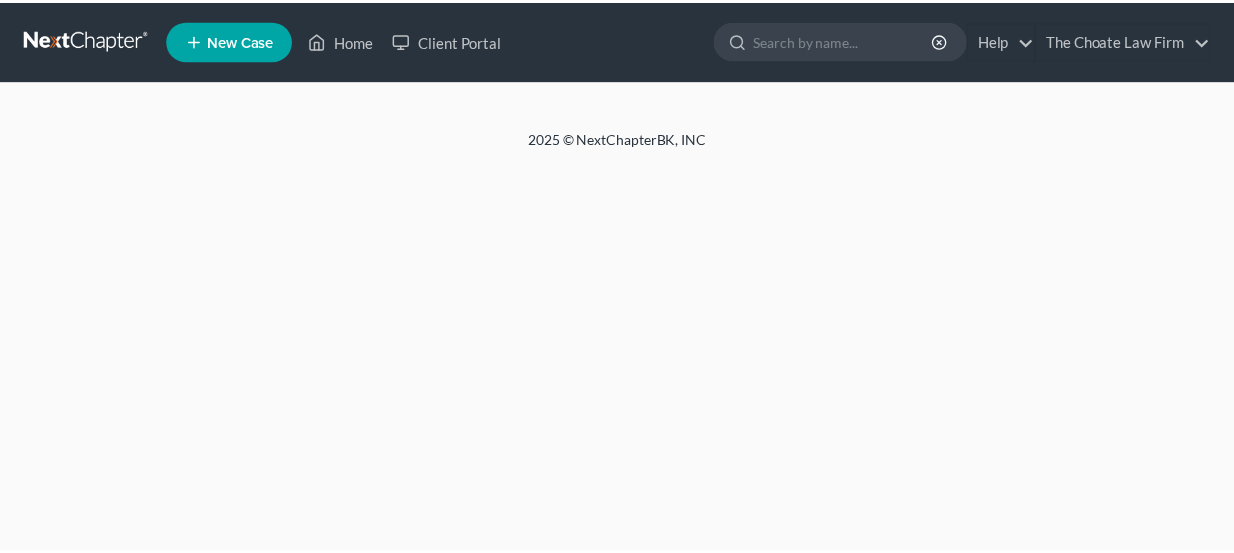 scroll, scrollTop: 0, scrollLeft: 0, axis: both 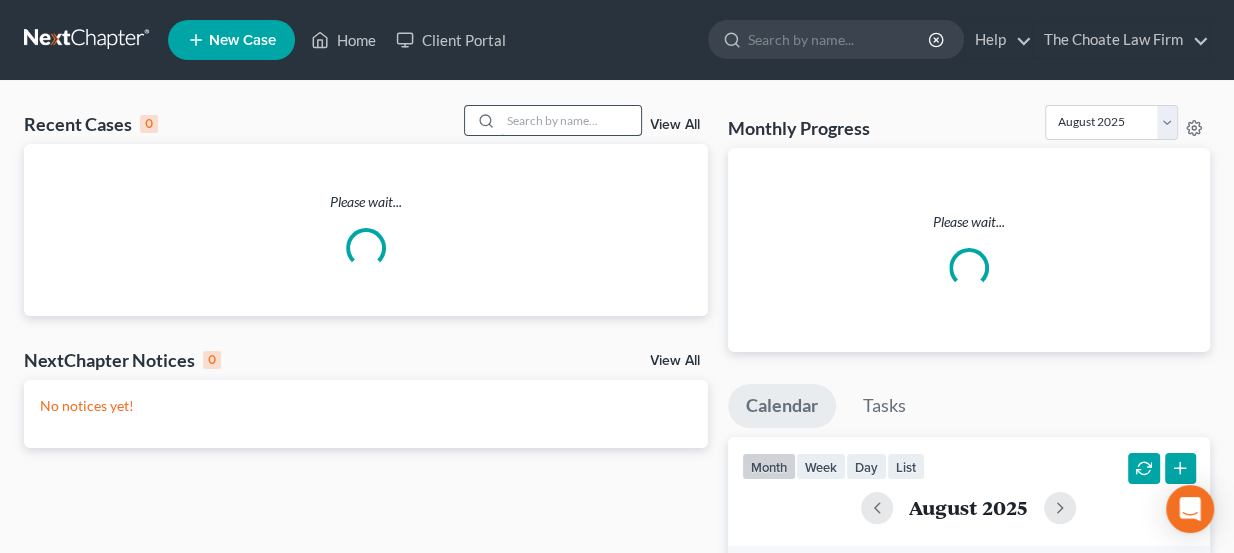 click at bounding box center (571, 120) 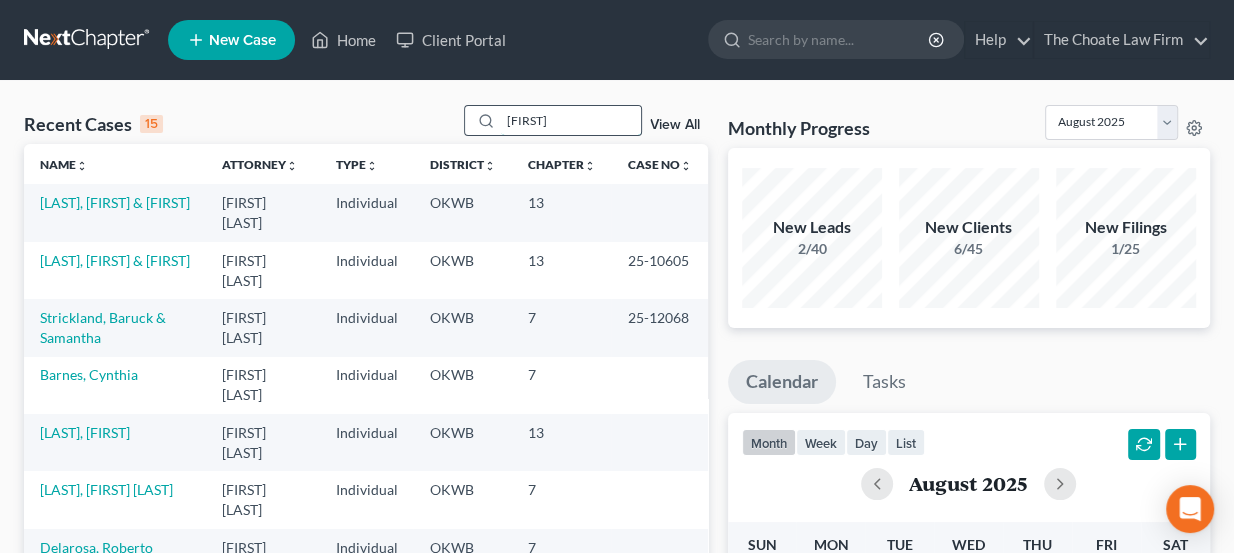 type on "[FIRST]" 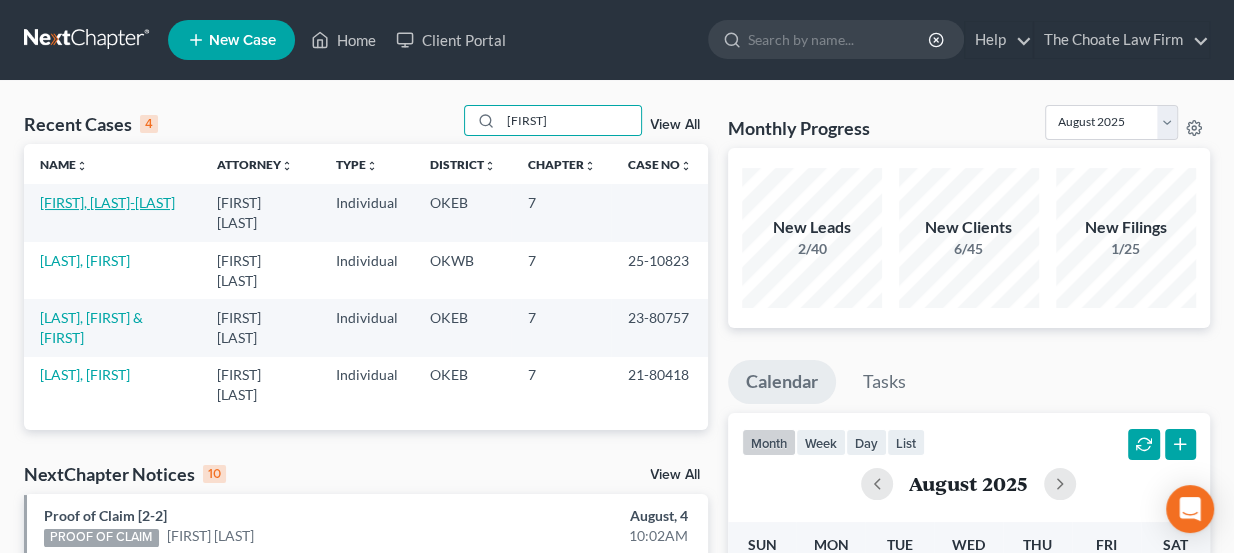 click on "[FIRST], [LAST]-[LAST]" at bounding box center [107, 202] 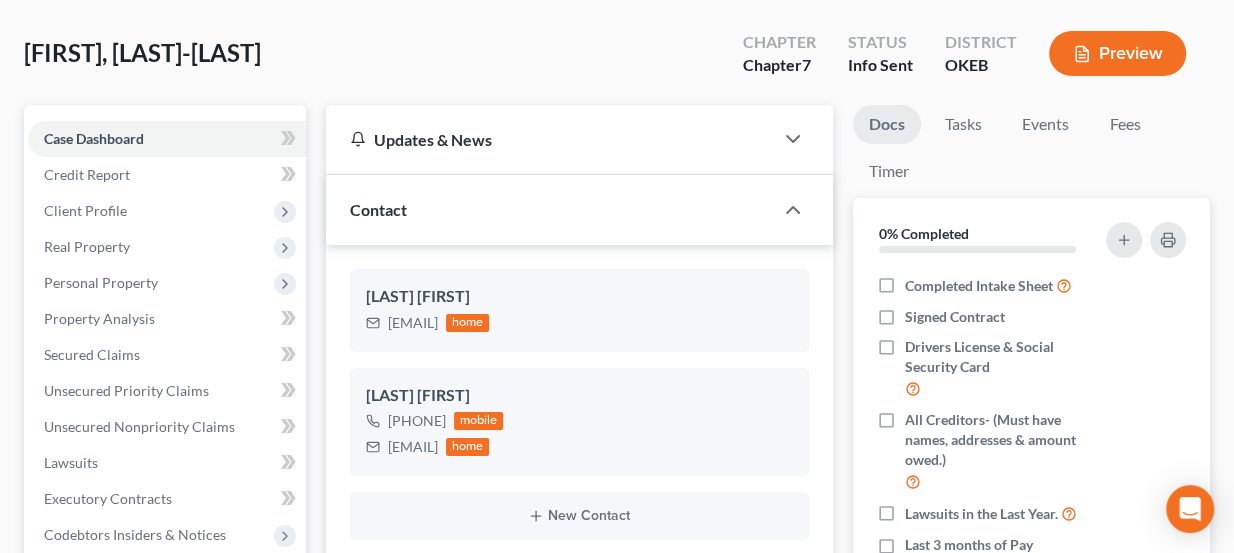 scroll, scrollTop: 90, scrollLeft: 0, axis: vertical 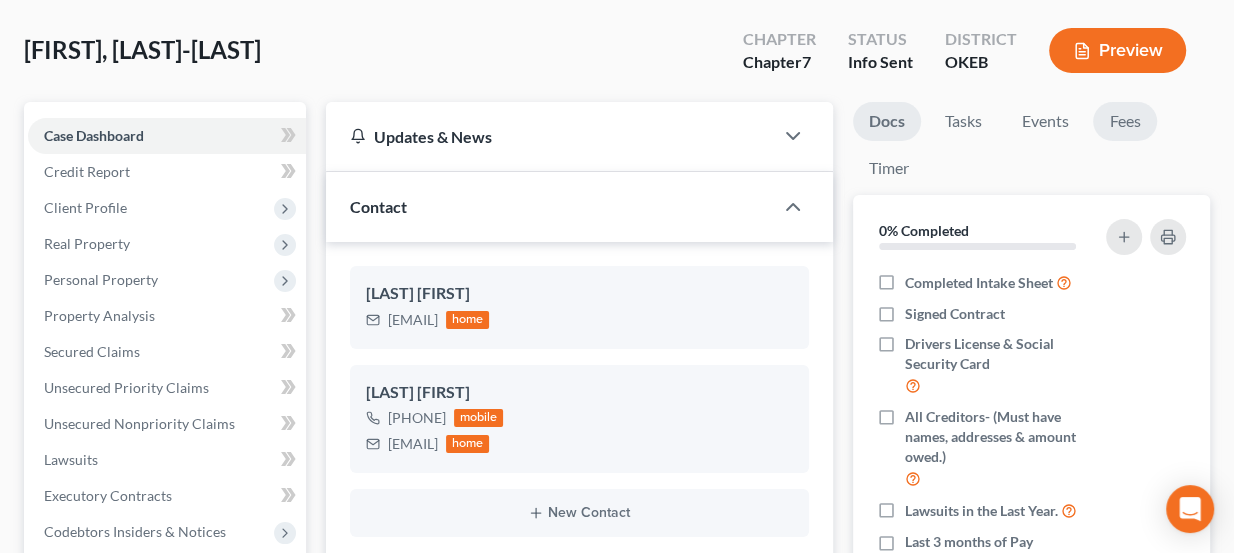drag, startPoint x: 1138, startPoint y: 134, endPoint x: 1134, endPoint y: 124, distance: 10.770329 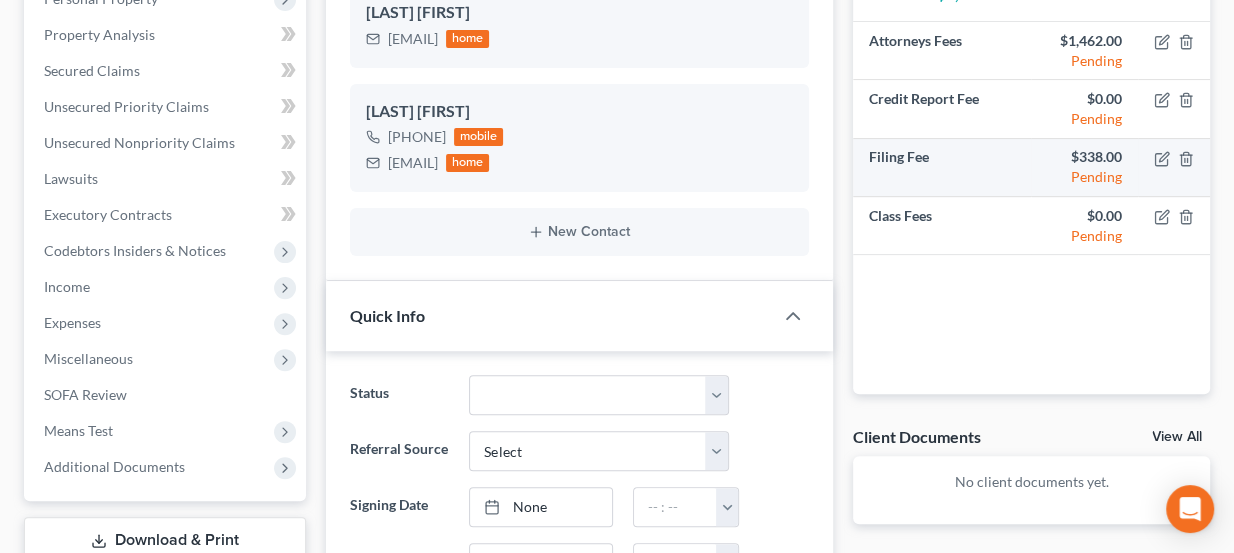 scroll, scrollTop: 454, scrollLeft: 0, axis: vertical 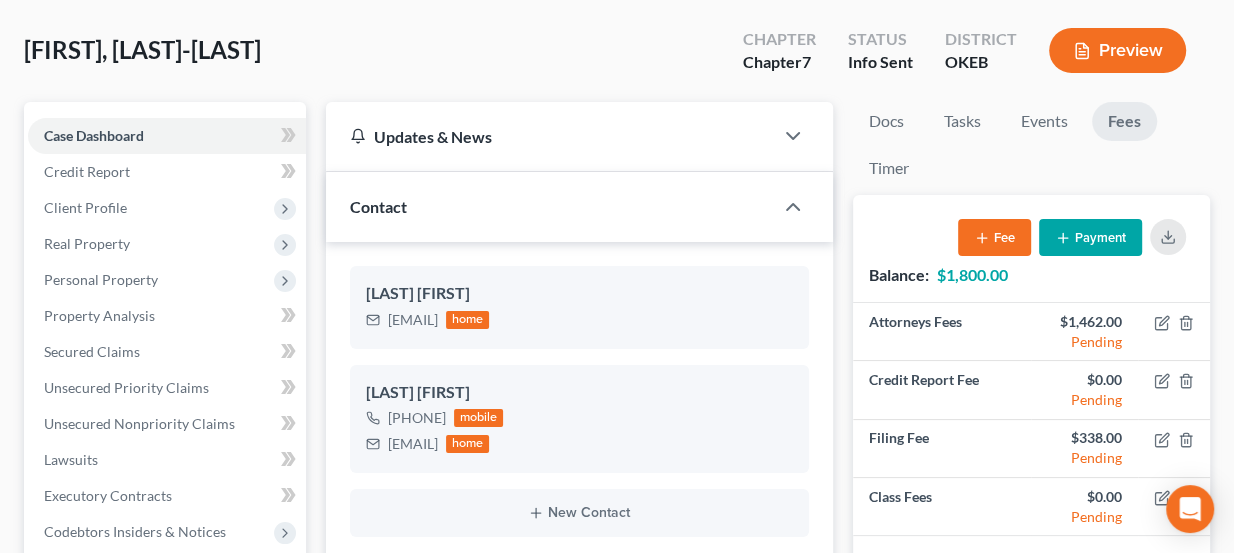 click on "Payment" at bounding box center [1090, 237] 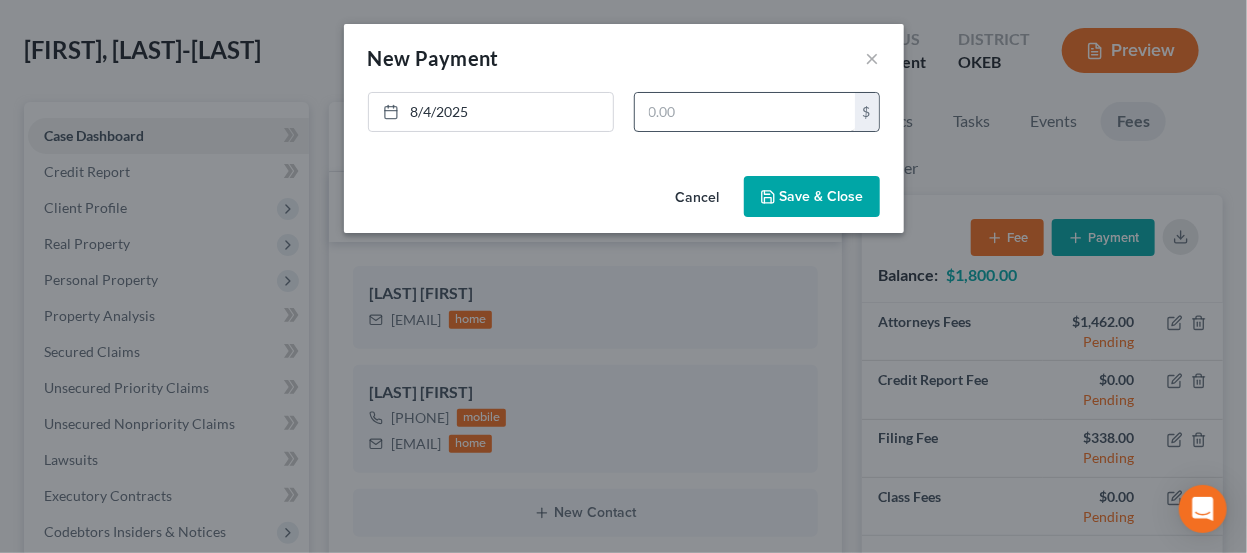 drag, startPoint x: 729, startPoint y: 92, endPoint x: 725, endPoint y: 102, distance: 10.770329 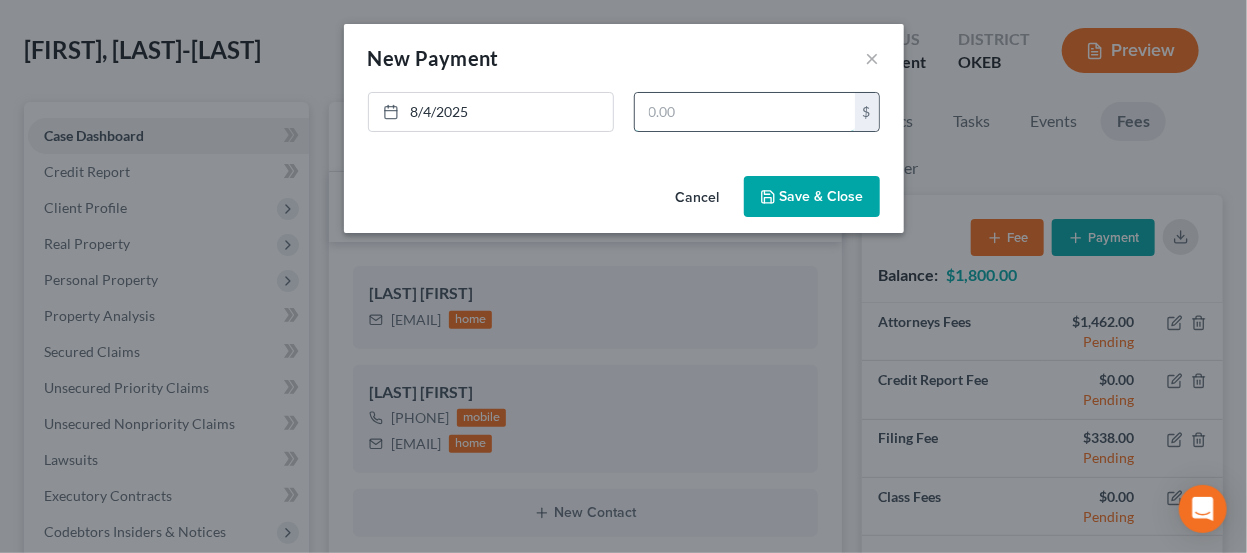 click at bounding box center (745, 112) 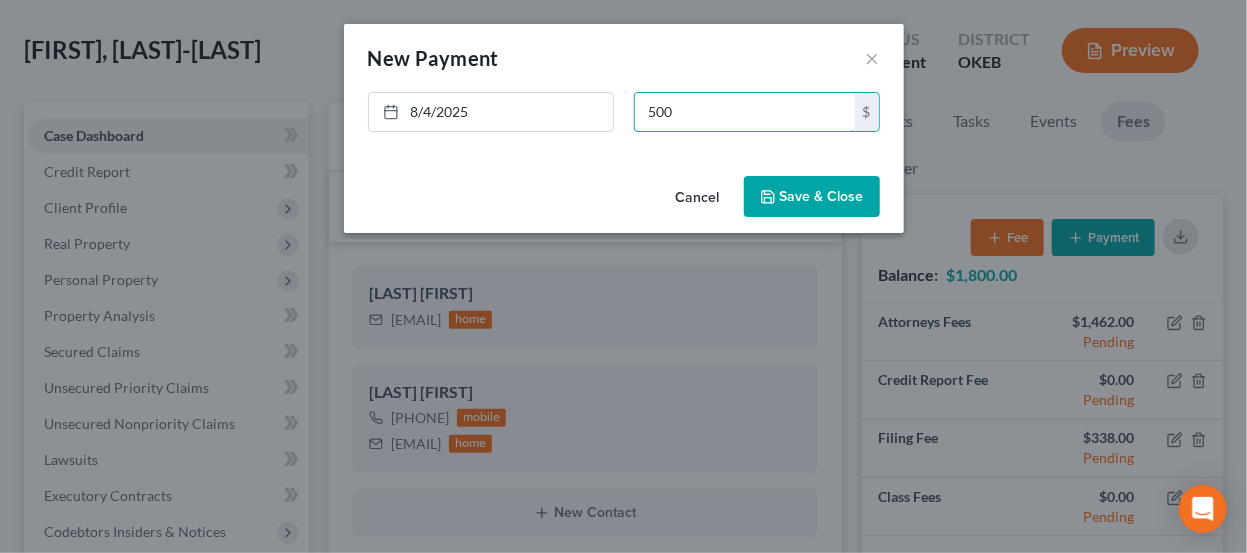 type on "500" 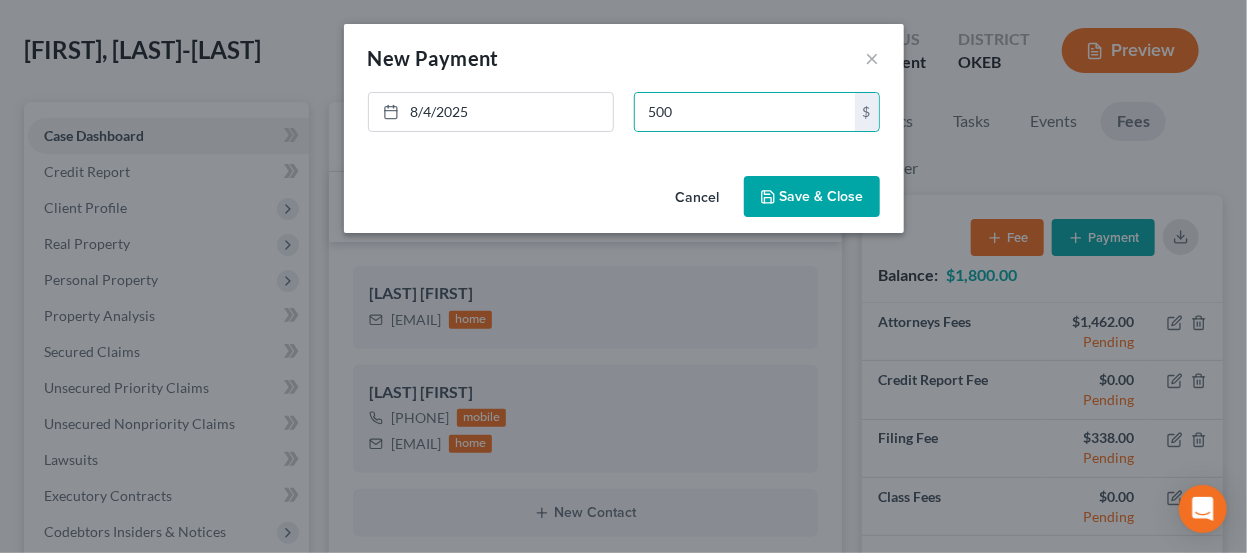 click on "Save & Close" at bounding box center (812, 197) 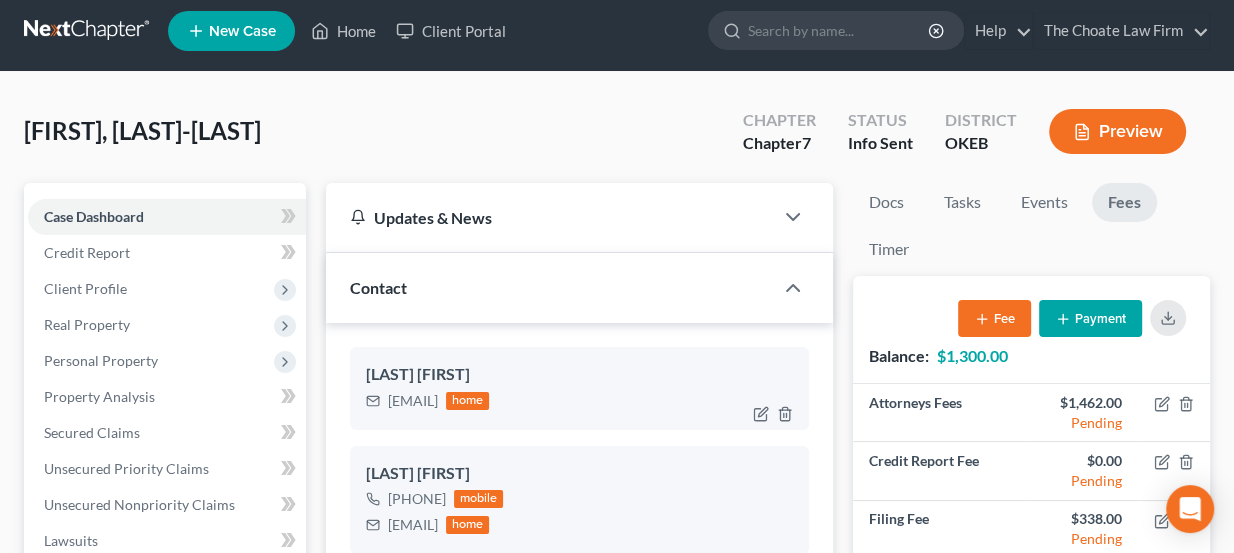 scroll, scrollTop: 0, scrollLeft: 0, axis: both 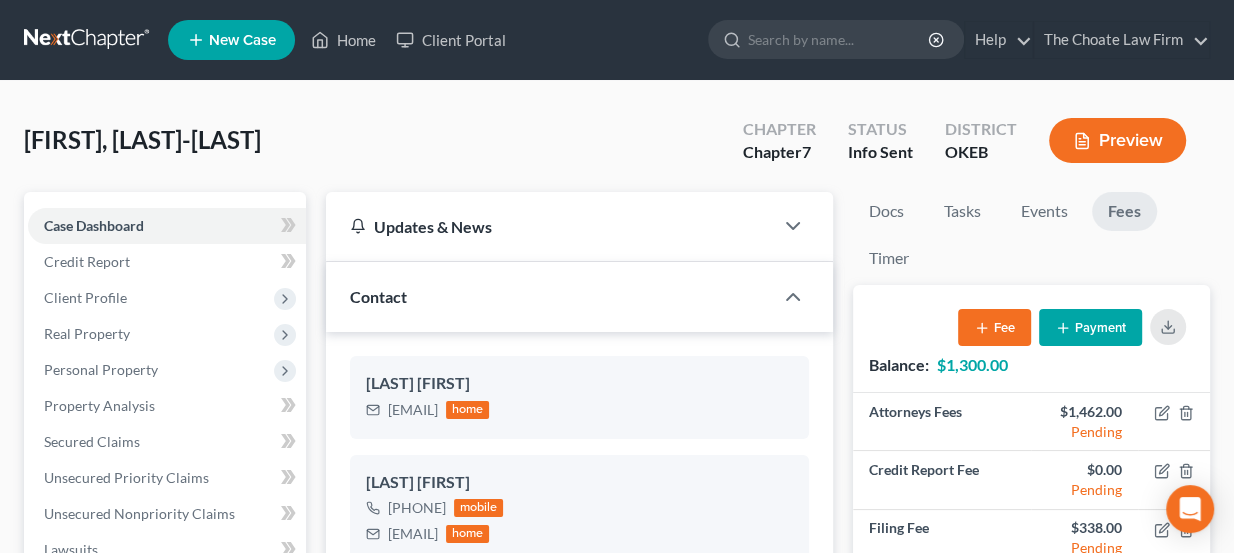 click on "[FIRST], [LAST]-[LAST]" at bounding box center (142, 139) 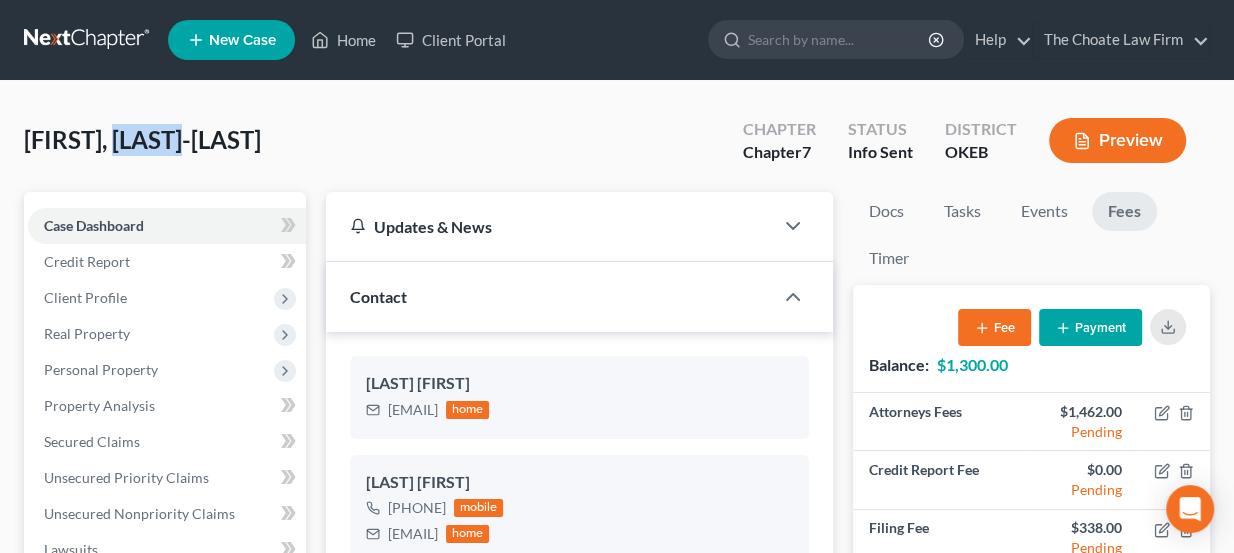 click on "[FIRST], [LAST]-[LAST]" at bounding box center (142, 139) 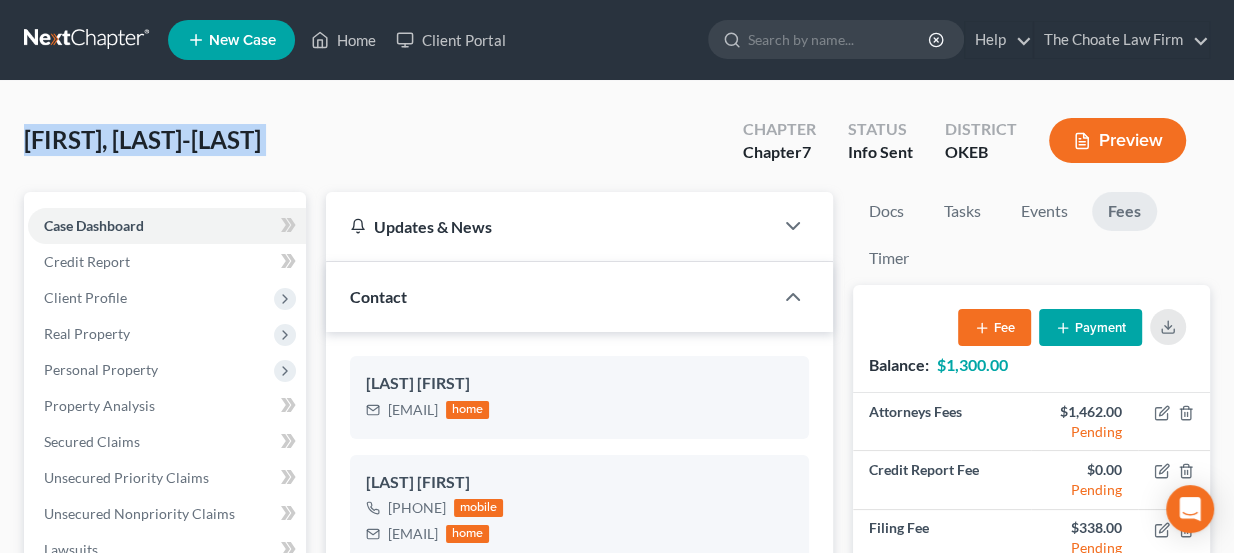 click on "[FIRST], [LAST]-[LAST]" at bounding box center [142, 139] 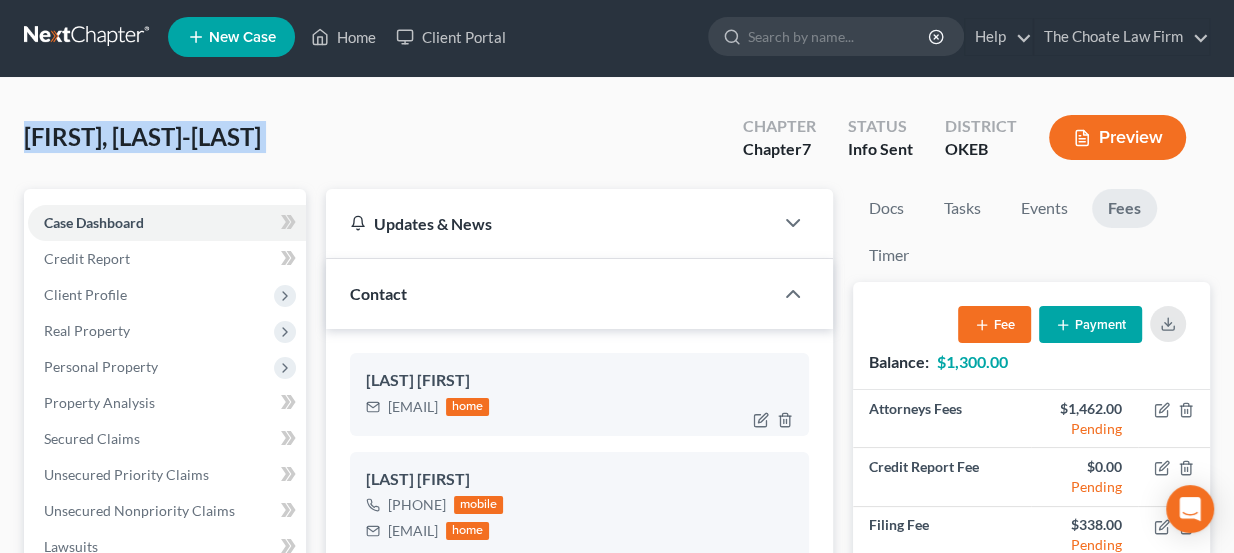 scroll, scrollTop: 0, scrollLeft: 0, axis: both 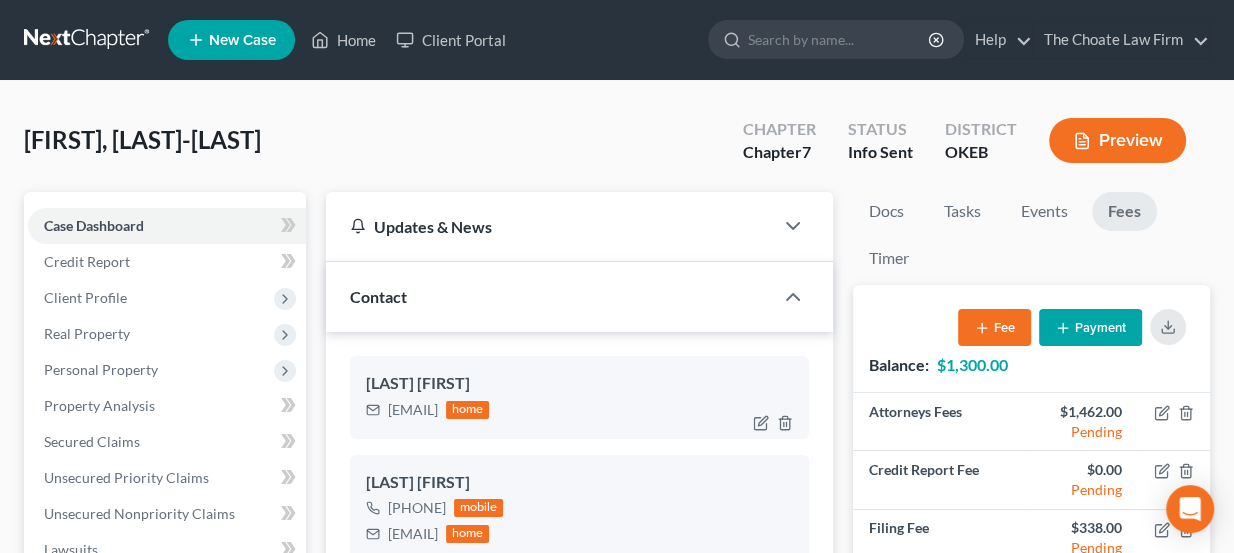 click on "[EMAIL]" at bounding box center (413, 410) 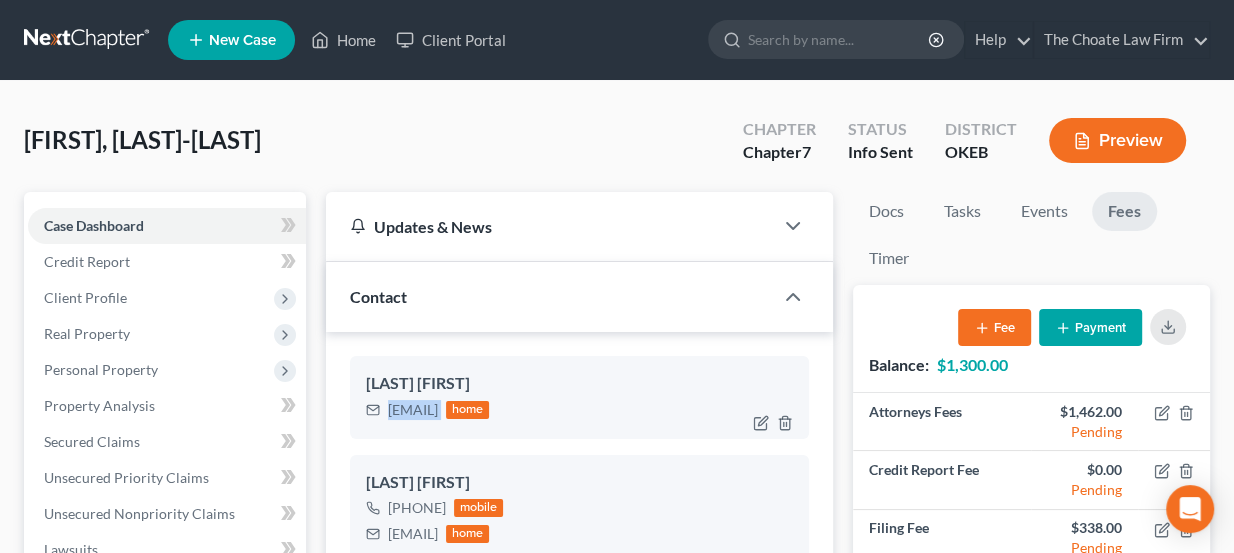 click on "[EMAIL]" at bounding box center (413, 410) 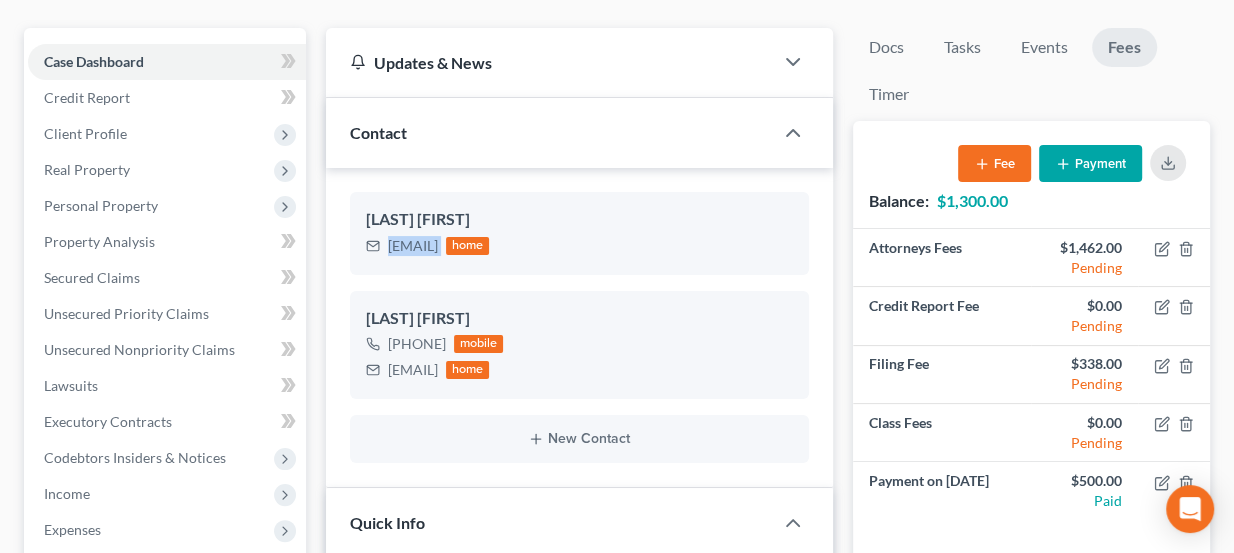 scroll, scrollTop: 181, scrollLeft: 0, axis: vertical 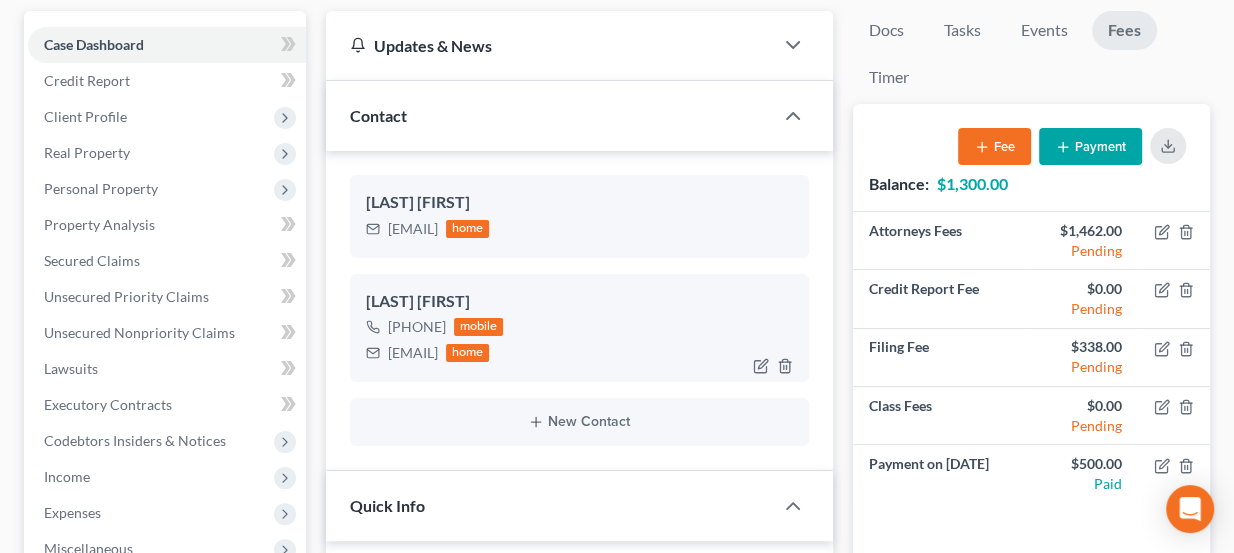 click on "tweety7of9@yahoo.com" at bounding box center (413, 353) 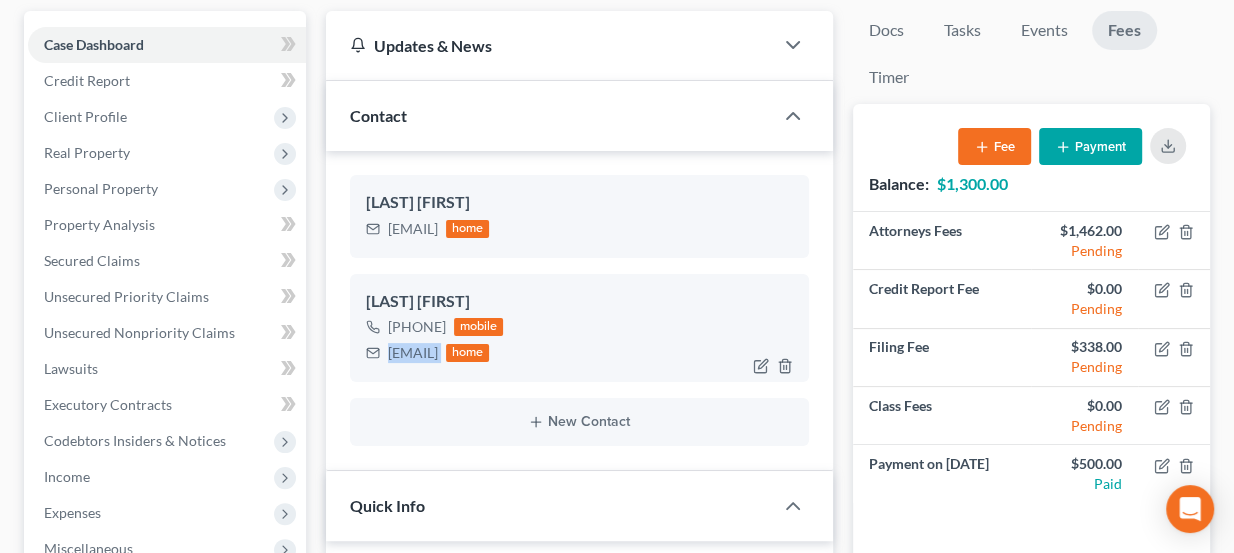 click on "tweety7of9@yahoo.com" at bounding box center (413, 353) 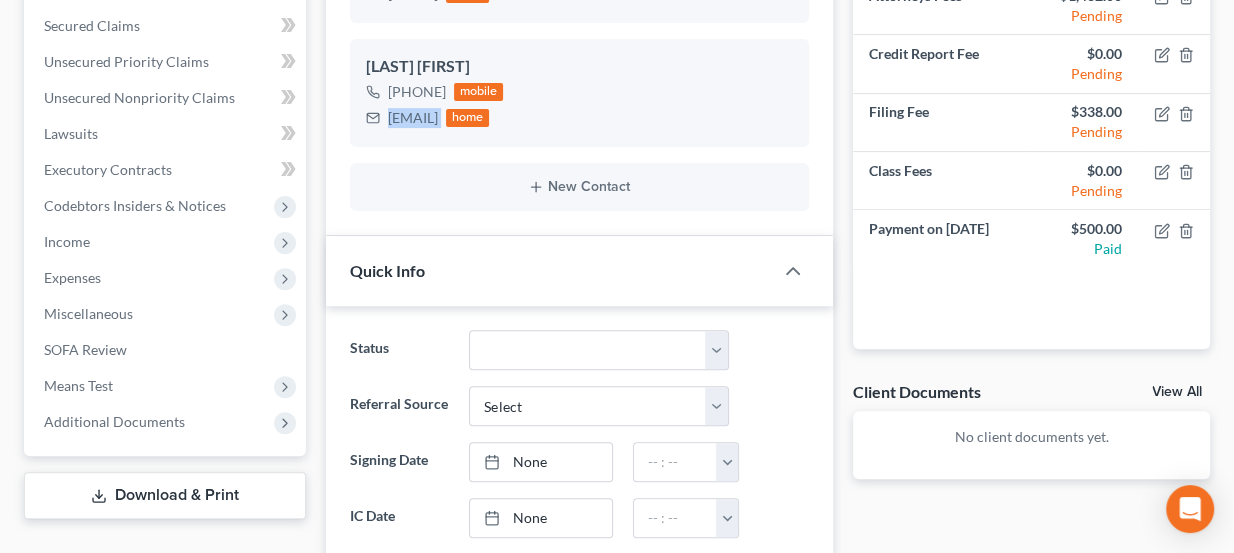 scroll, scrollTop: 363, scrollLeft: 0, axis: vertical 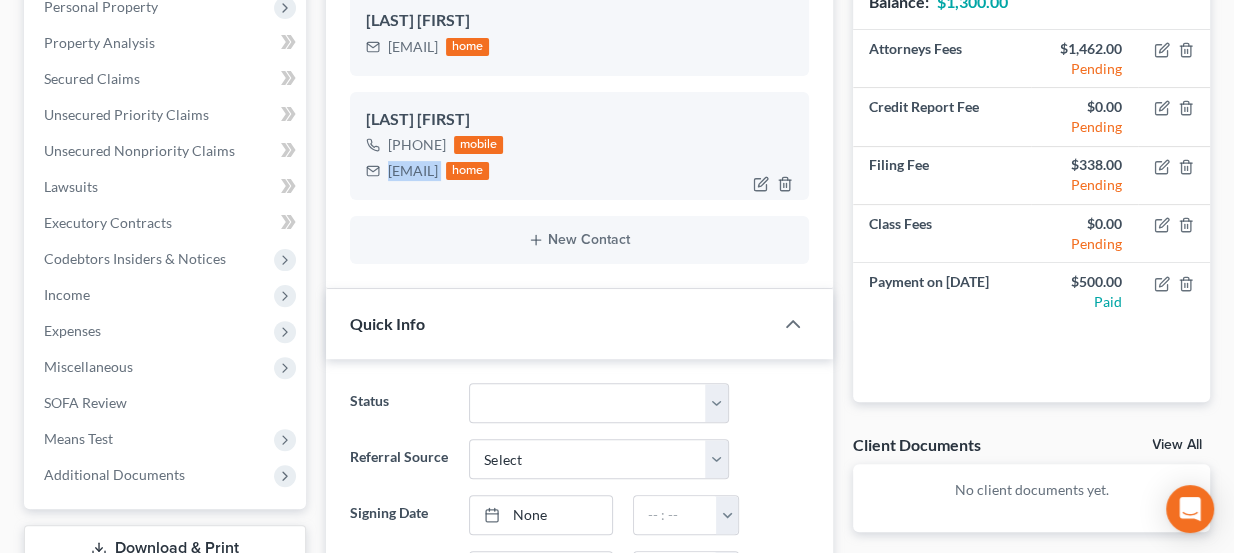 copy on "tweety7of9@yahoo.com" 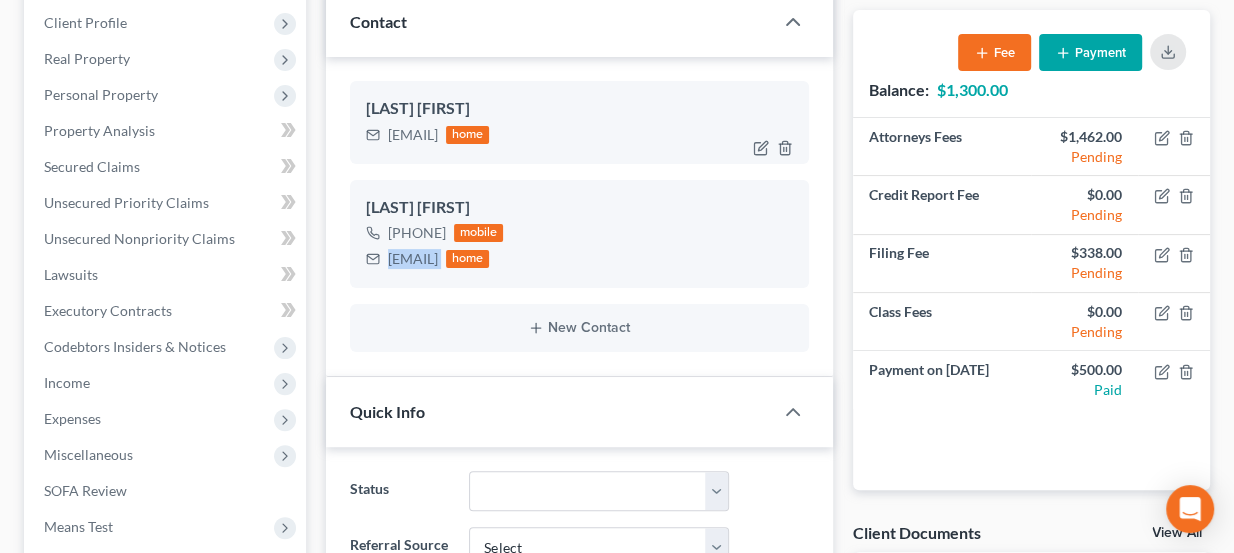 scroll, scrollTop: 272, scrollLeft: 0, axis: vertical 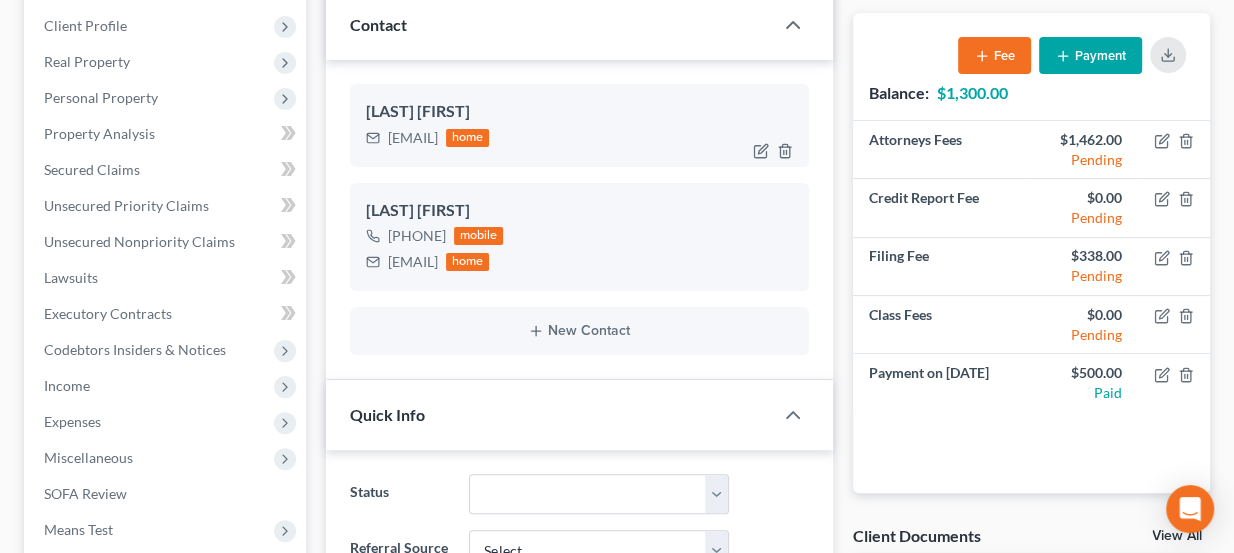 click on "72kristenholley@gmail.com" at bounding box center [413, 138] 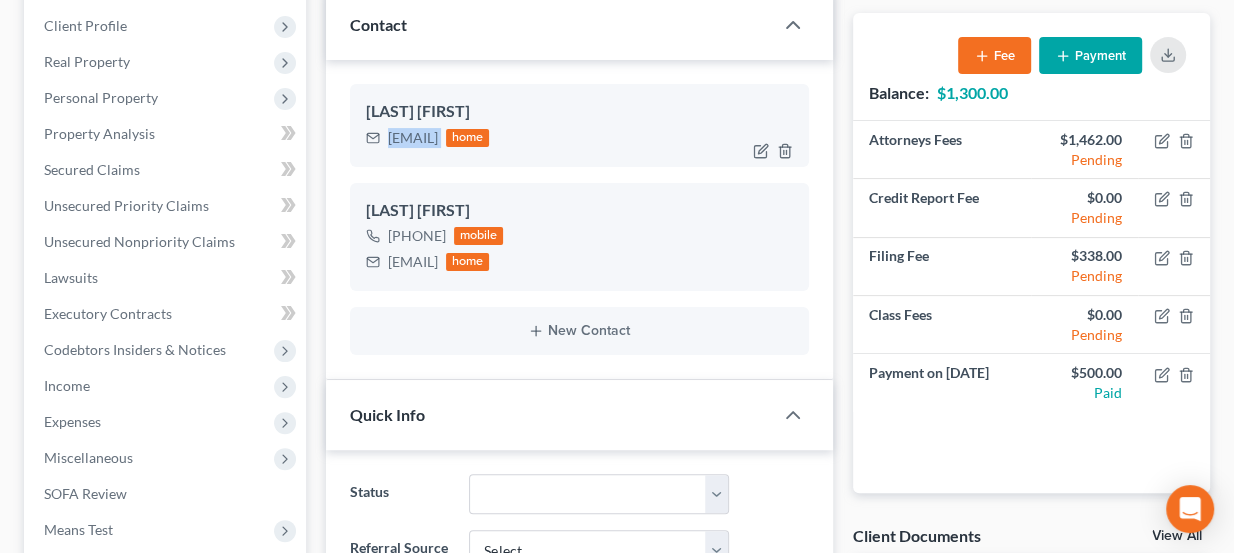 click on "72kristenholley@gmail.com" at bounding box center [413, 138] 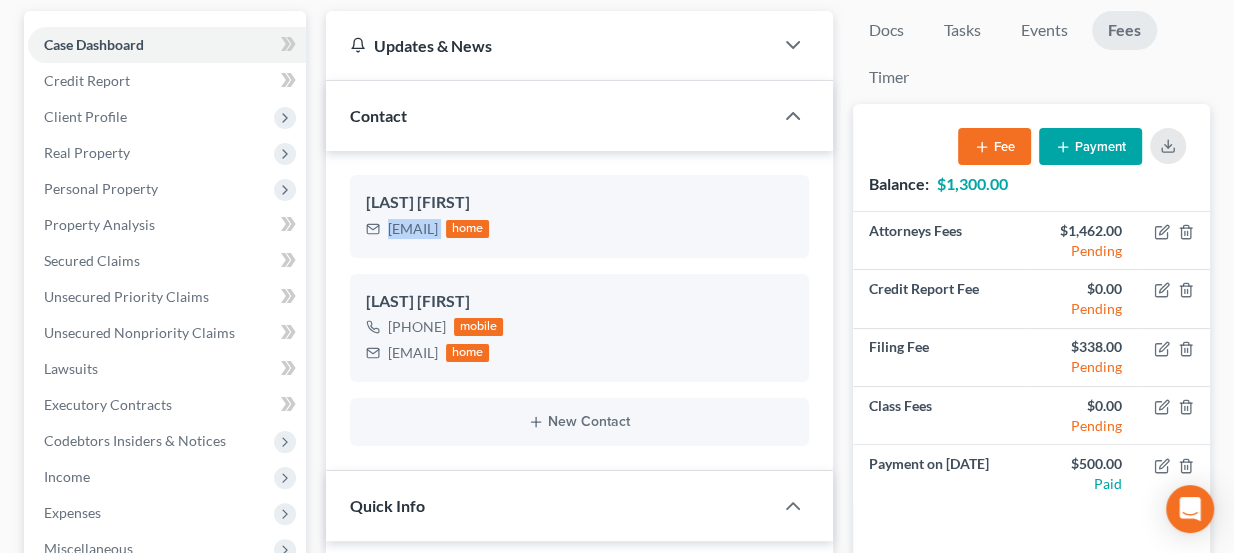 scroll, scrollTop: 0, scrollLeft: 0, axis: both 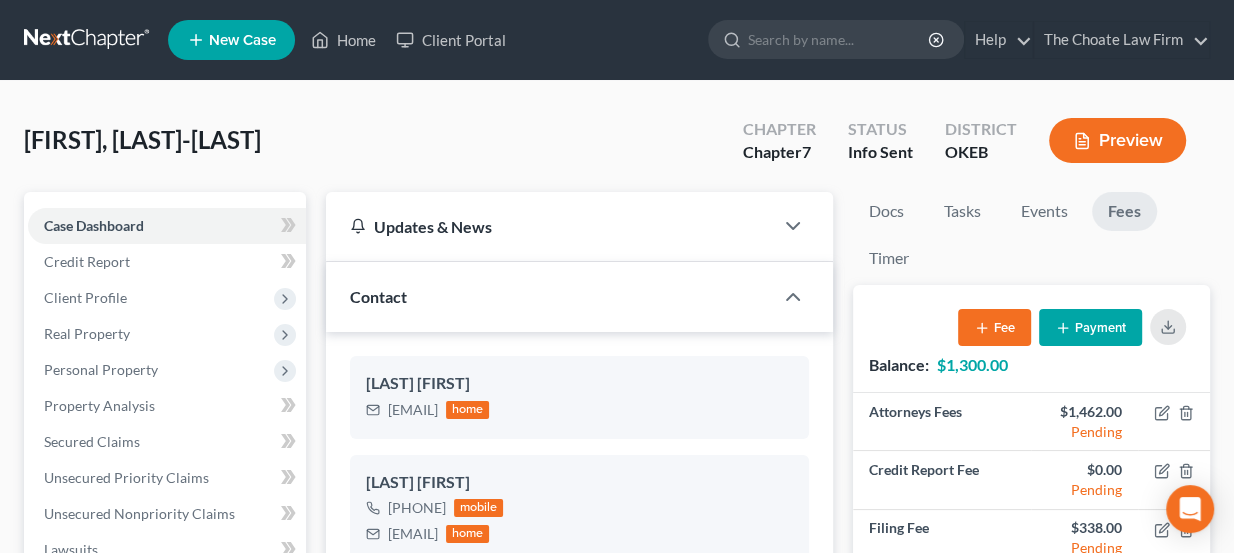 click on "Home New Case Client Portal The Choate Law Firm lou@chapter7ok.com My Account Settings Plan + Billing Account Add-Ons Upgrade to Whoa Help Center Webinars Training Videos What's new Log out New Case Home Client Portal         - No Result - See all results Or Press Enter... Help Help Center Webinars Training Videos What's new The Choate Law Firm The Choate Law Firm lou@chapter7ok.com My Account Settings Plan + Billing Account Add-Ons Upgrade to Whoa Log out" at bounding box center [617, 40] 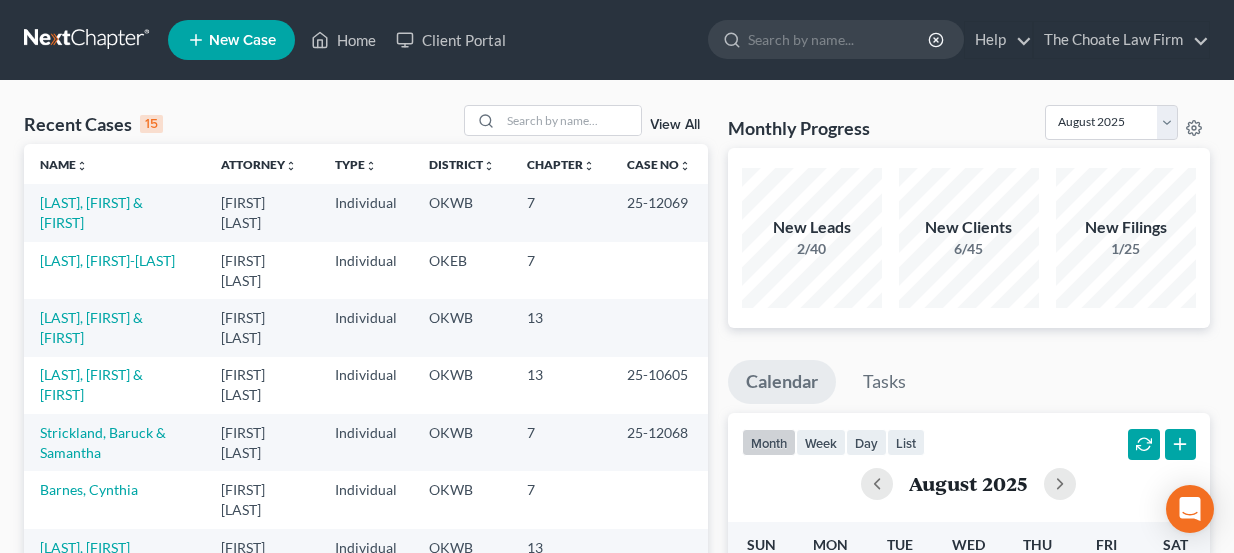 scroll, scrollTop: 0, scrollLeft: 0, axis: both 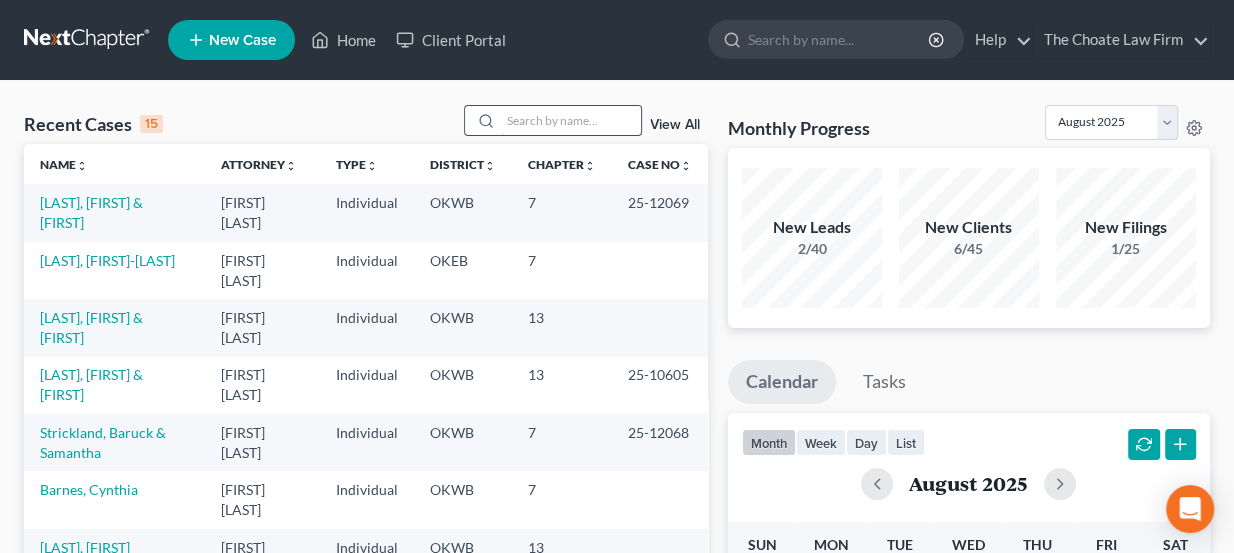 click at bounding box center [571, 120] 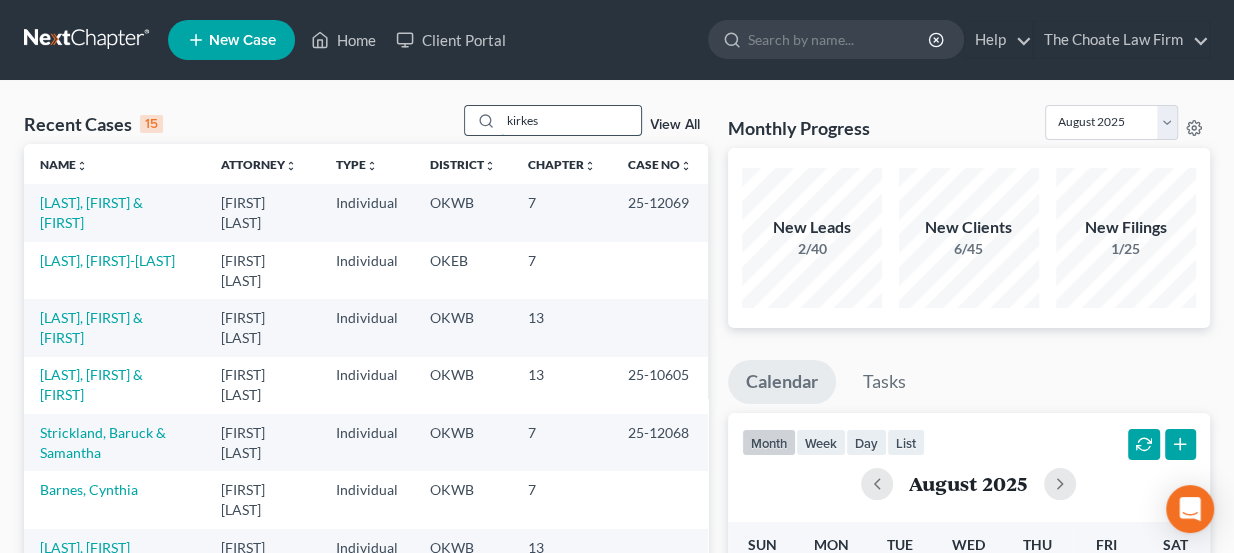 type on "kirkes" 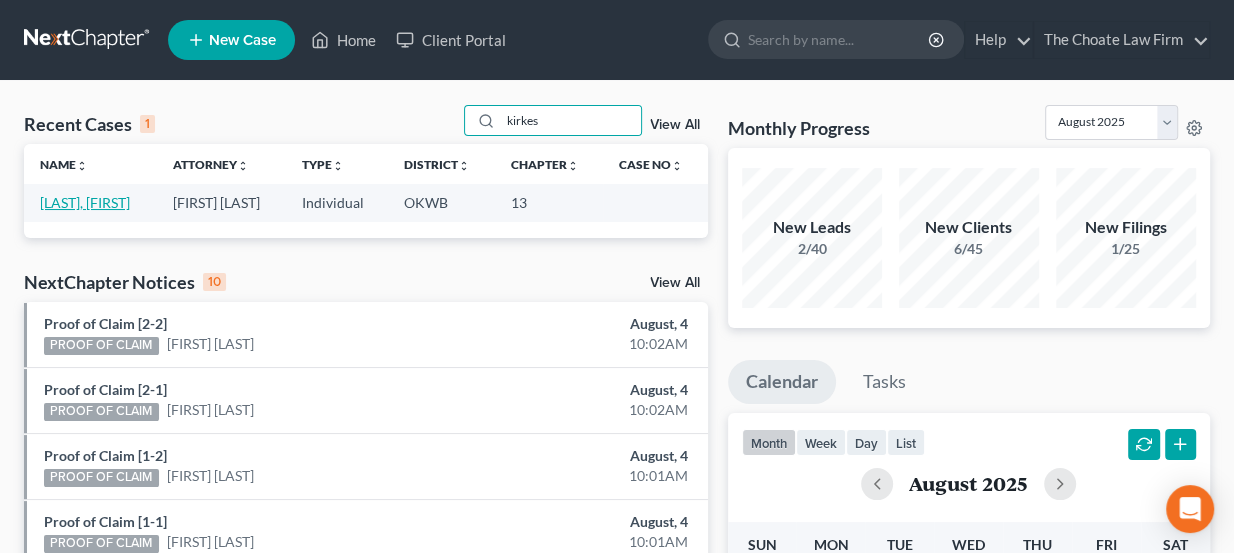 click on "[LAST], [FIRST]" at bounding box center [85, 202] 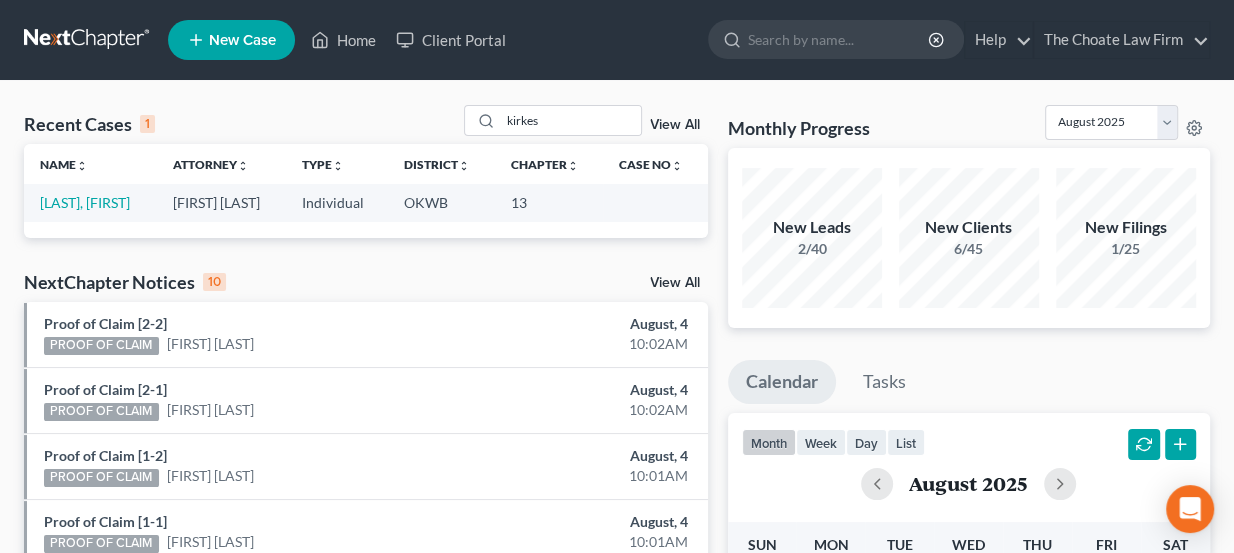 select on "3" 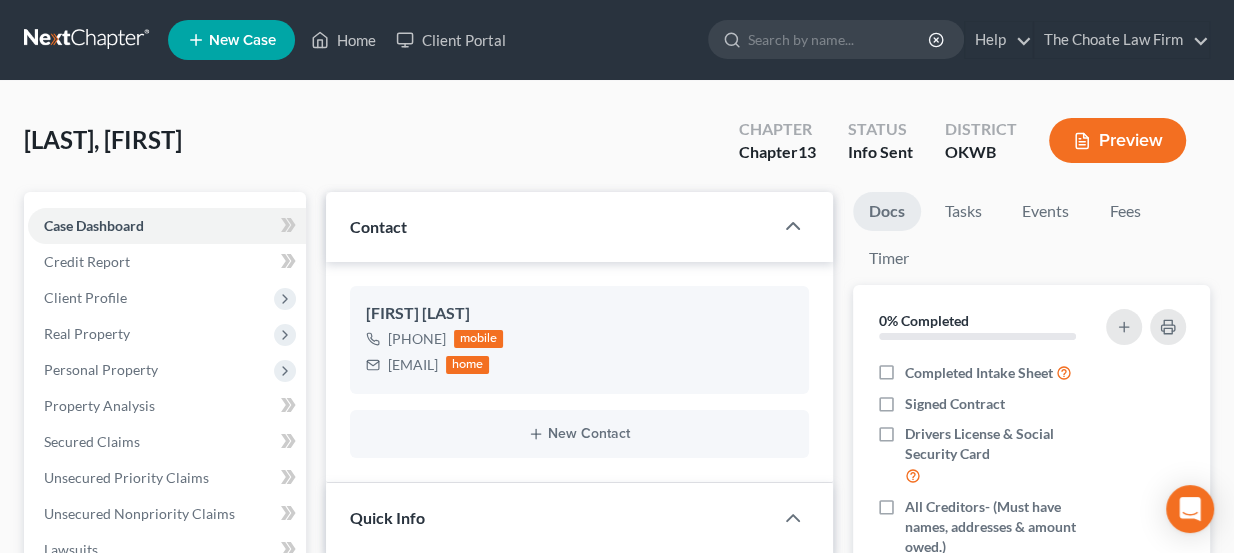 scroll, scrollTop: 401, scrollLeft: 0, axis: vertical 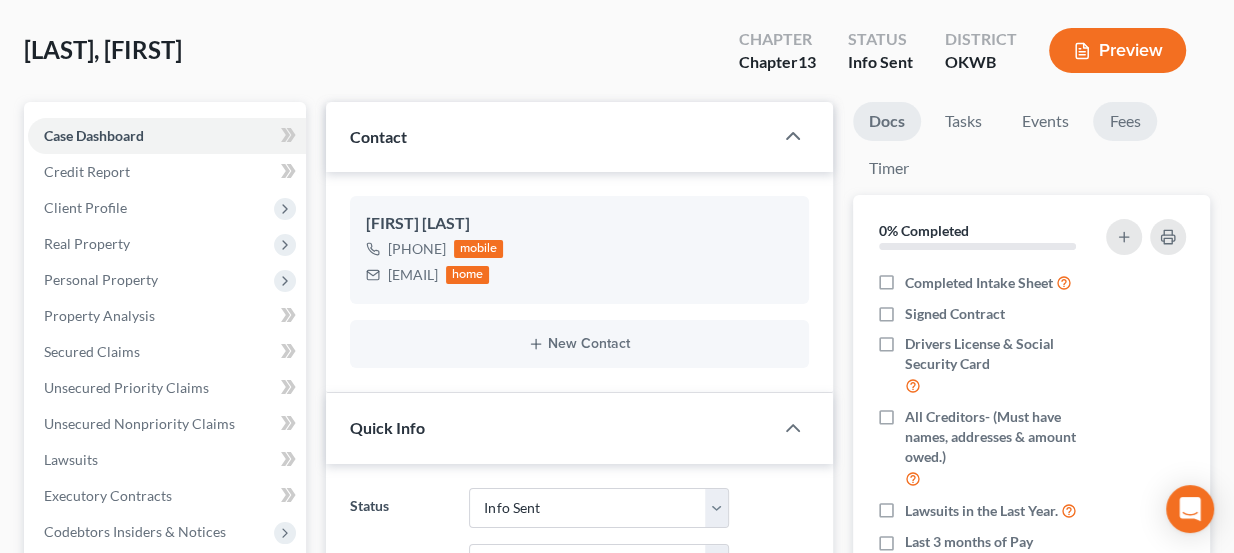 click on "Fees" at bounding box center (1125, 121) 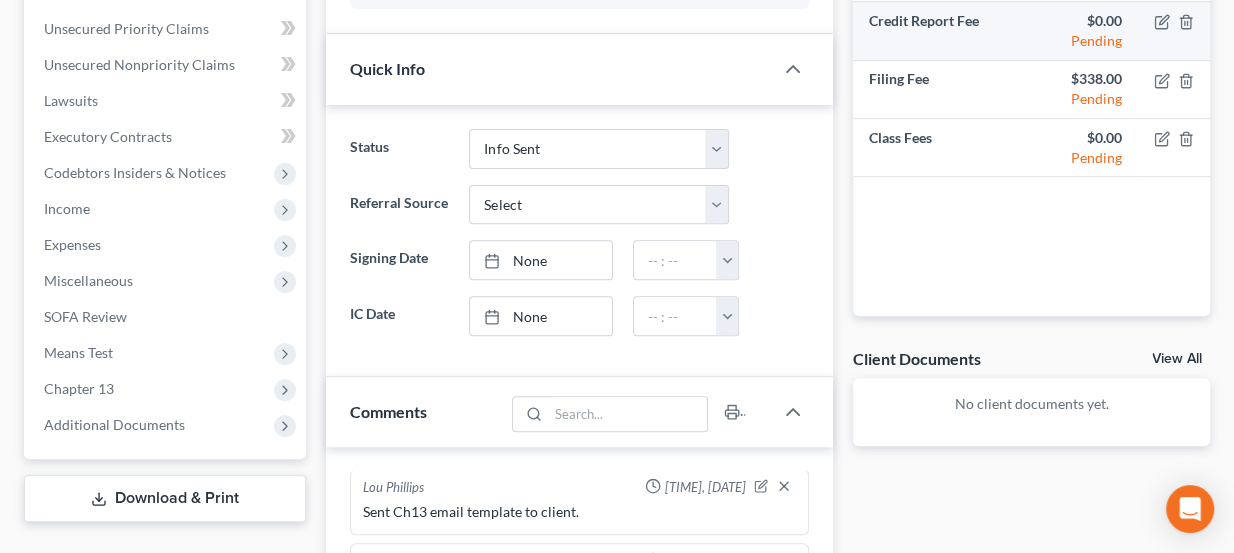 scroll, scrollTop: 454, scrollLeft: 0, axis: vertical 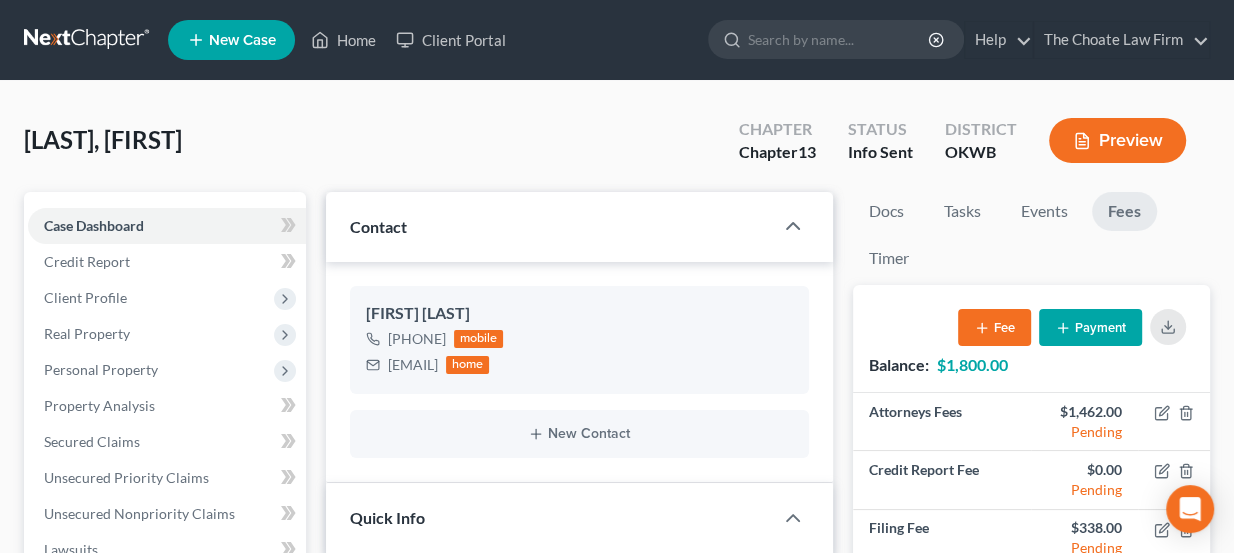 click on "New Case" at bounding box center [242, 40] 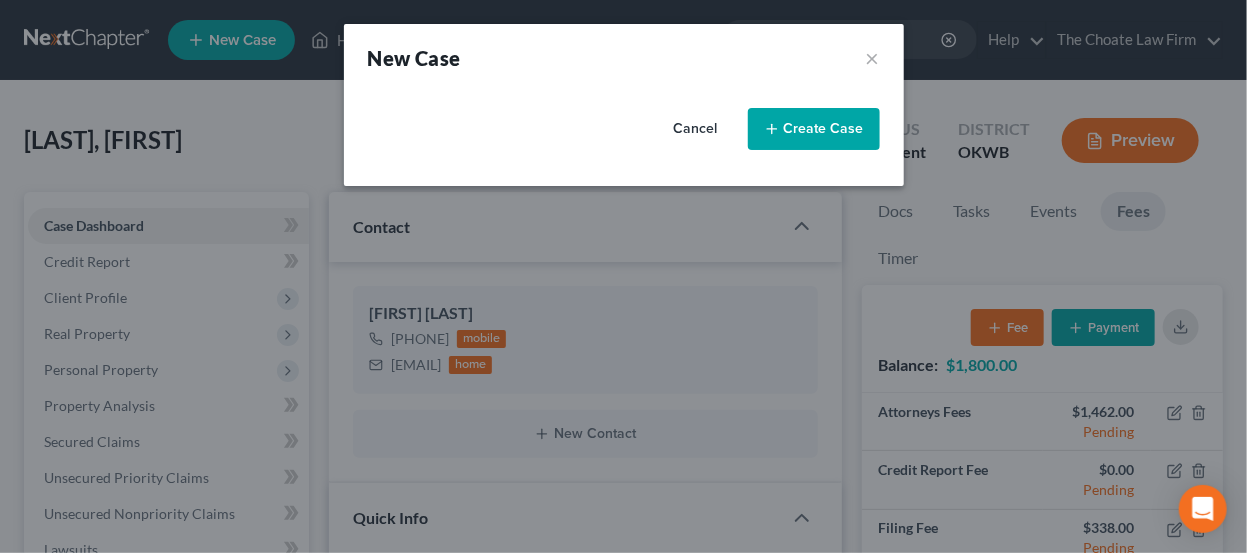 select on "65" 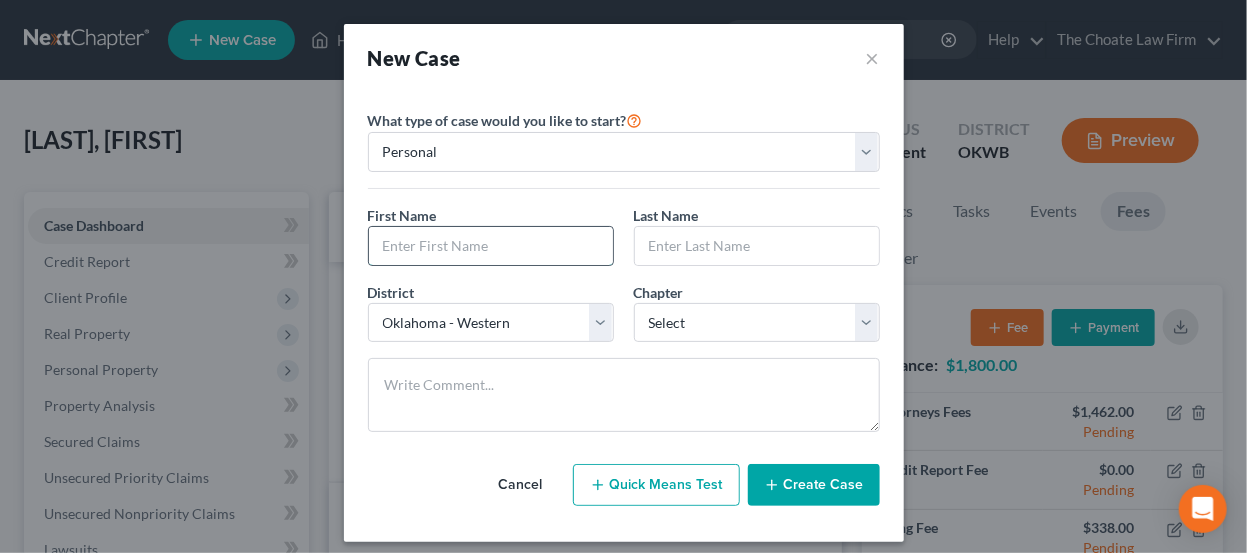 click at bounding box center (491, 246) 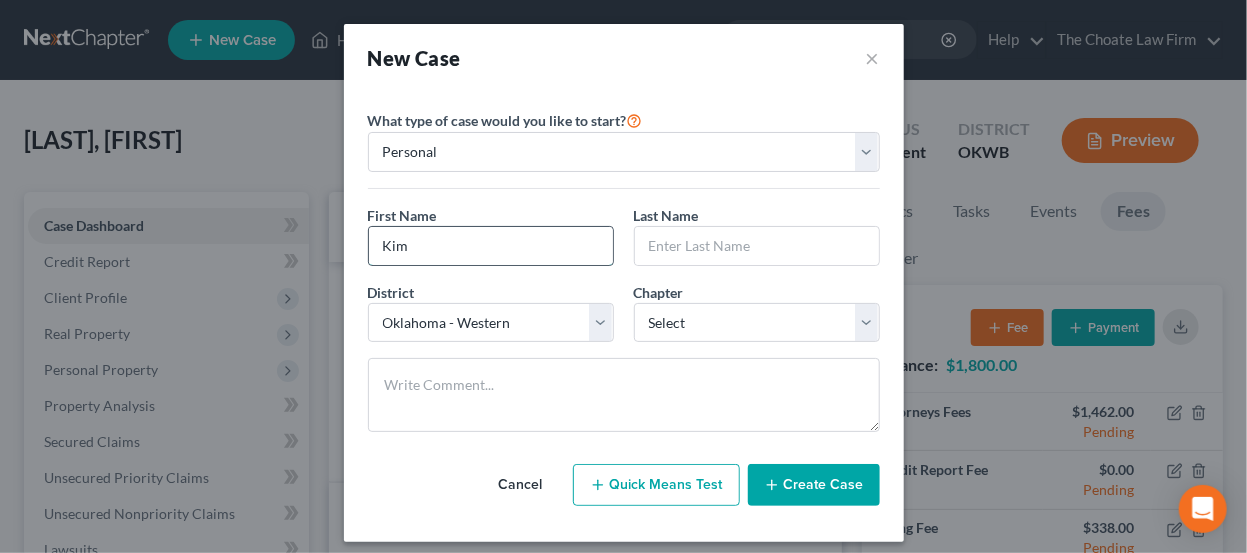 type on "Kim" 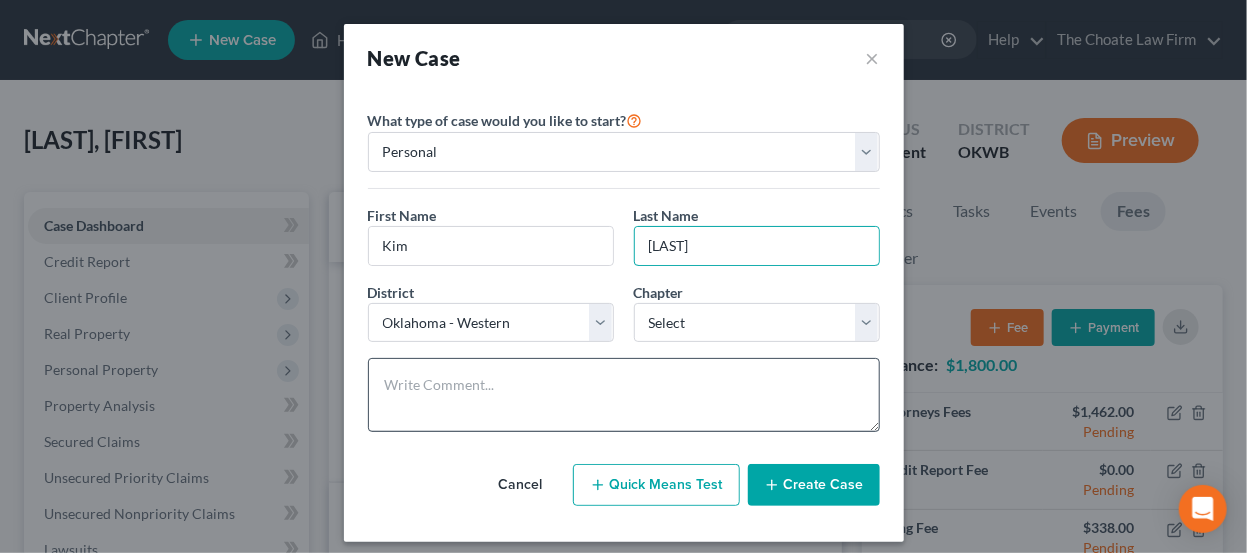 type on "Ellis" 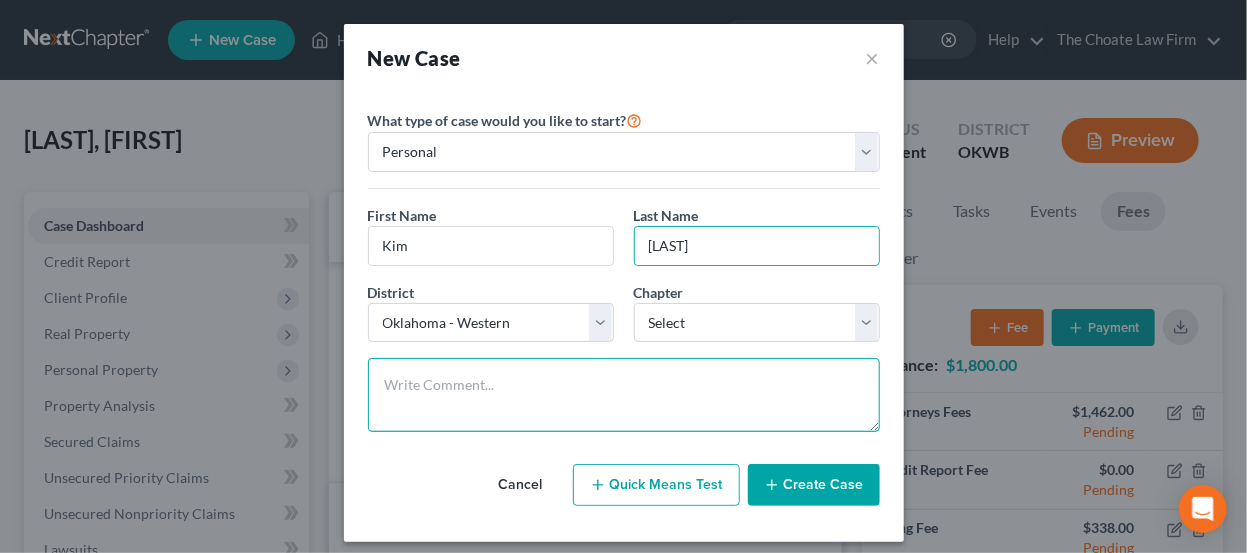 click at bounding box center [624, 395] 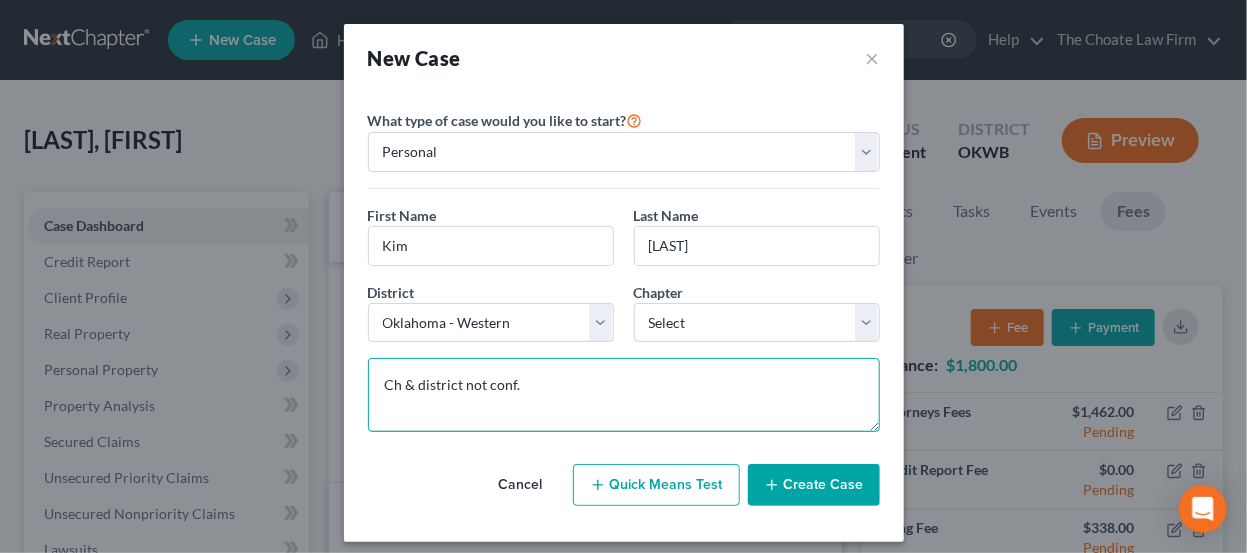 type on "Ch & district not conf." 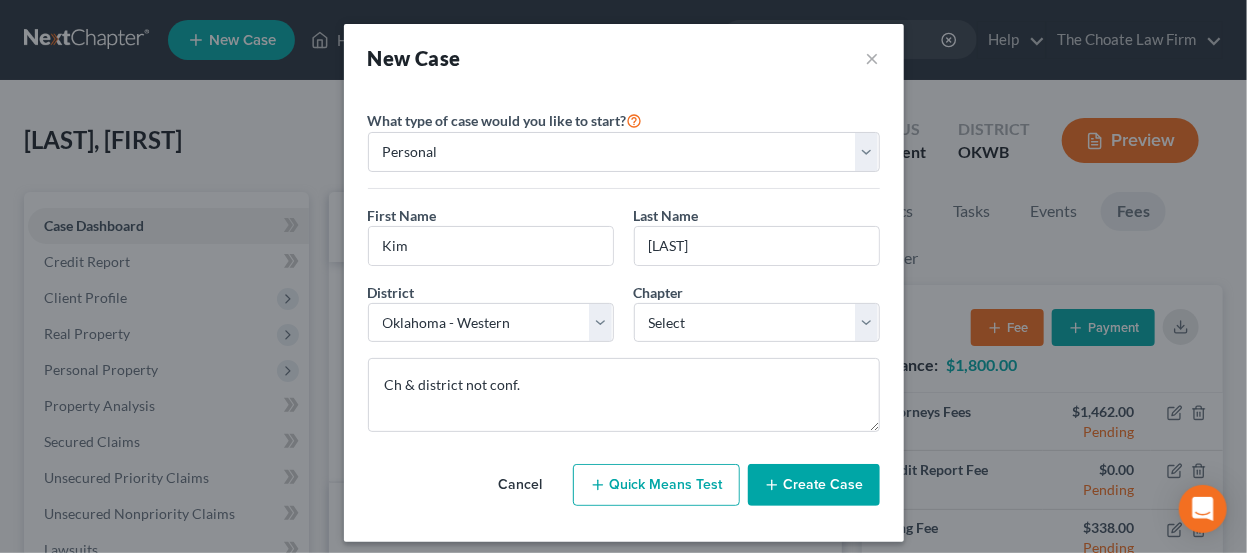 click on "Chapter
*
Select 7 11 12 13" at bounding box center [757, 312] 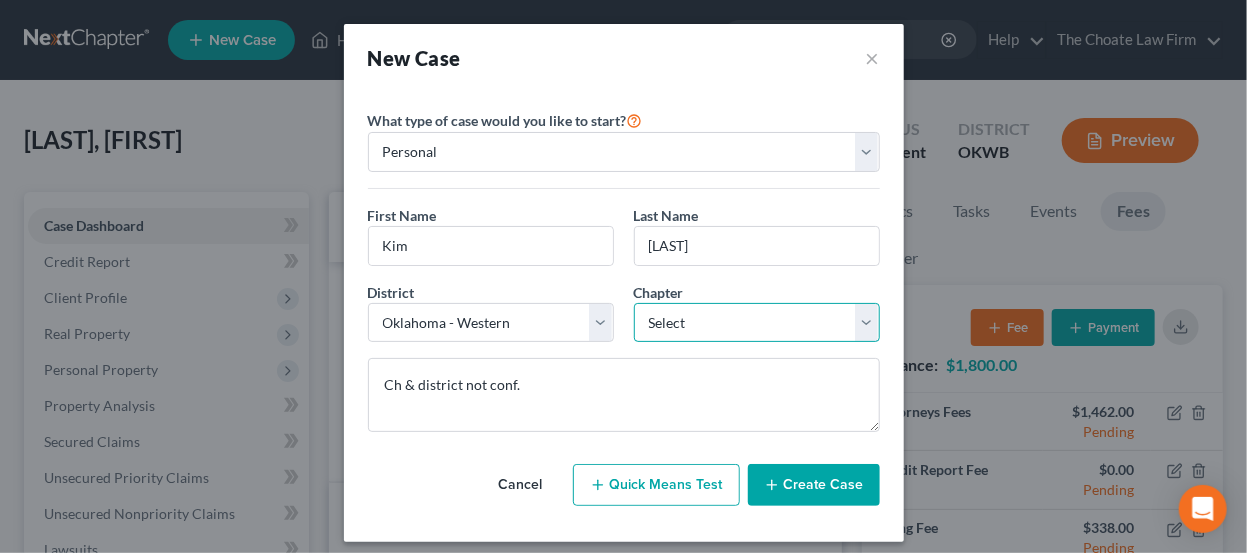 click on "Select 7 11 12 13" at bounding box center [757, 323] 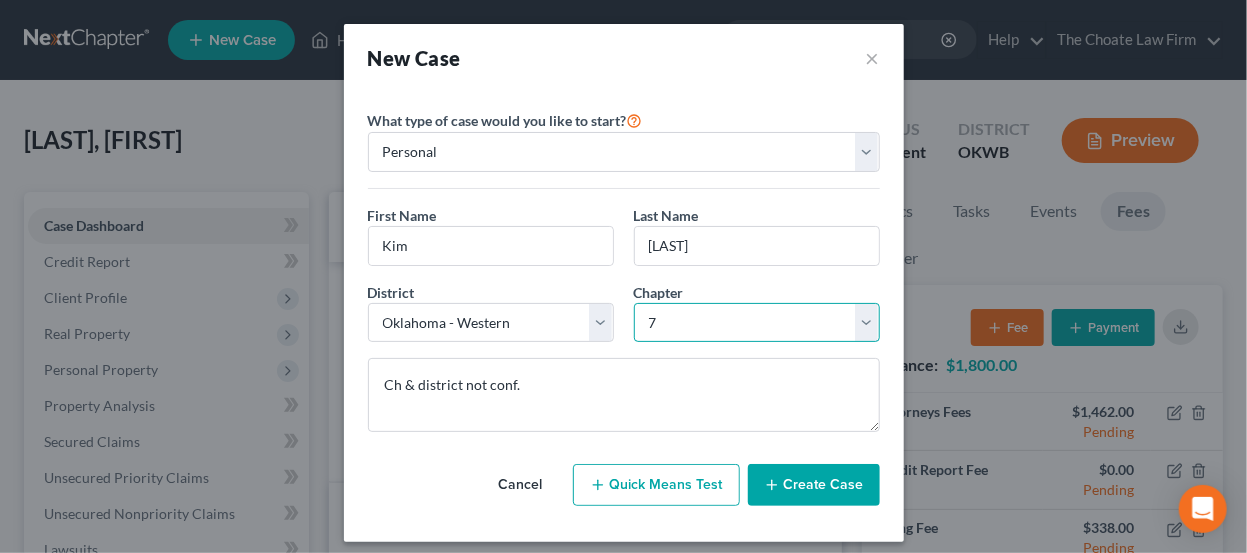 click on "Select 7 11 12 13" at bounding box center (757, 323) 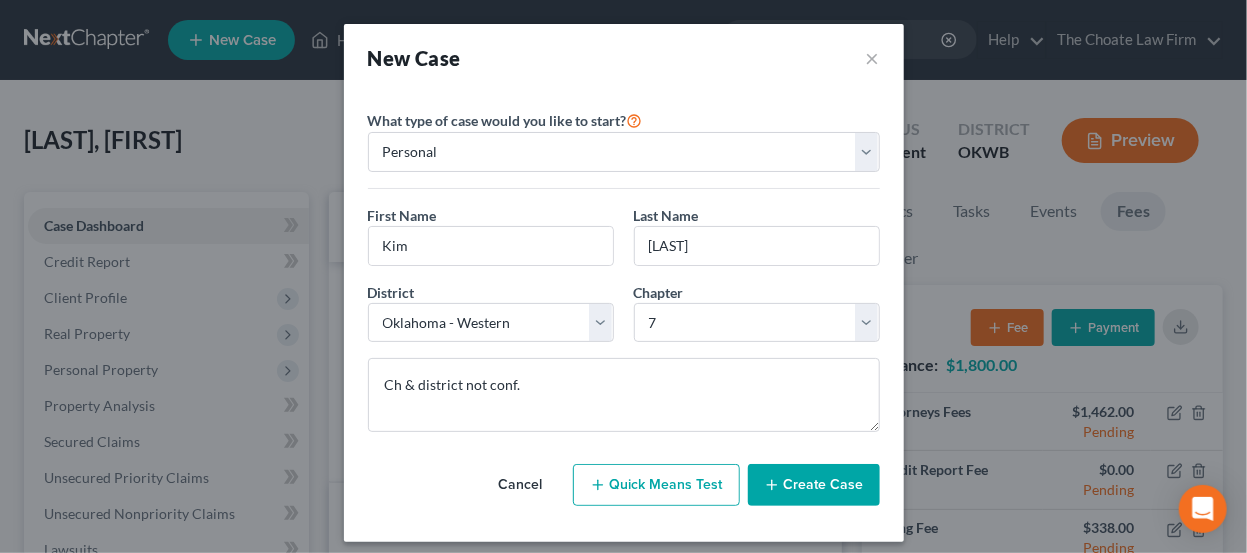 click on "Create Case" at bounding box center (814, 485) 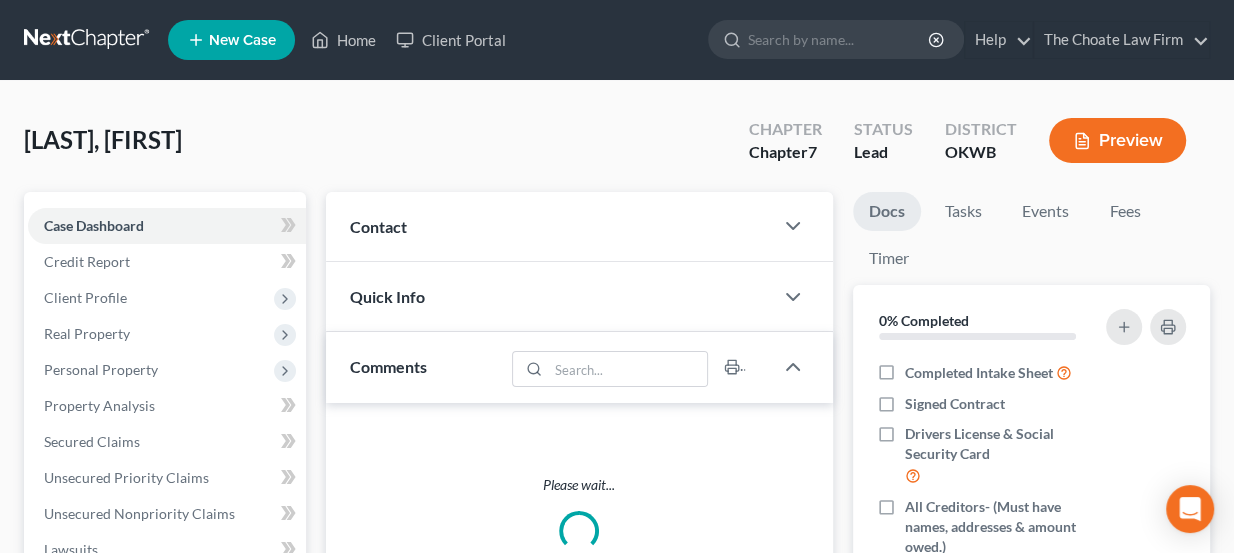 click on "Contact" at bounding box center (550, 226) 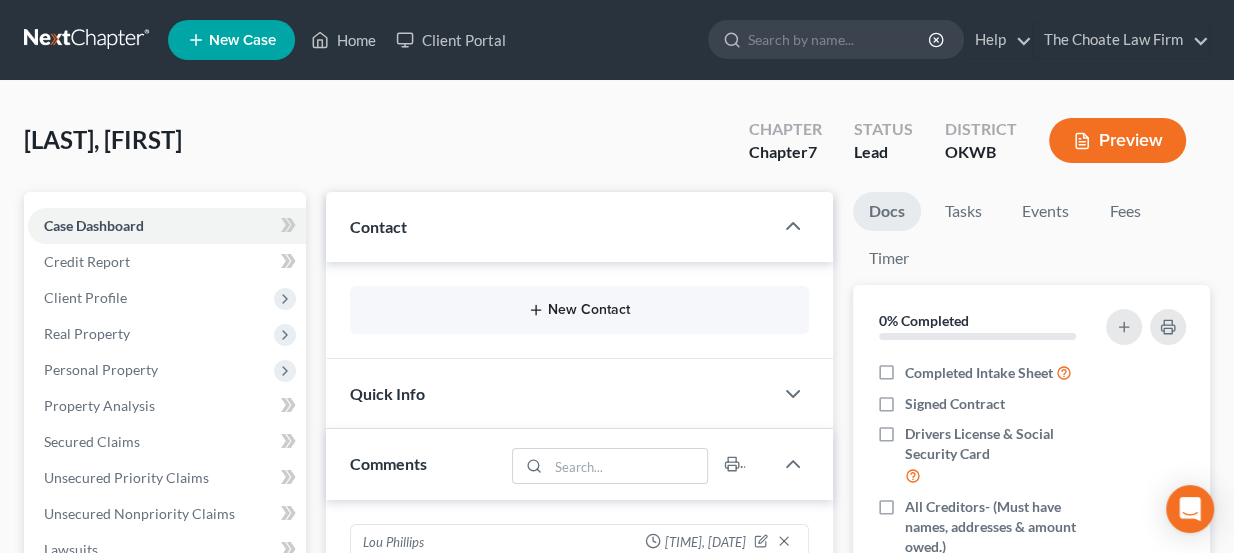 click on "New Contact" at bounding box center (580, 310) 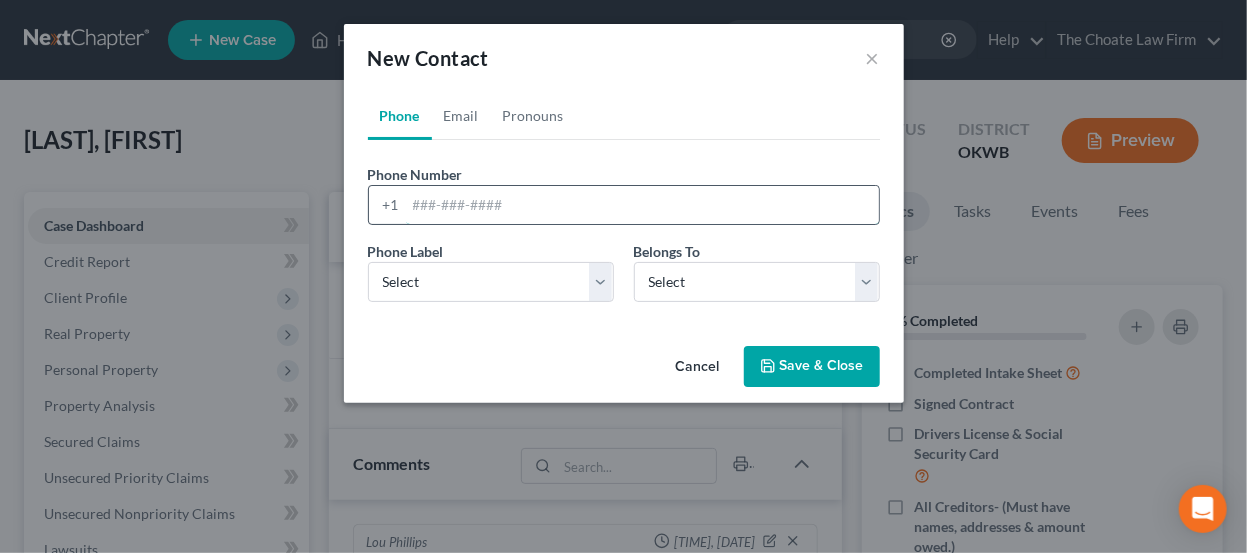 paste on "kimgellis5@gmail.com 4053979792" 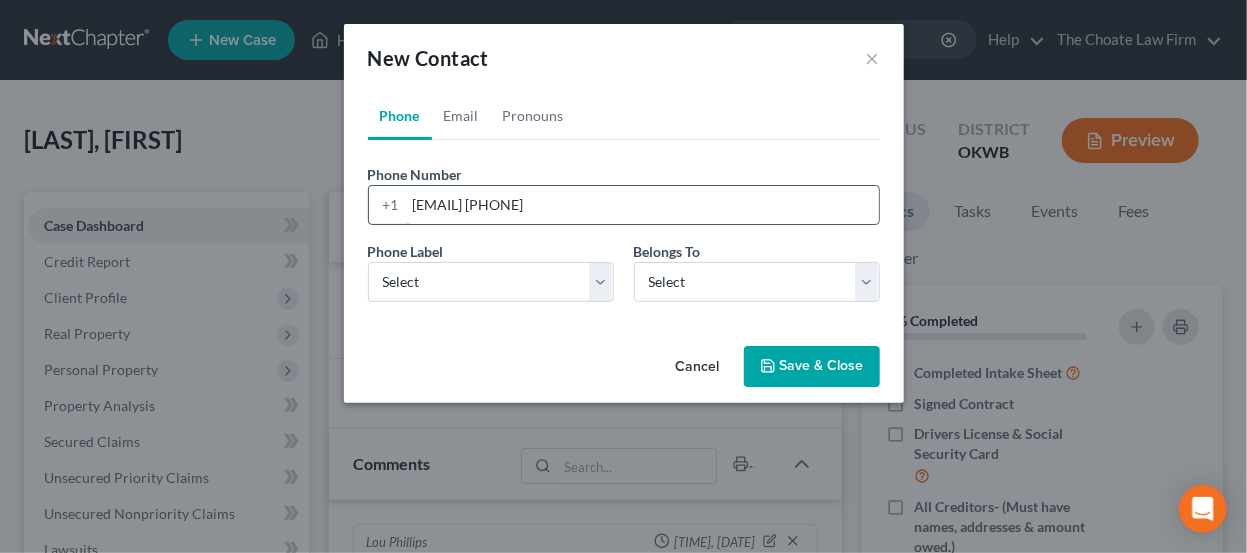 drag, startPoint x: 551, startPoint y: 201, endPoint x: 407, endPoint y: 210, distance: 144.28098 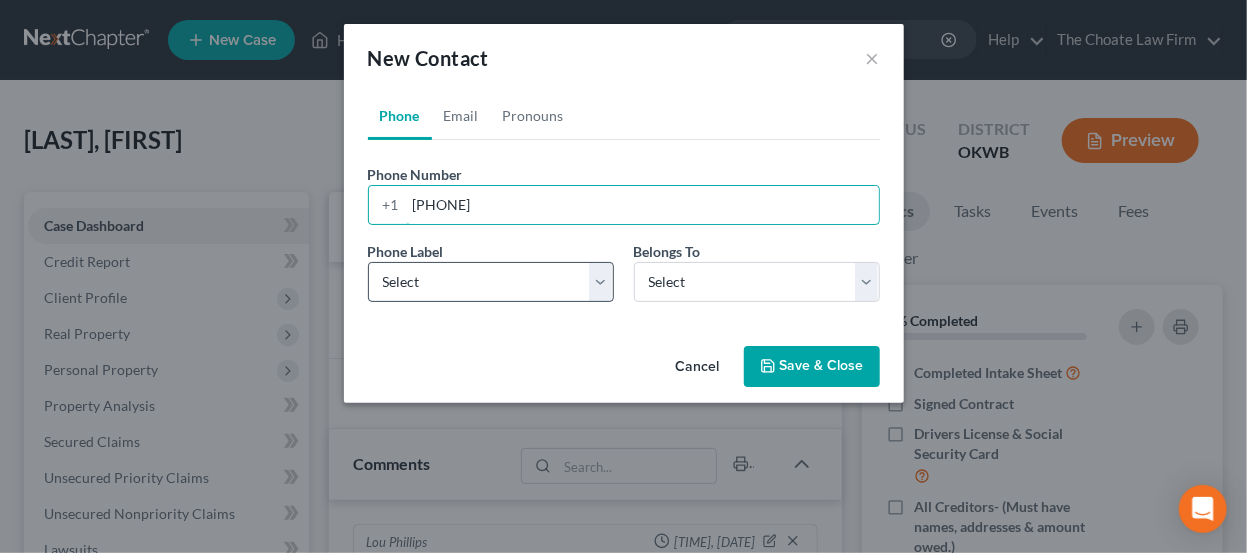 type on "4053979792" 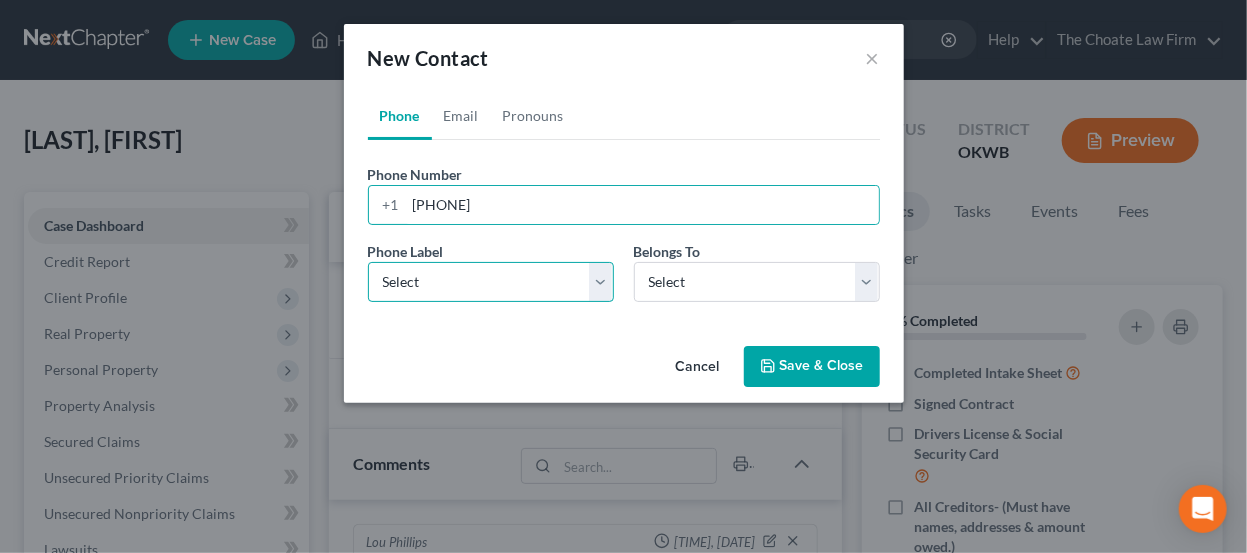 drag, startPoint x: 442, startPoint y: 283, endPoint x: 442, endPoint y: 299, distance: 16 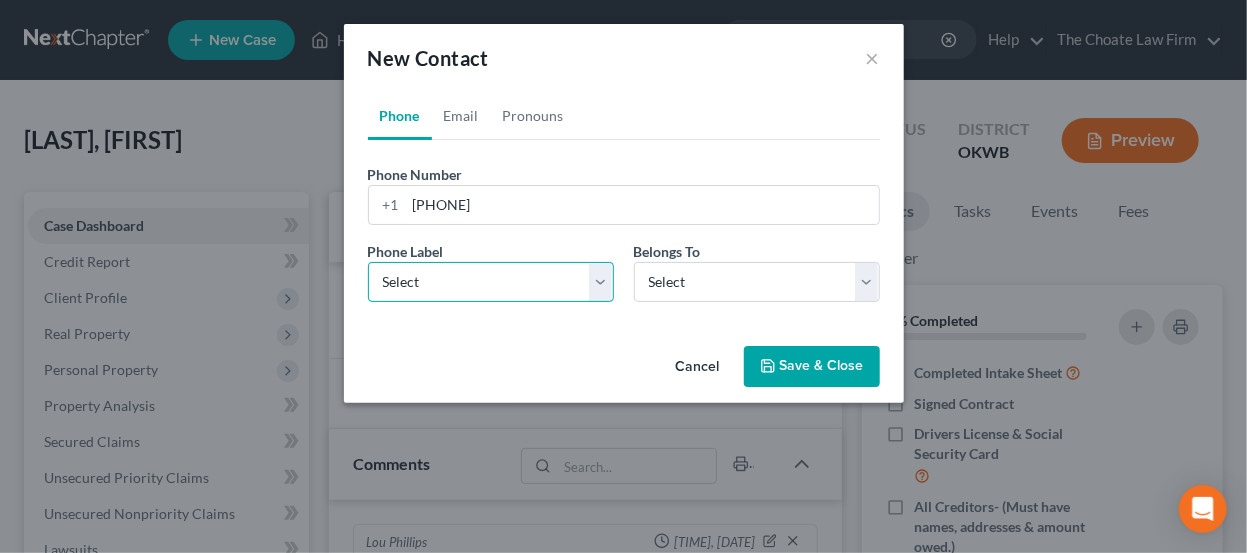 select on "0" 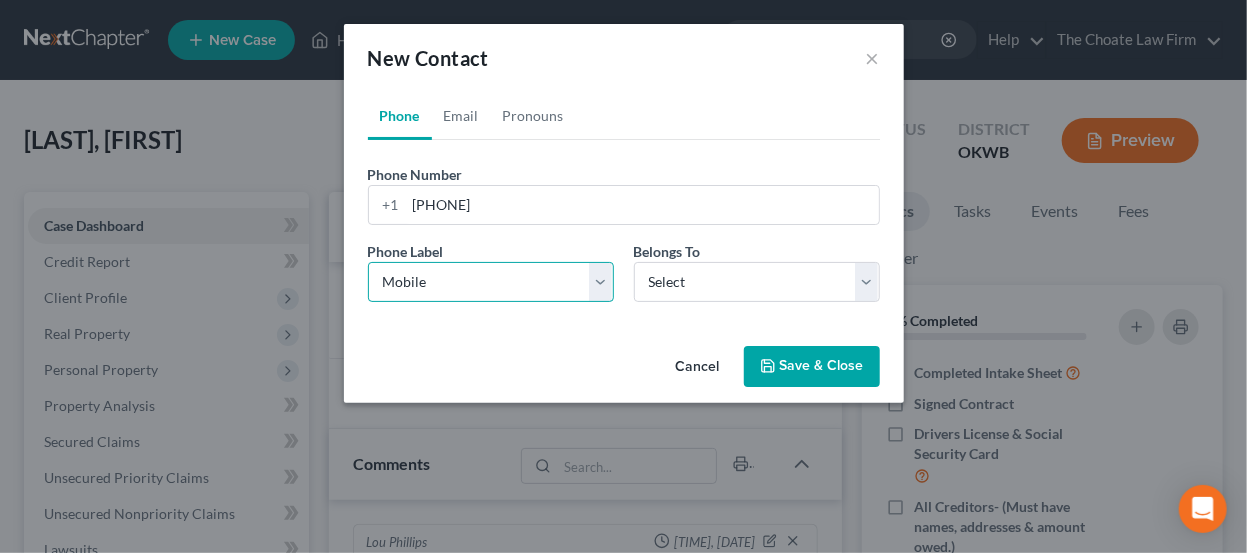 click on "Select Mobile Home Work Other" at bounding box center (491, 282) 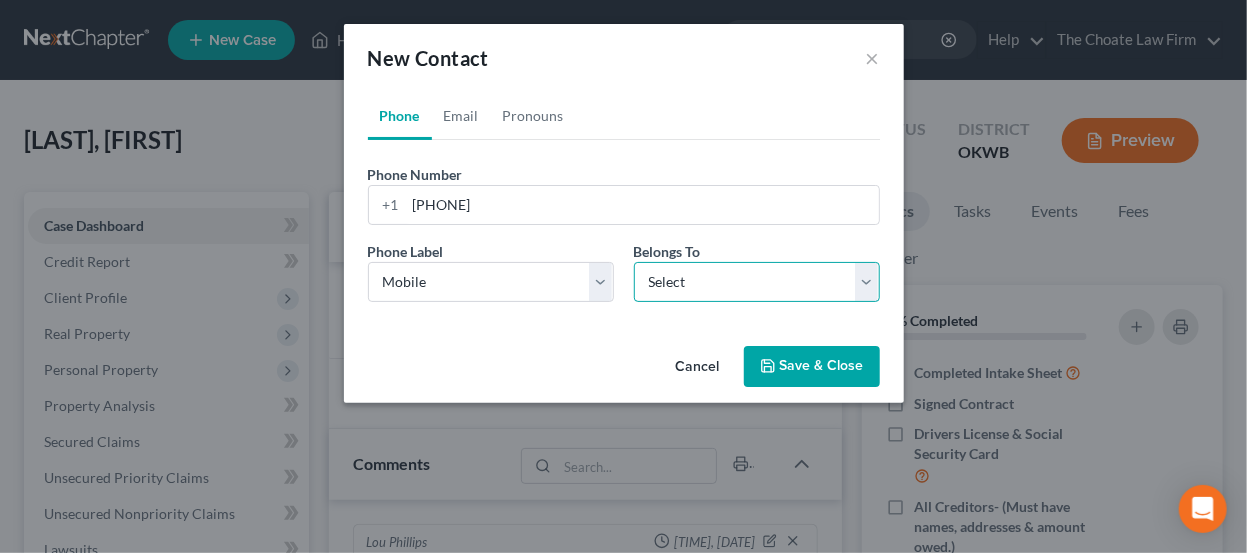 click on "Select Client Other" at bounding box center (757, 282) 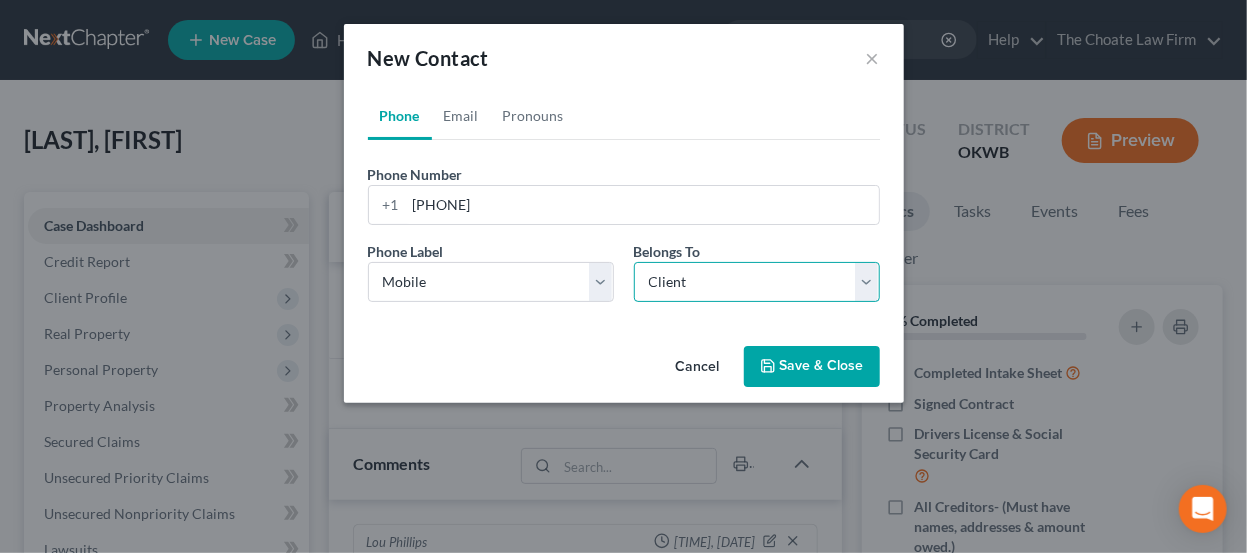 click on "Select Client Other" at bounding box center [757, 282] 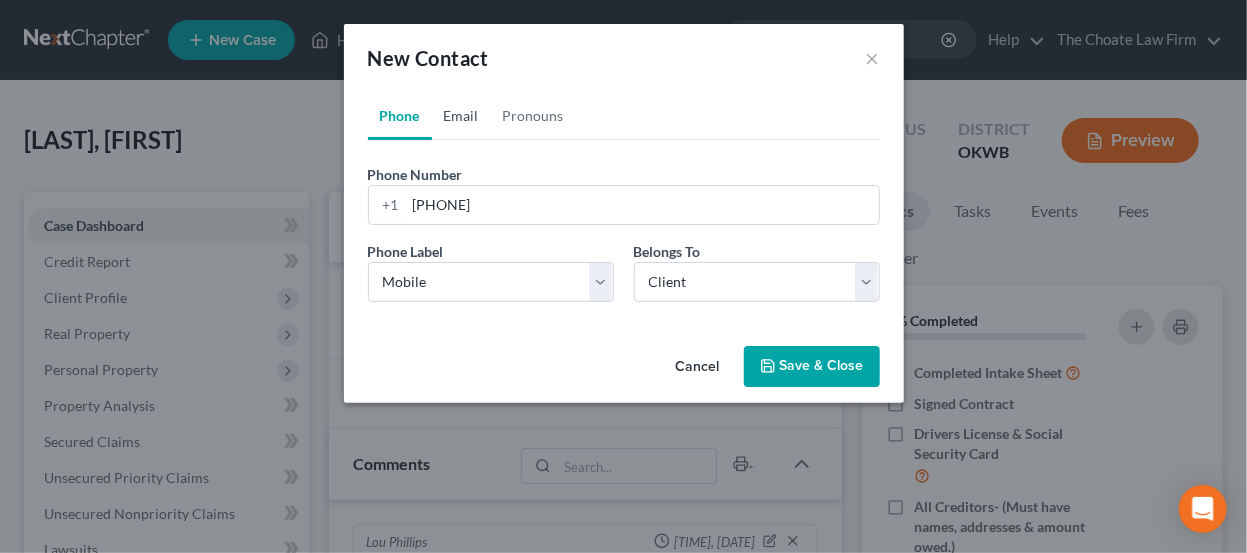 click on "Email" at bounding box center [461, 116] 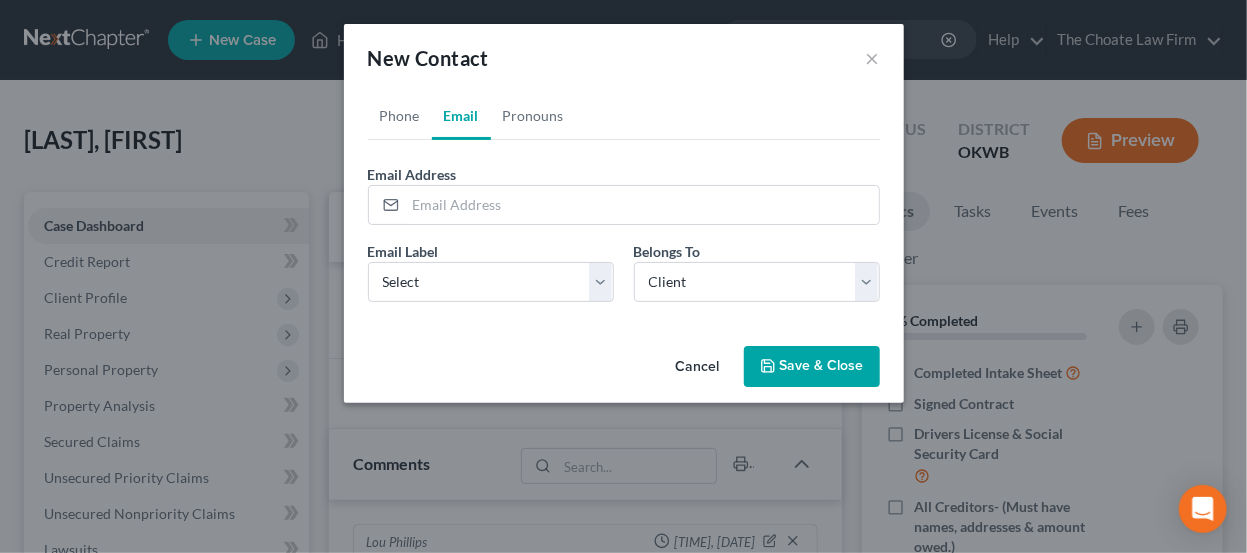 click on "Email" at bounding box center [461, 116] 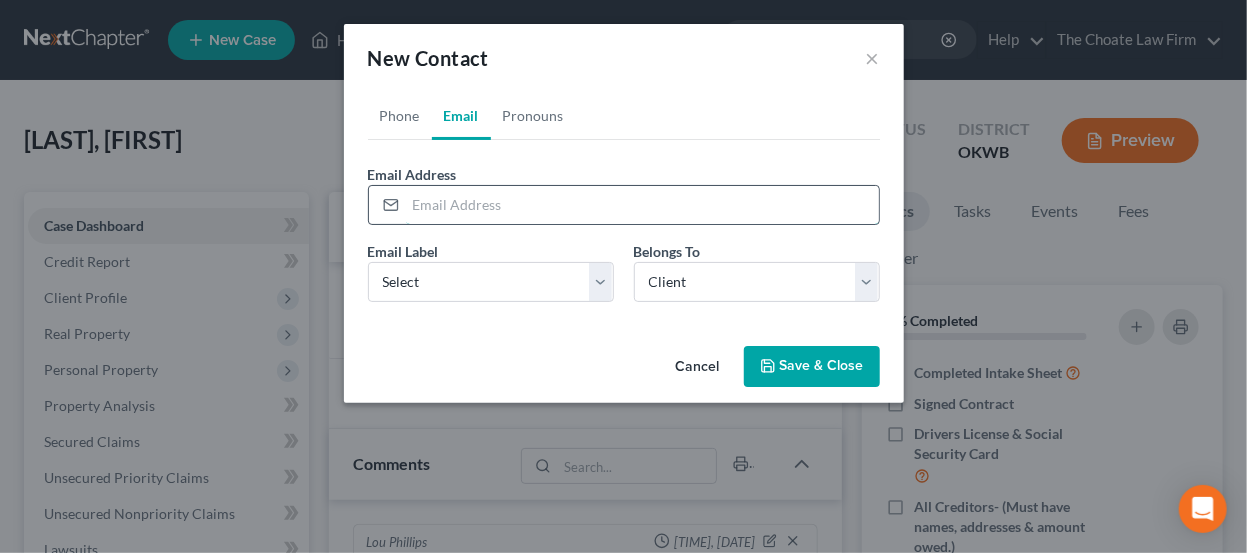 paste on "kimgellis5@gmail.com" 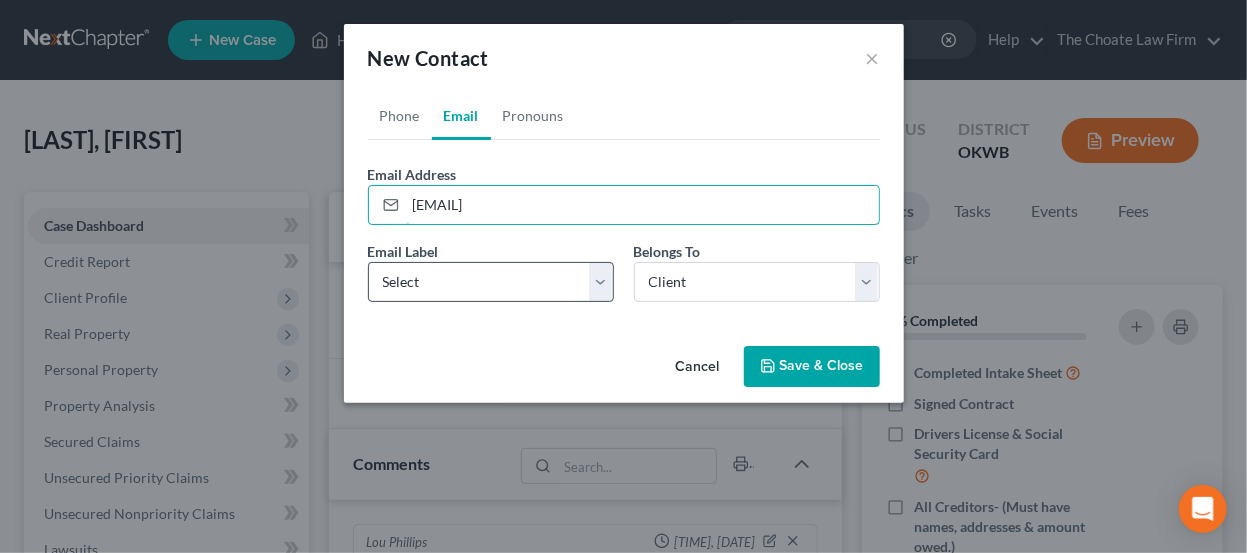 type on "kimgellis5@gmail.com" 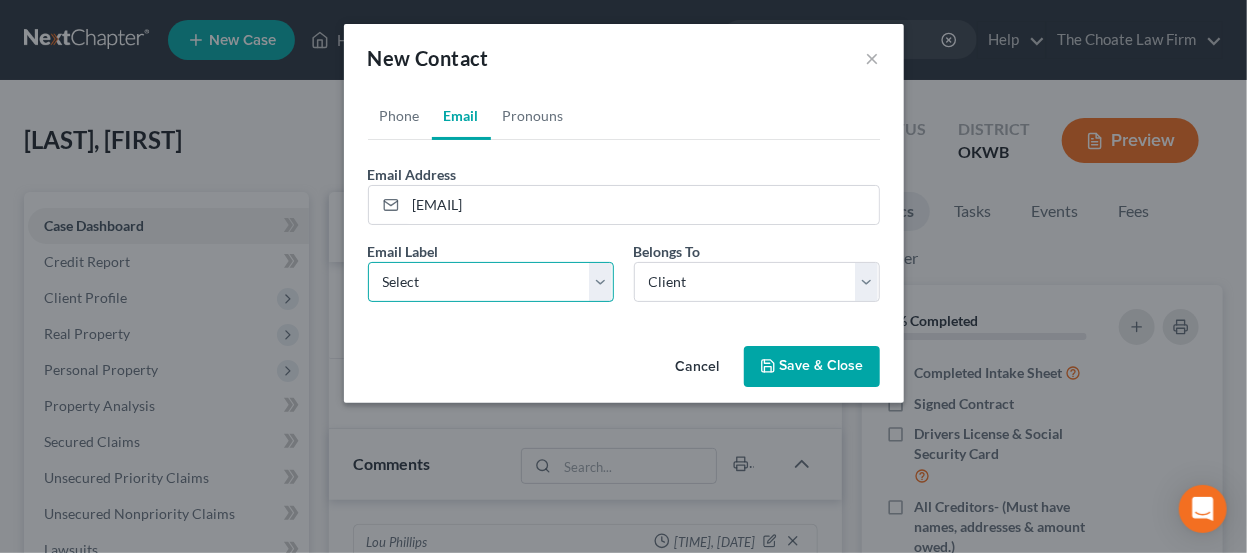 drag, startPoint x: 512, startPoint y: 284, endPoint x: 514, endPoint y: 297, distance: 13.152946 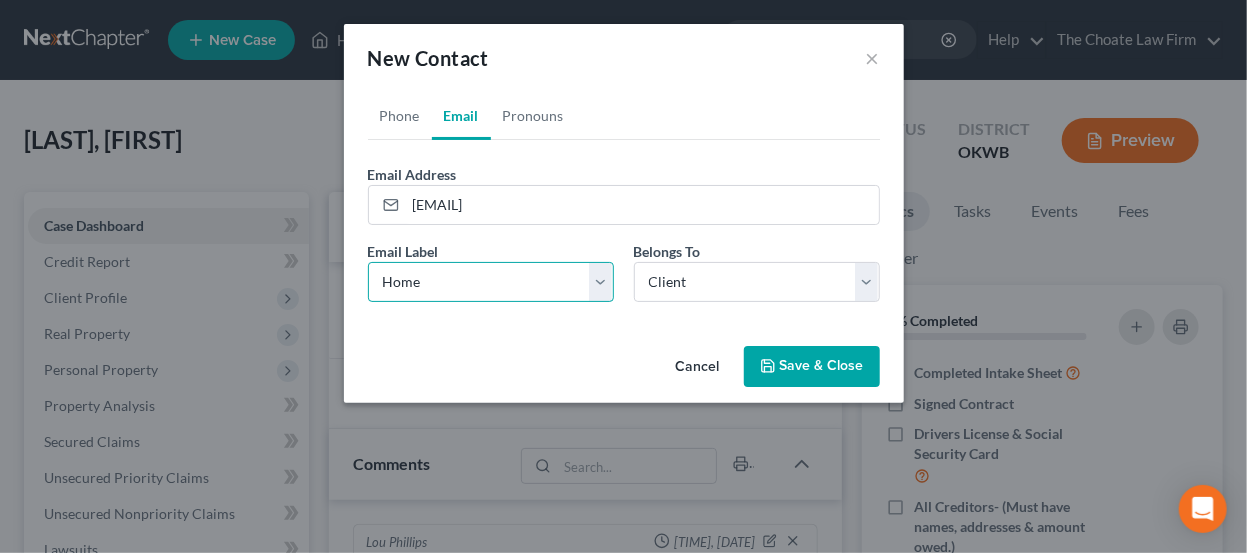 click on "Select Home Work Other" at bounding box center [491, 282] 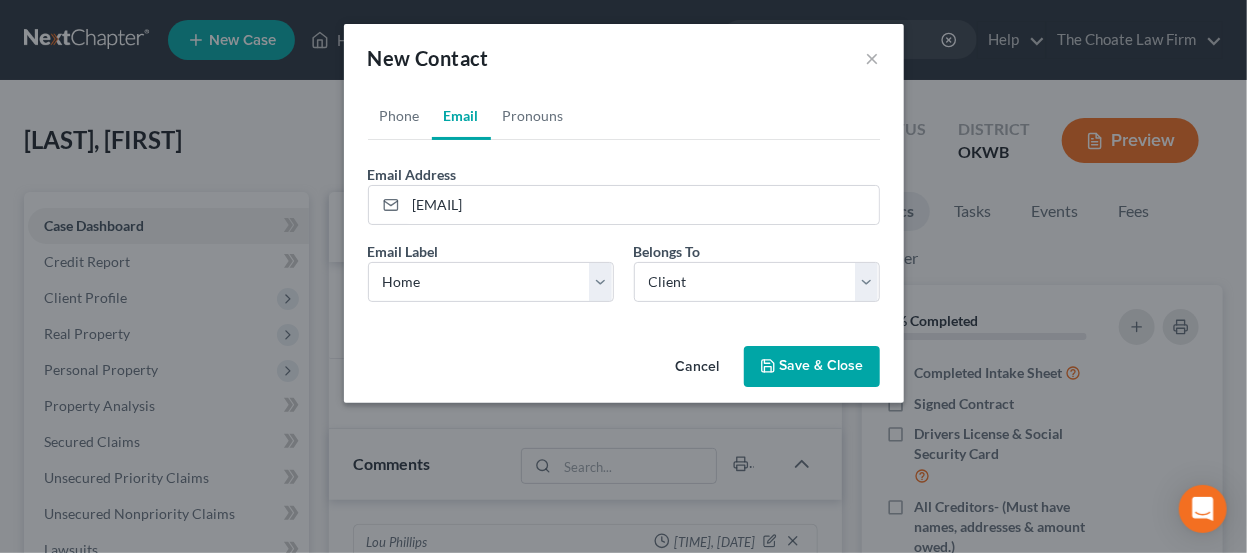 click on "Save & Close" at bounding box center (812, 367) 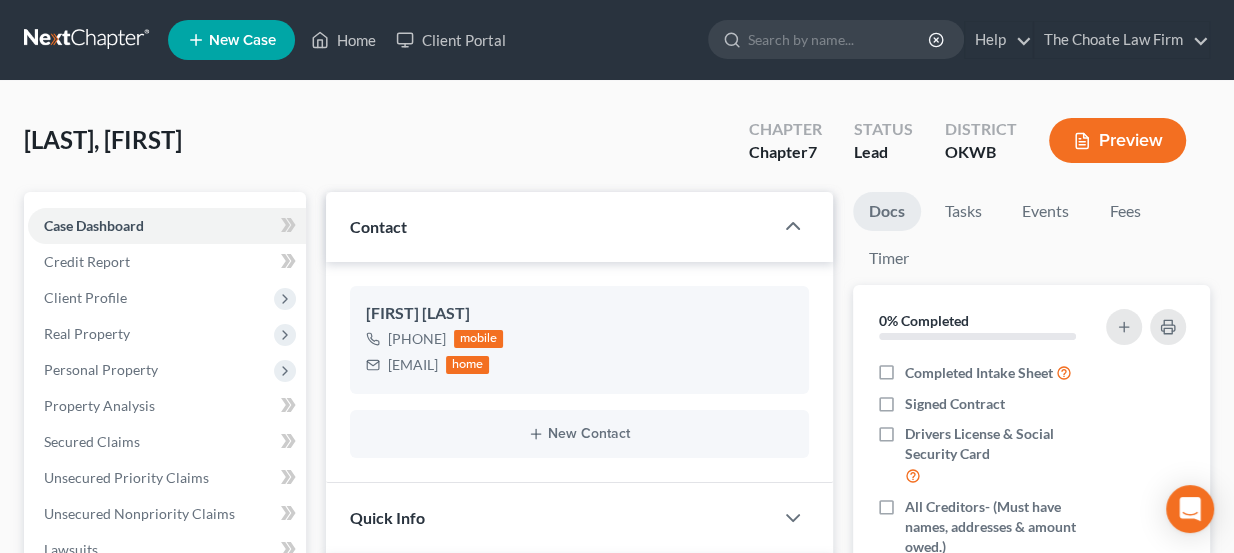 click on "New Case" at bounding box center [231, 40] 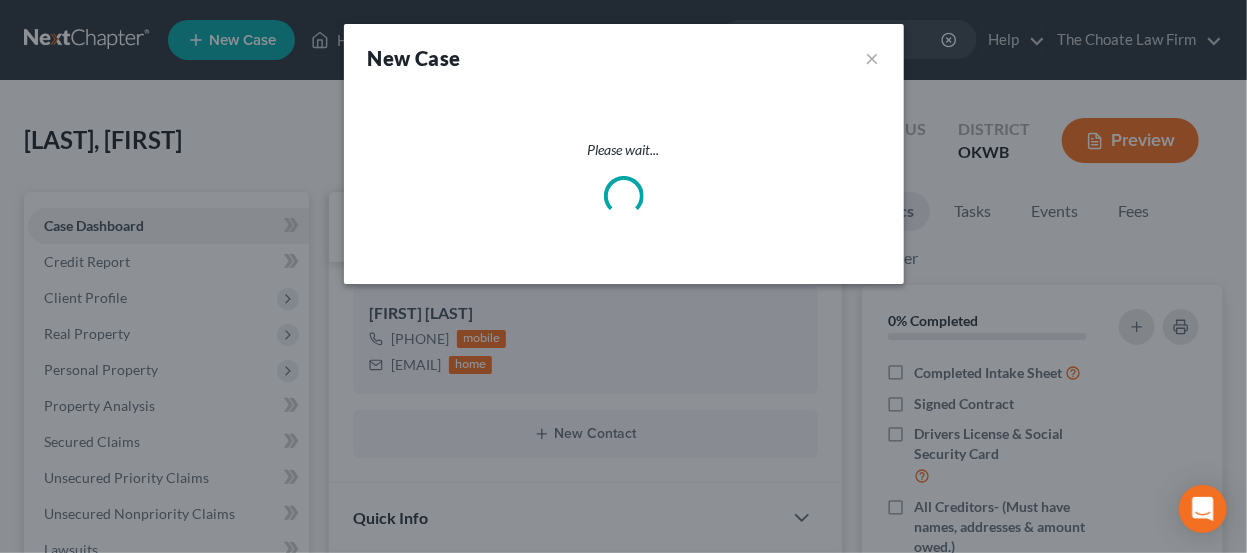 select on "65" 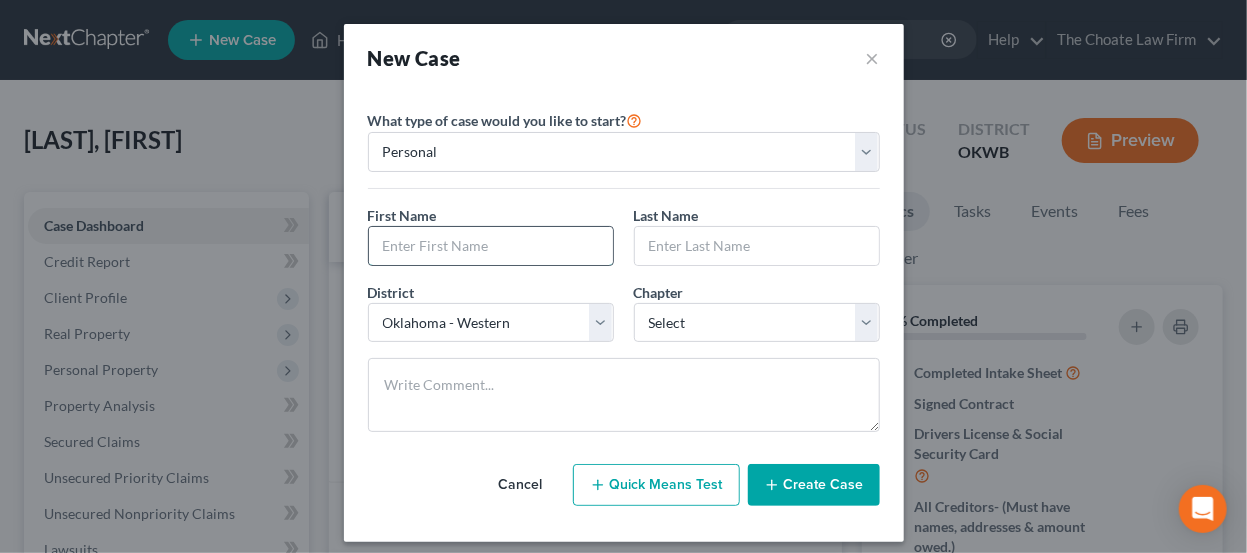 click at bounding box center (491, 246) 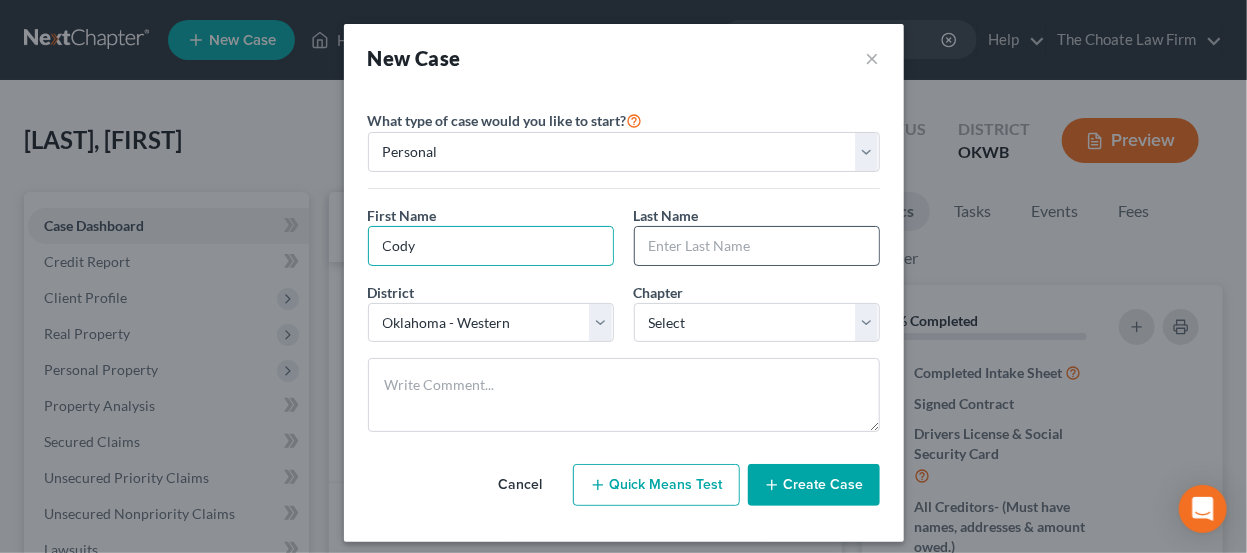type on "Cody" 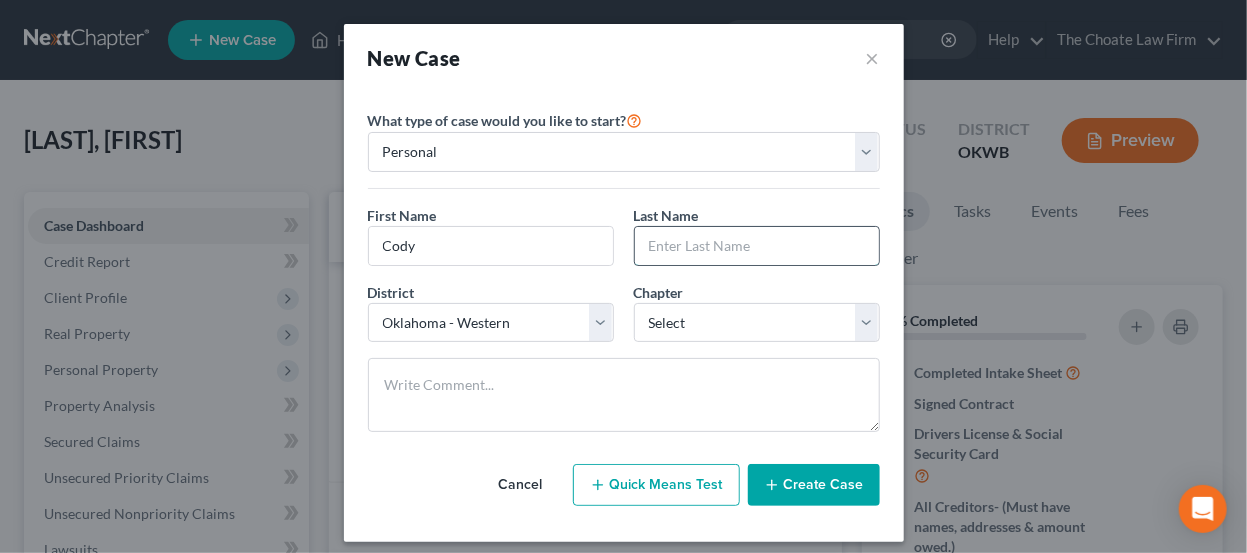paste on "codykrautbauer@gmail.com 5808602379" 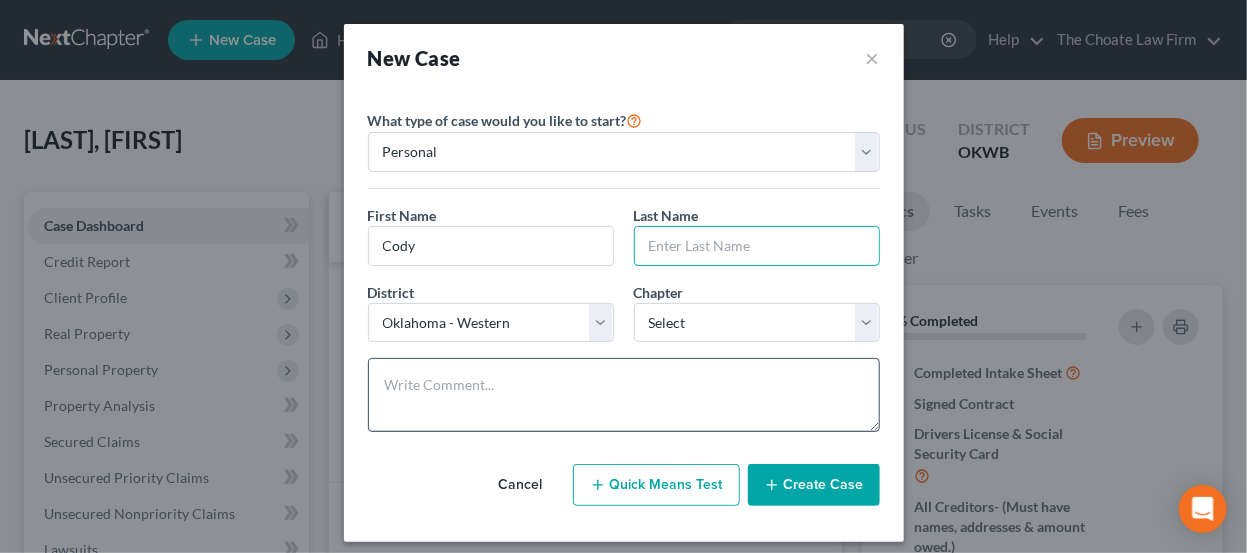type on "codykrautbauer@gmail.com 5808602379" 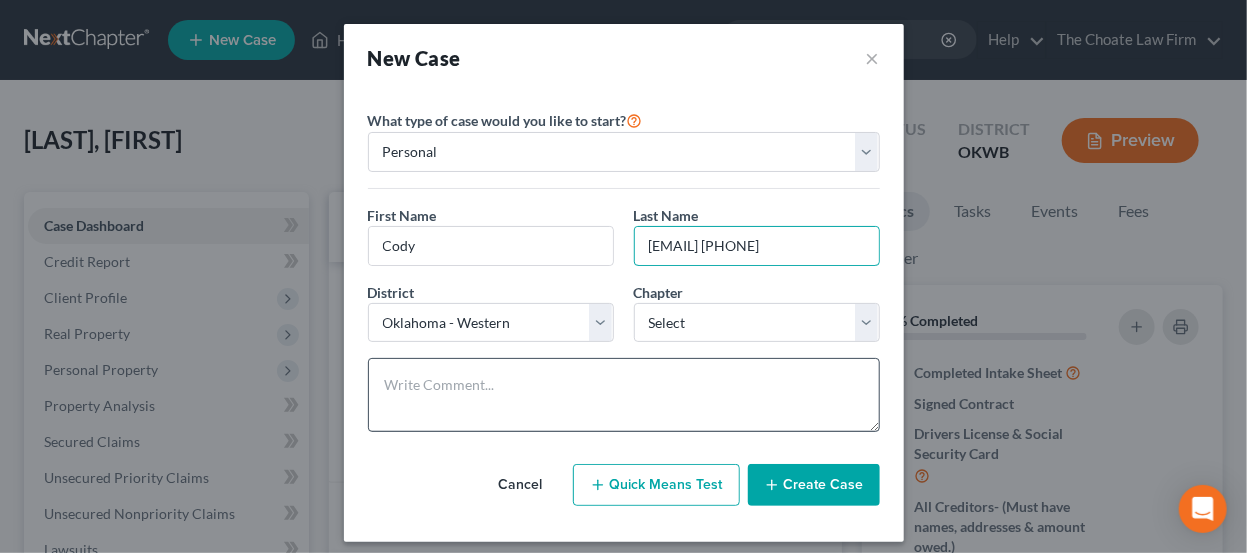 scroll, scrollTop: 0, scrollLeft: 38, axis: horizontal 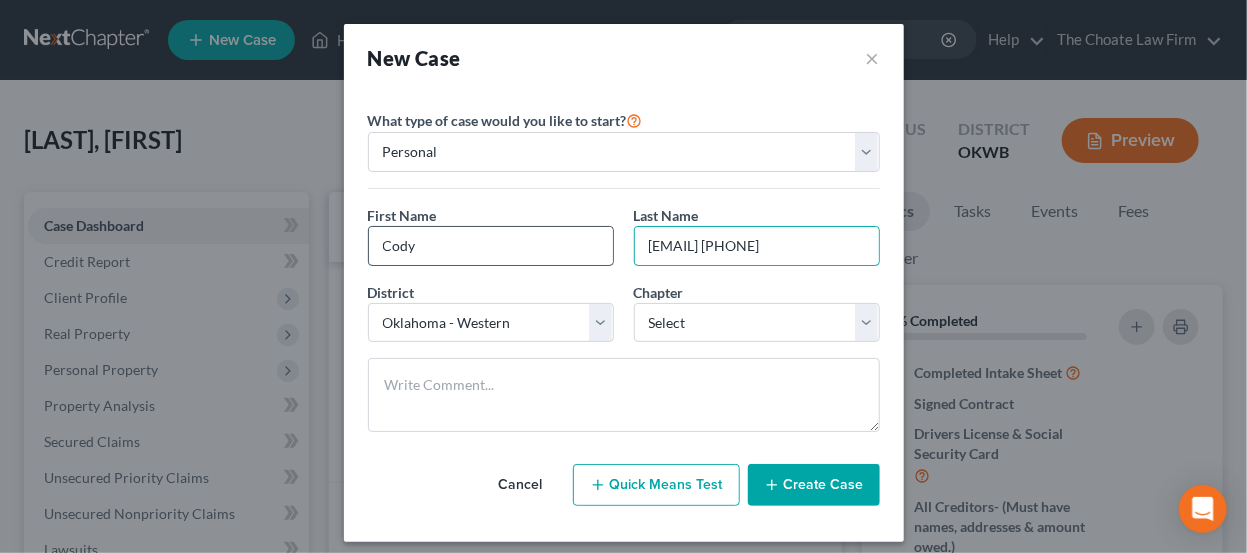 drag, startPoint x: 696, startPoint y: 241, endPoint x: 557, endPoint y: 250, distance: 139.29106 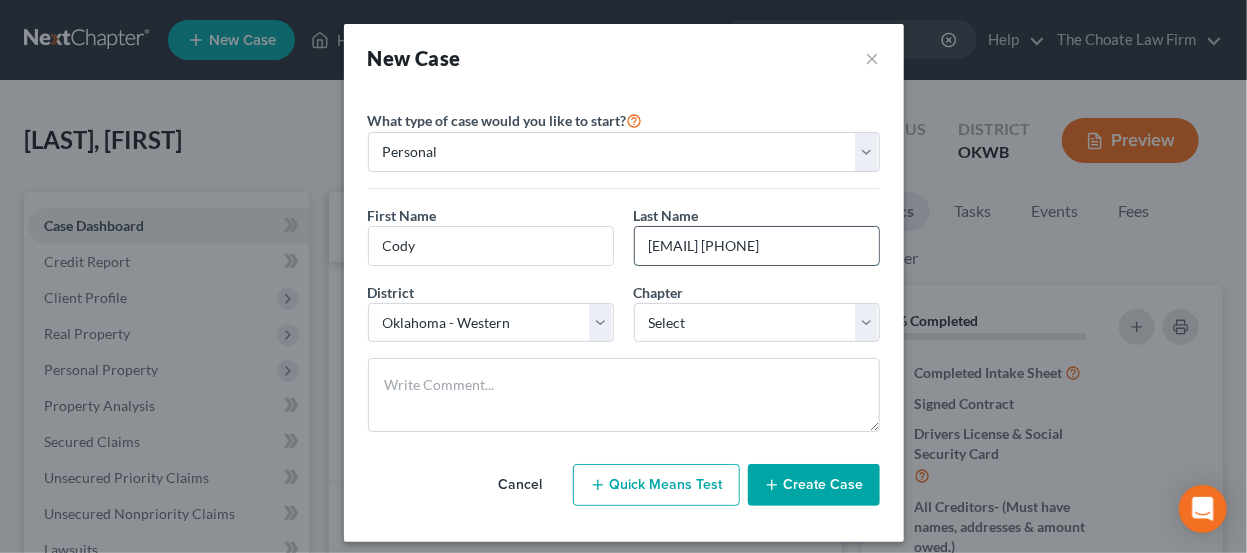 click on "codykrautbauer@gmail.com 5808602379" at bounding box center (757, 246) 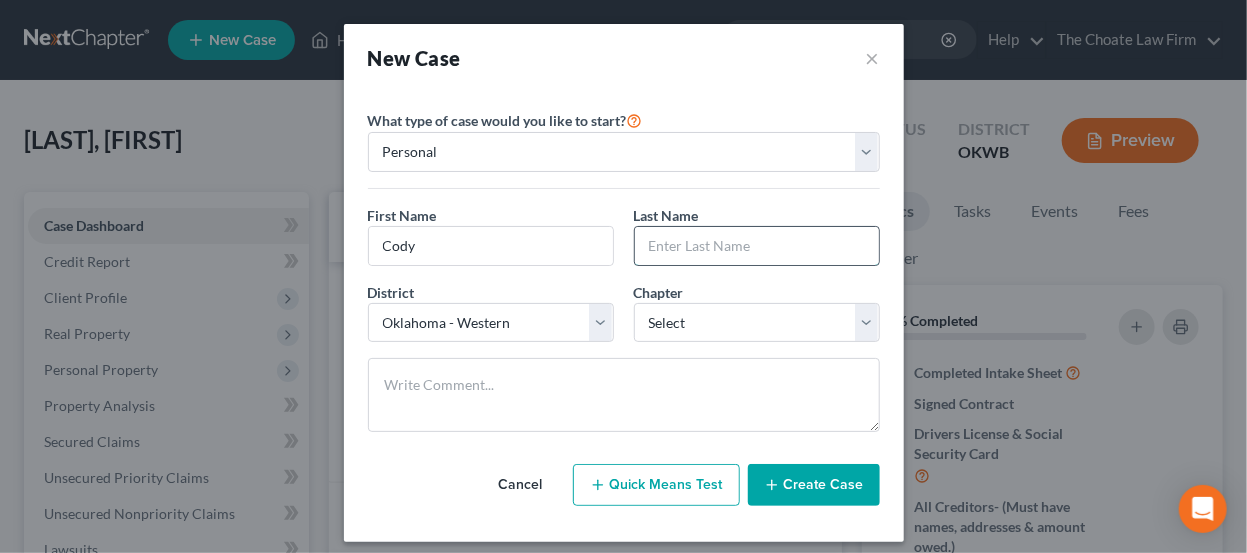 paste on "codykrautbauer@gmail.com 5808602379" 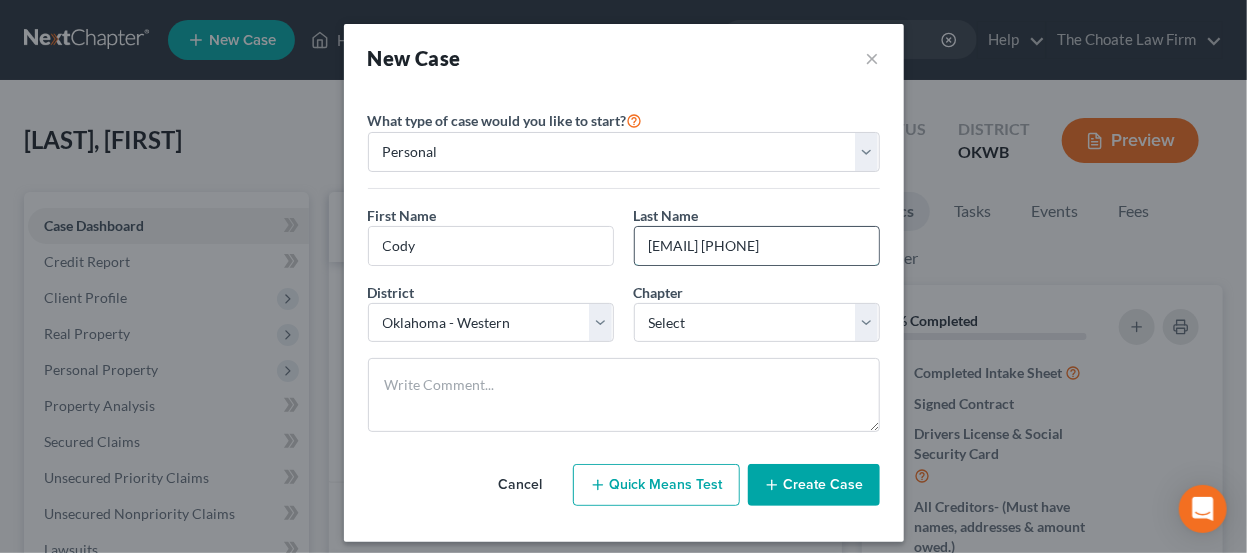 scroll, scrollTop: 0, scrollLeft: 38, axis: horizontal 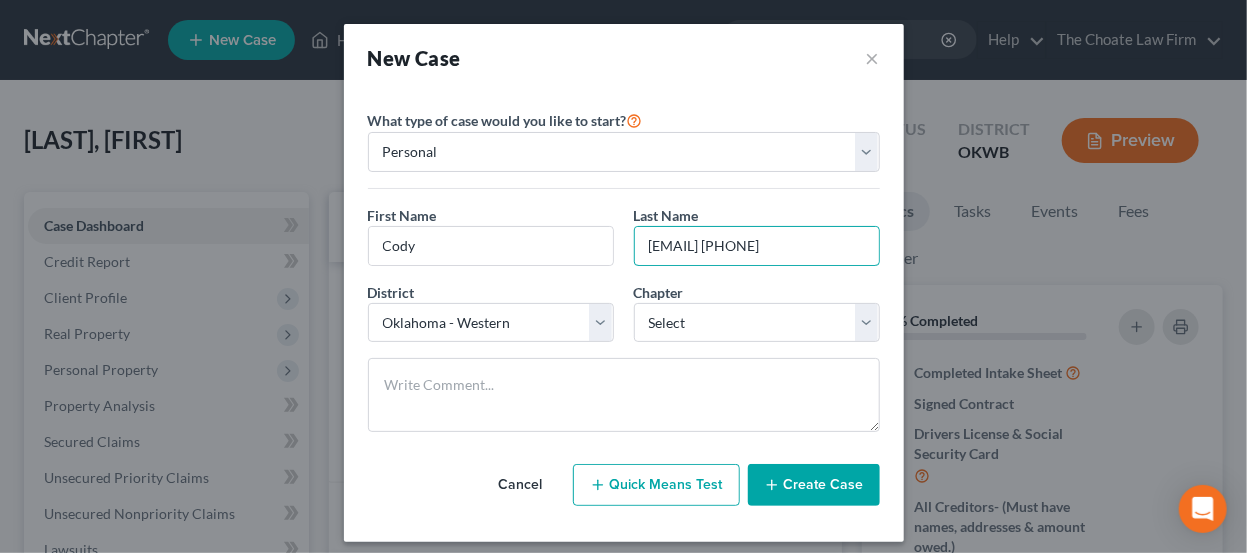 drag, startPoint x: 701, startPoint y: 241, endPoint x: 877, endPoint y: 239, distance: 176.01137 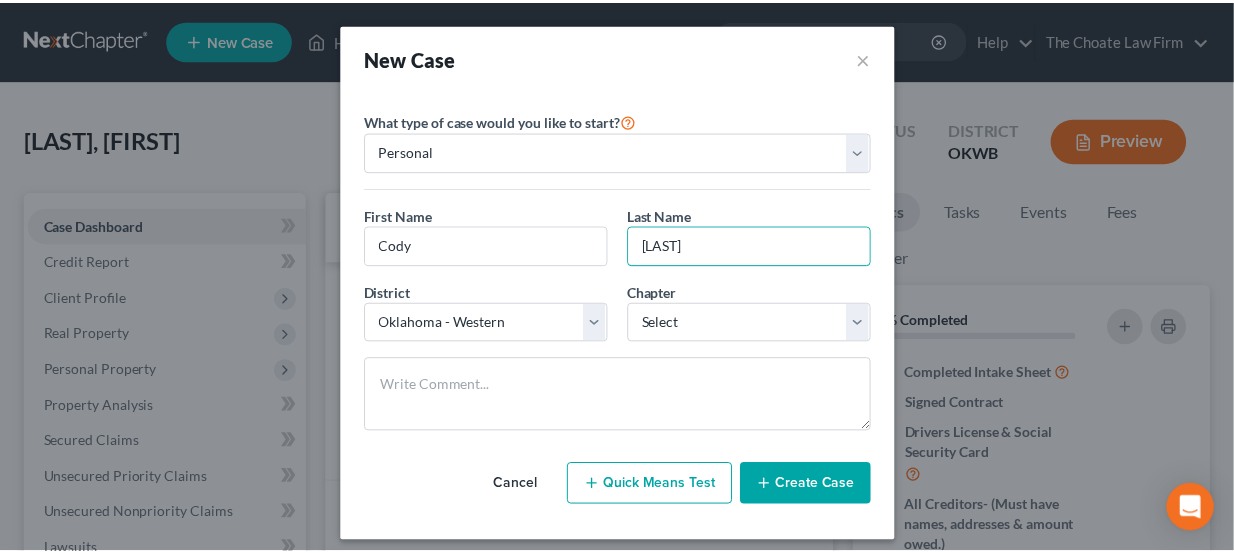 scroll, scrollTop: 0, scrollLeft: 0, axis: both 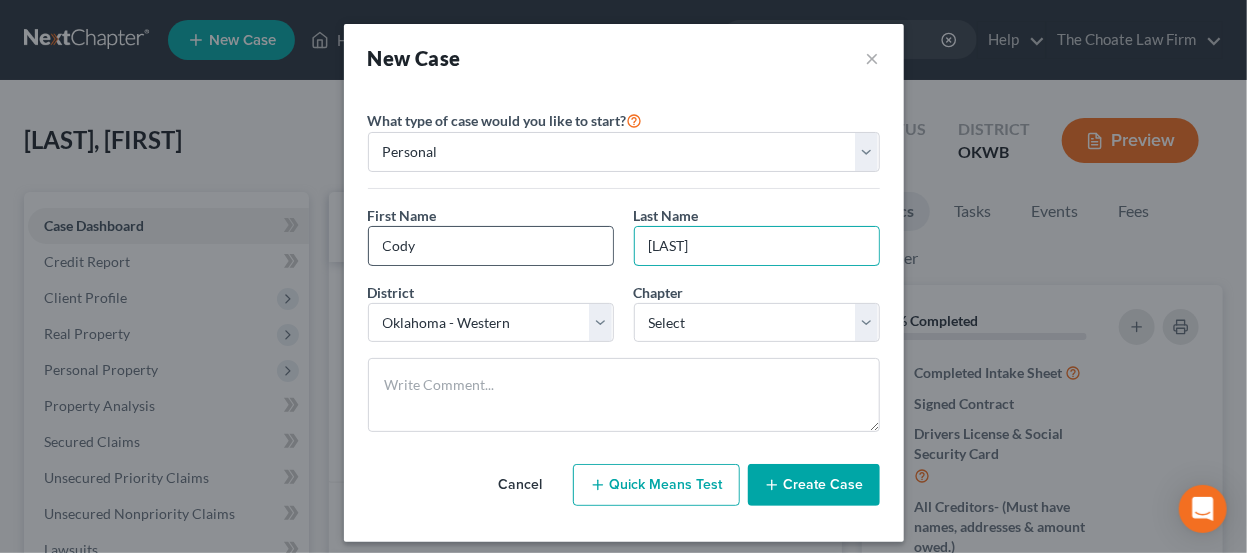drag, startPoint x: 681, startPoint y: 244, endPoint x: 603, endPoint y: 255, distance: 78.77182 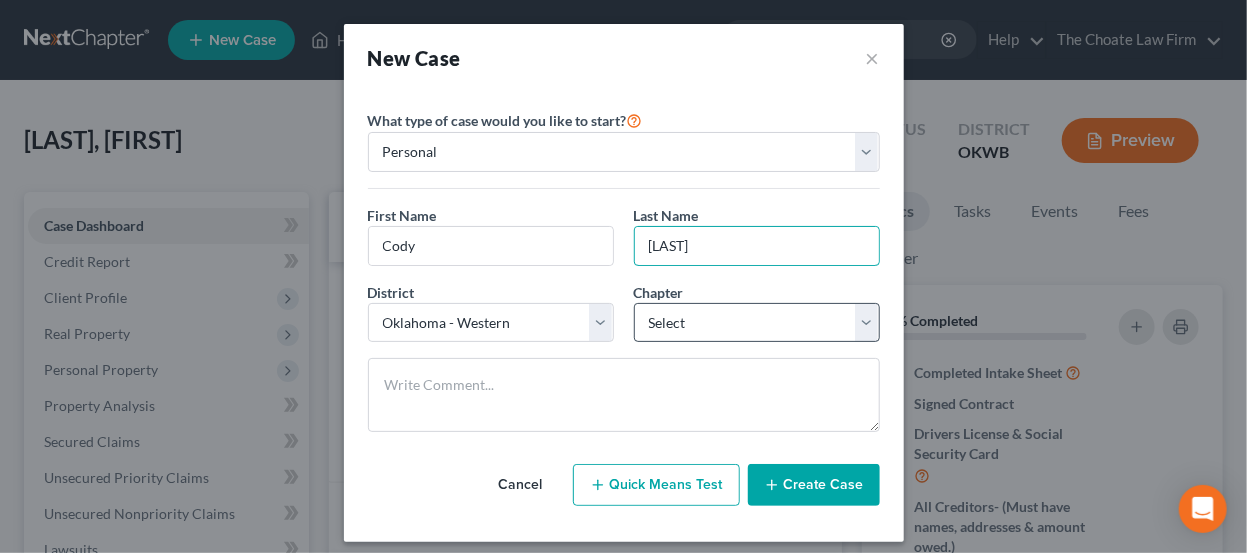 type on "Krautbauer" 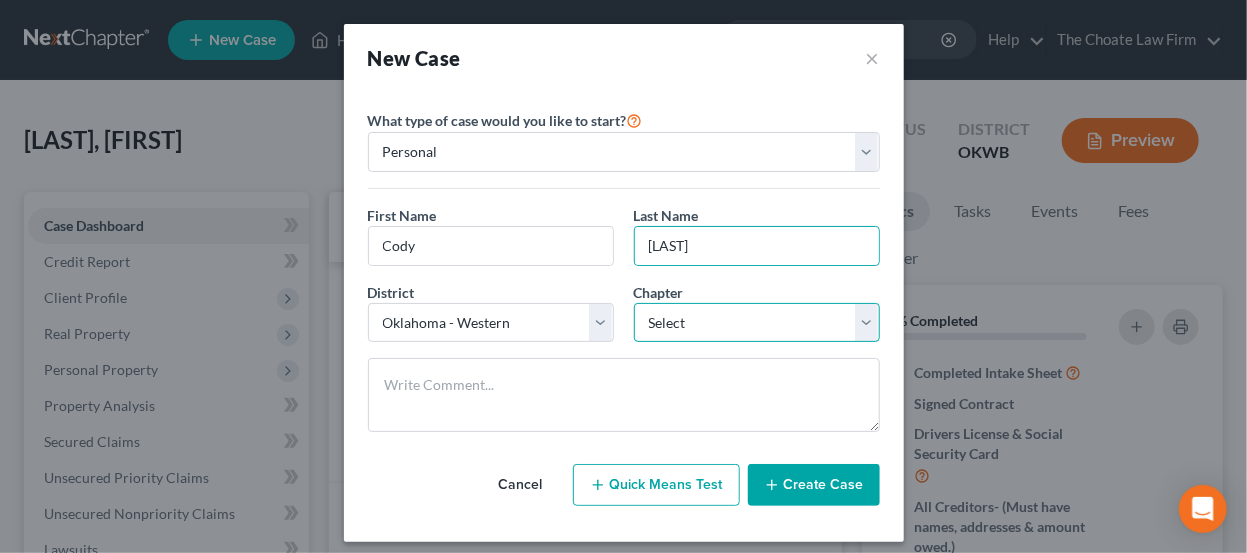 click on "Select 7 11 12 13" at bounding box center (757, 323) 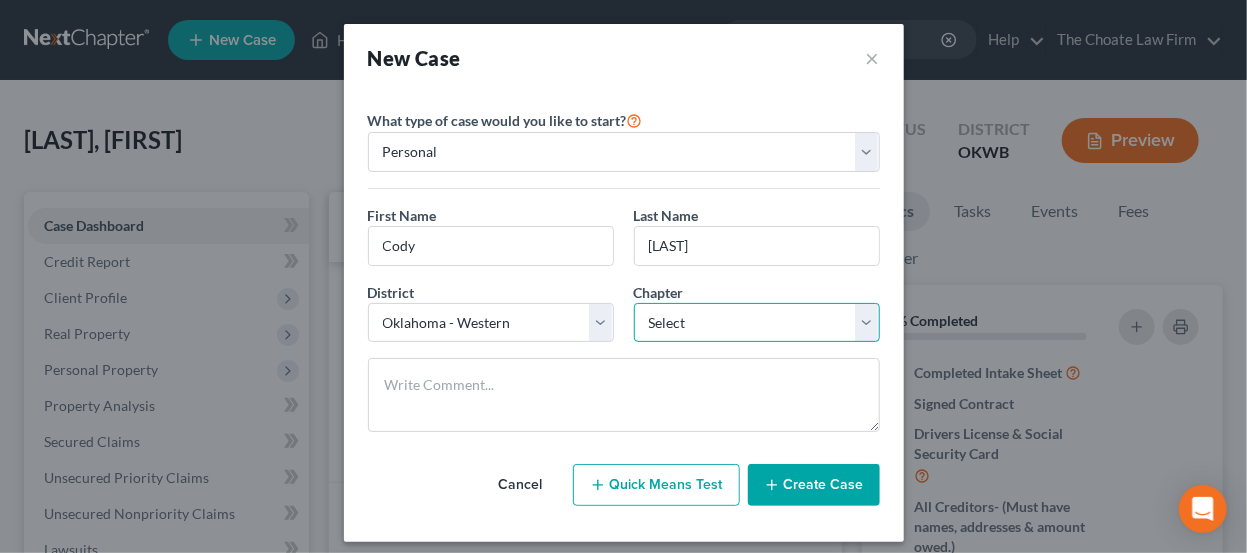 select on "0" 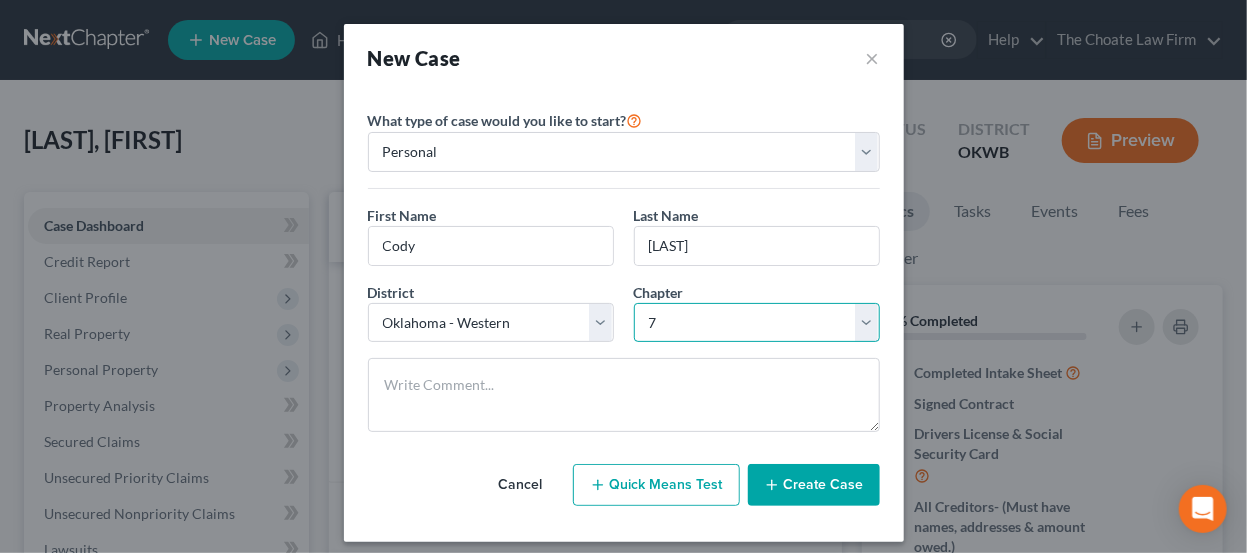 click on "Select 7 11 12 13" at bounding box center [757, 323] 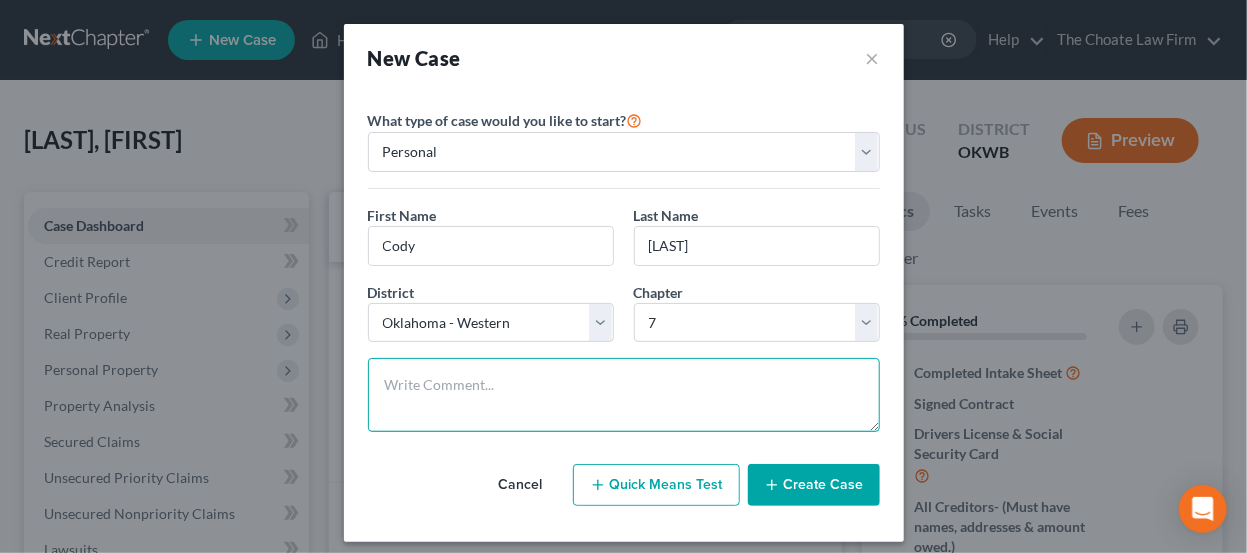click at bounding box center [624, 395] 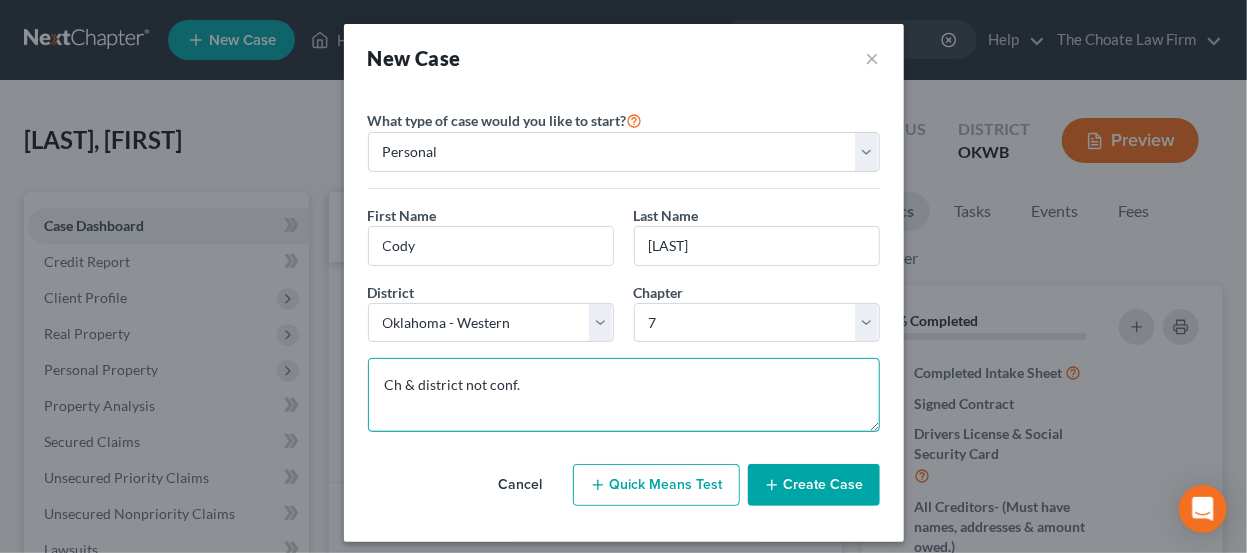 type on "Ch & district not conf." 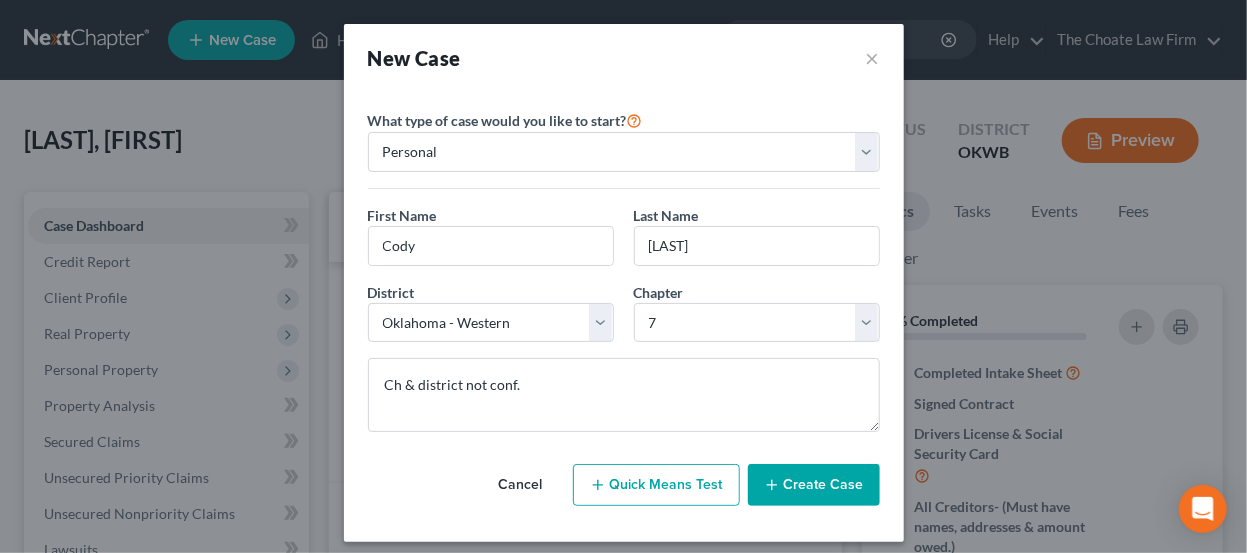 click on "Create Case" at bounding box center [814, 485] 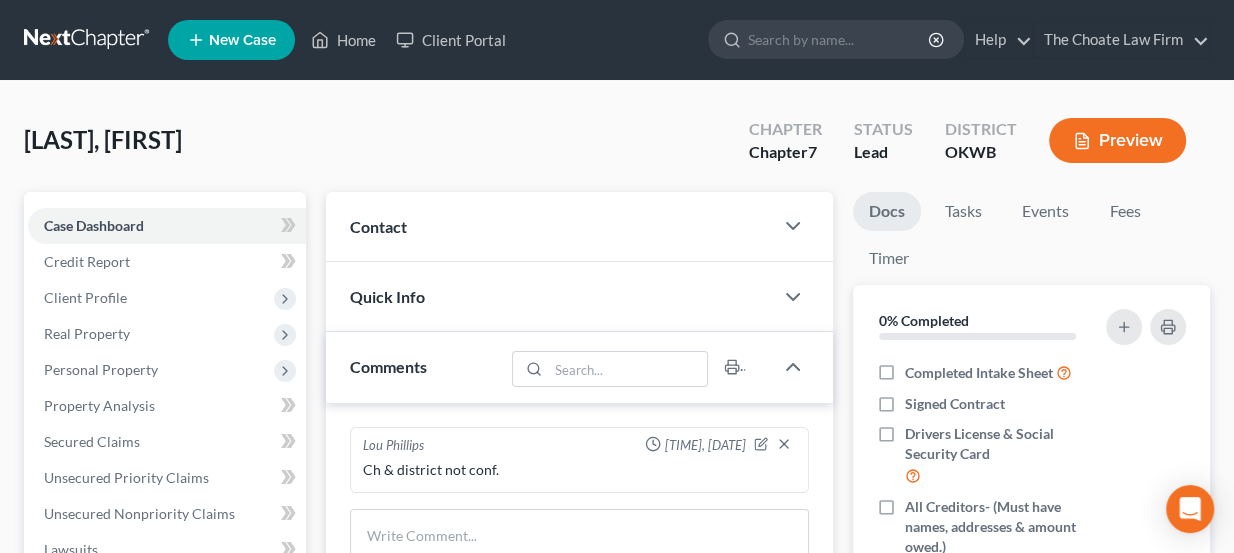 click on "Contact" at bounding box center [550, 226] 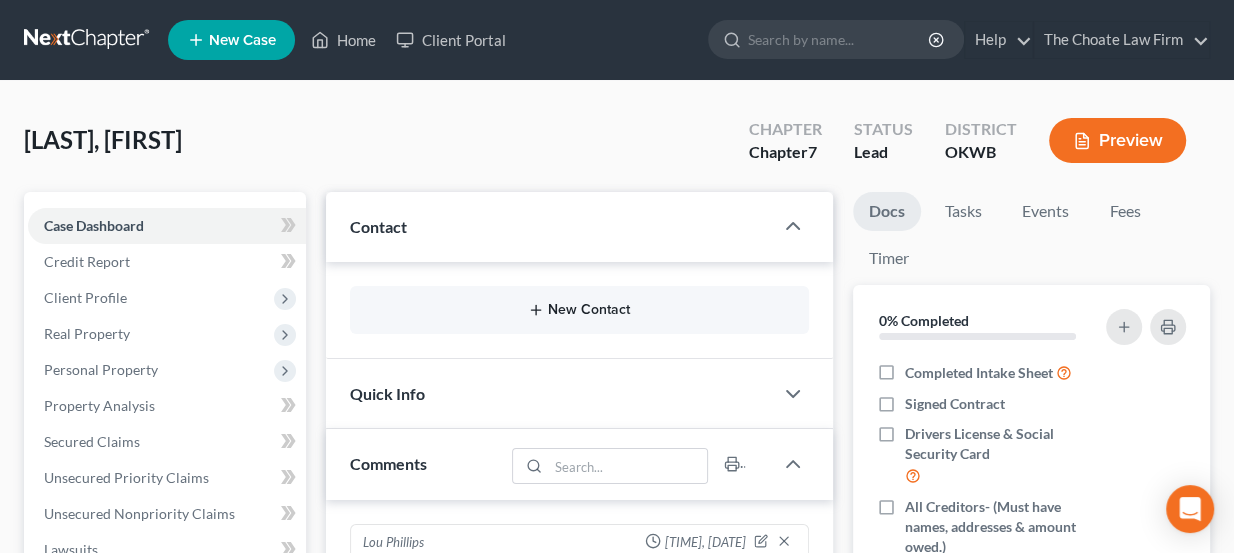 click on "New Contact" at bounding box center (580, 310) 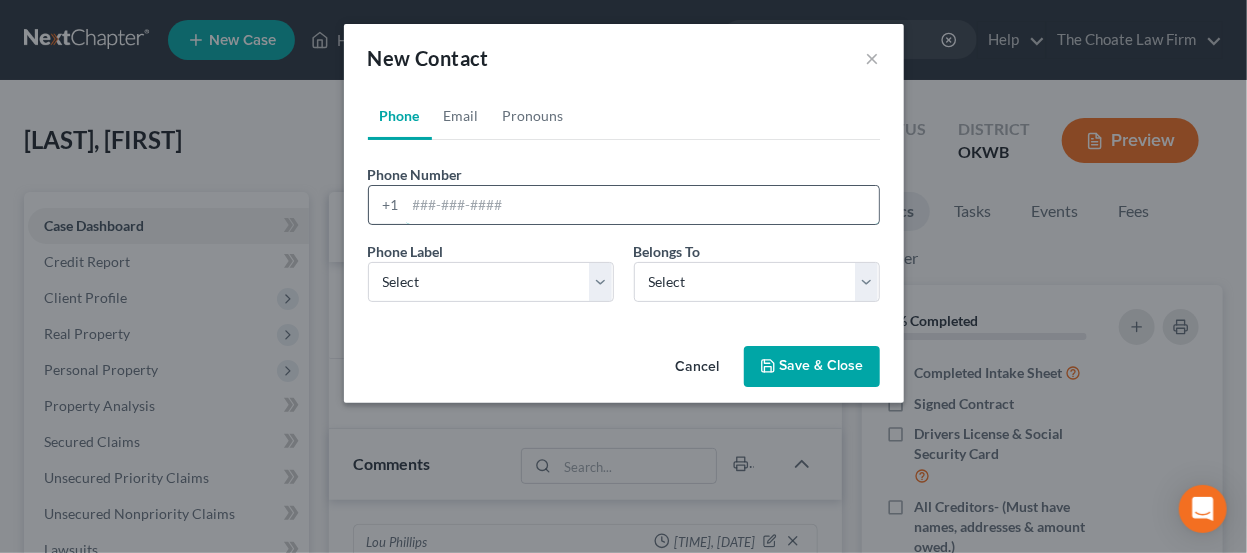 paste on "codykrautbauer@gmail.com 5808602379" 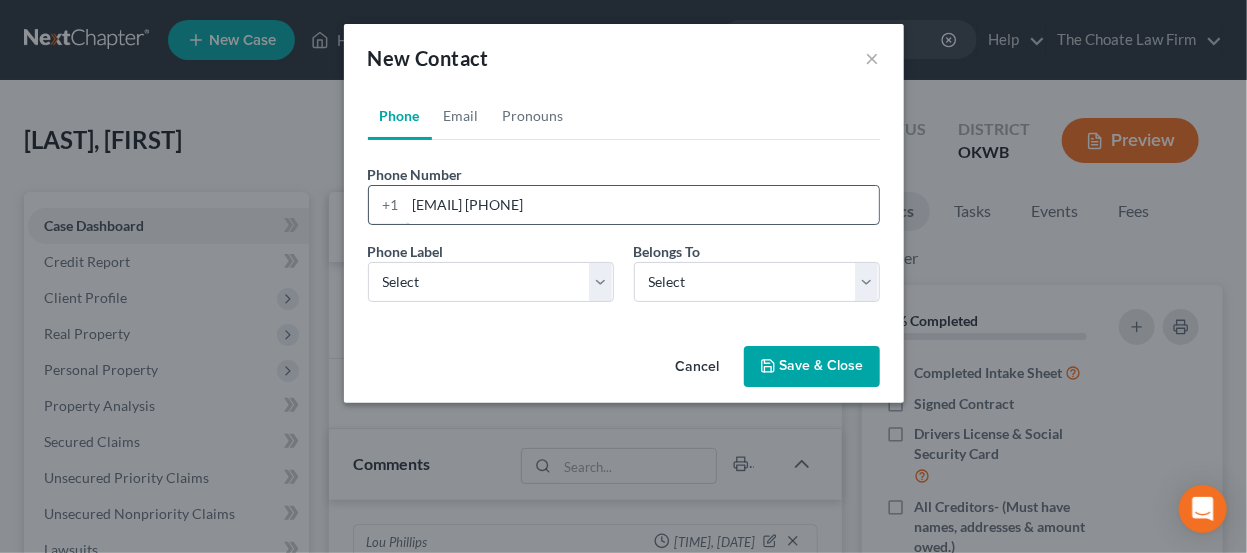 drag, startPoint x: 585, startPoint y: 206, endPoint x: 409, endPoint y: 215, distance: 176.22997 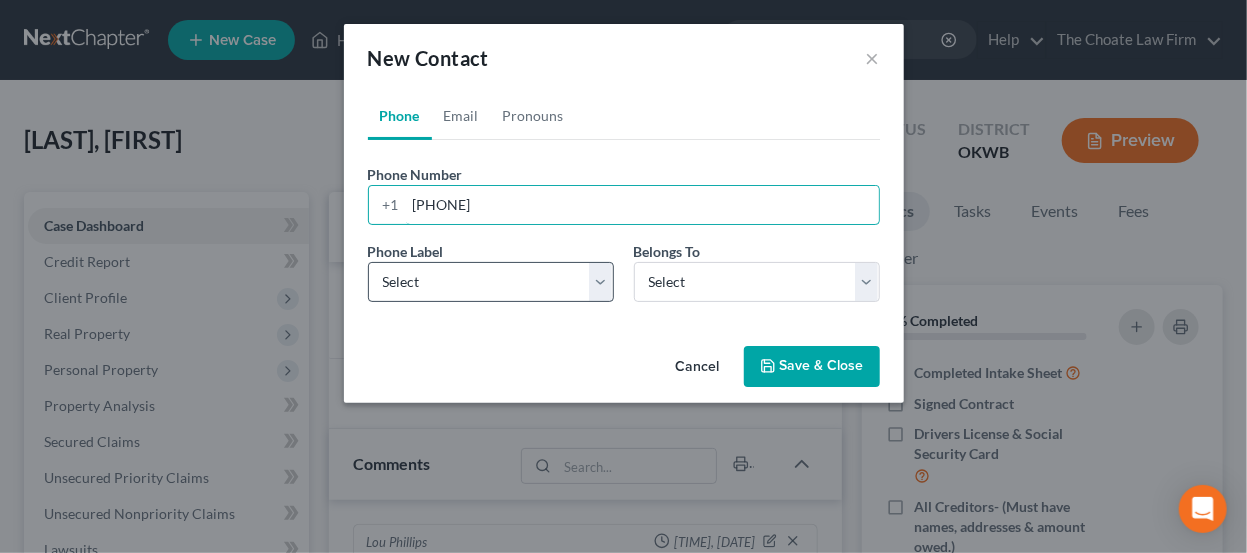 type on "5808602379" 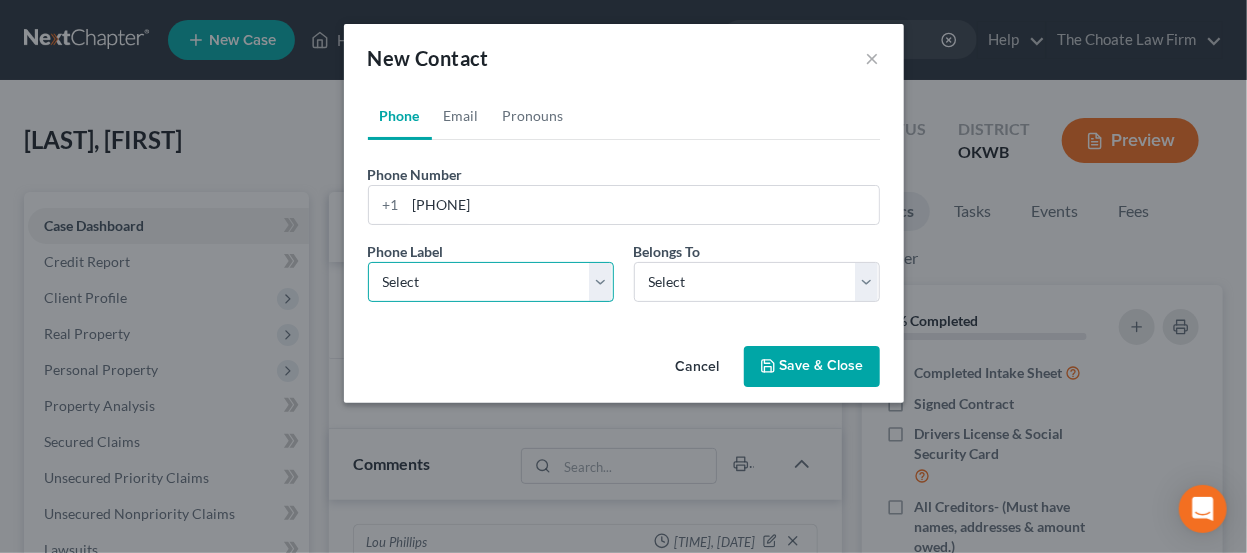 click on "Select Mobile Home Work Other" at bounding box center [491, 282] 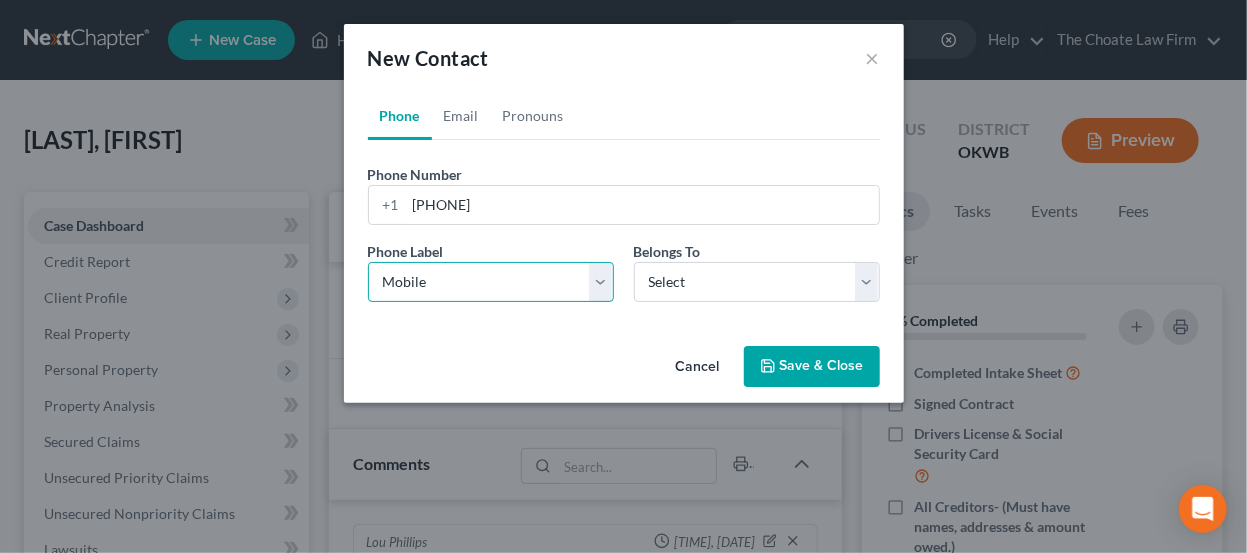 click on "Select Mobile Home Work Other" at bounding box center (491, 282) 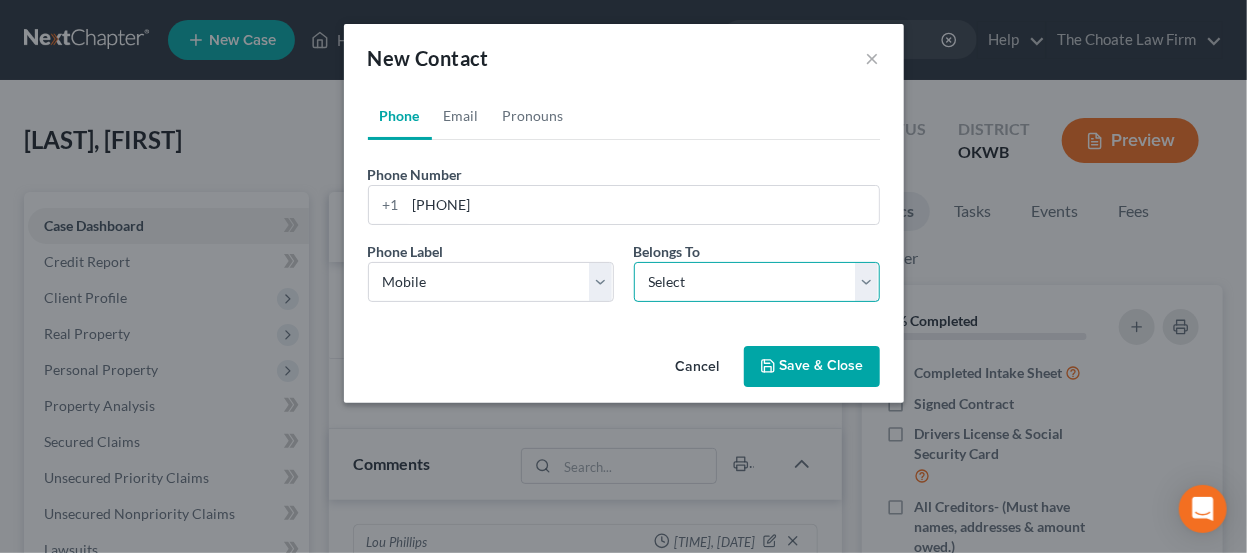 click on "Select Client Other" at bounding box center (757, 282) 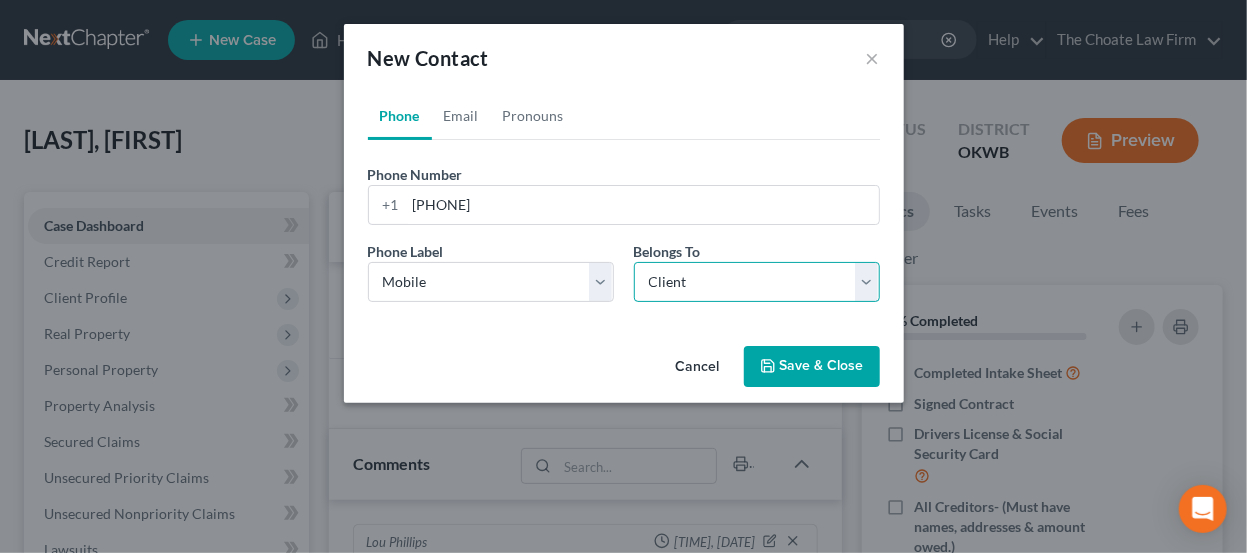 click on "Select Client Other" at bounding box center [757, 282] 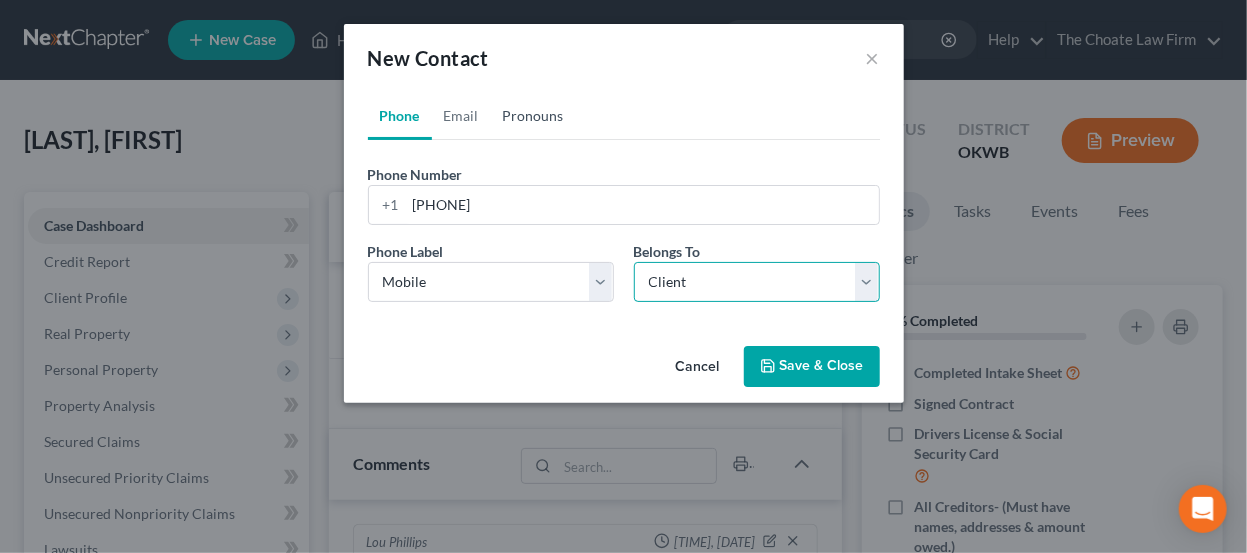 select on "0" 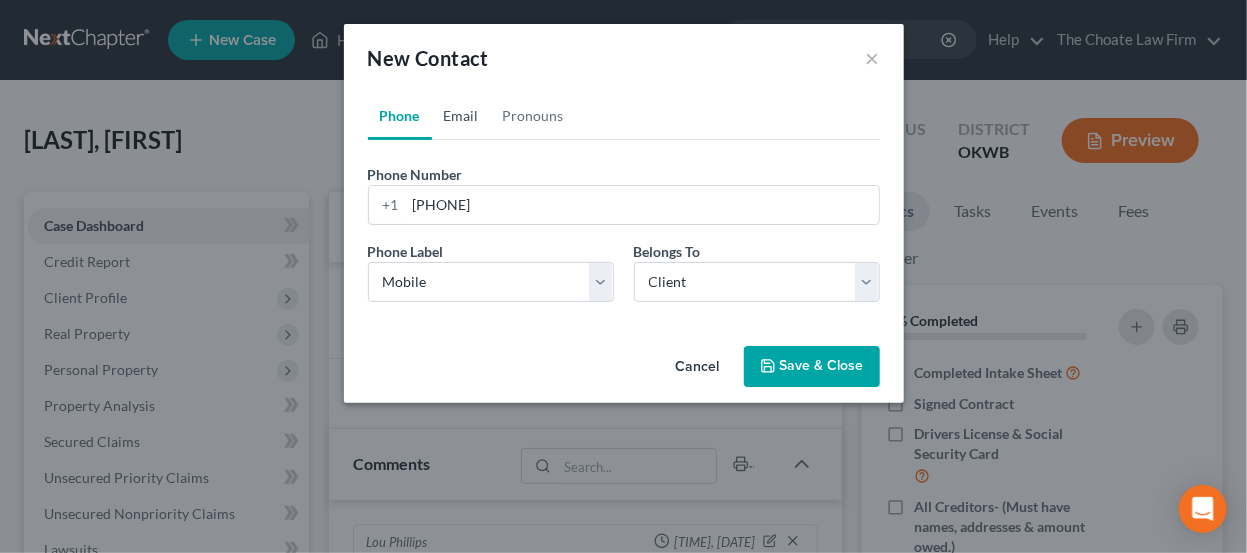 click on "Email" at bounding box center [461, 116] 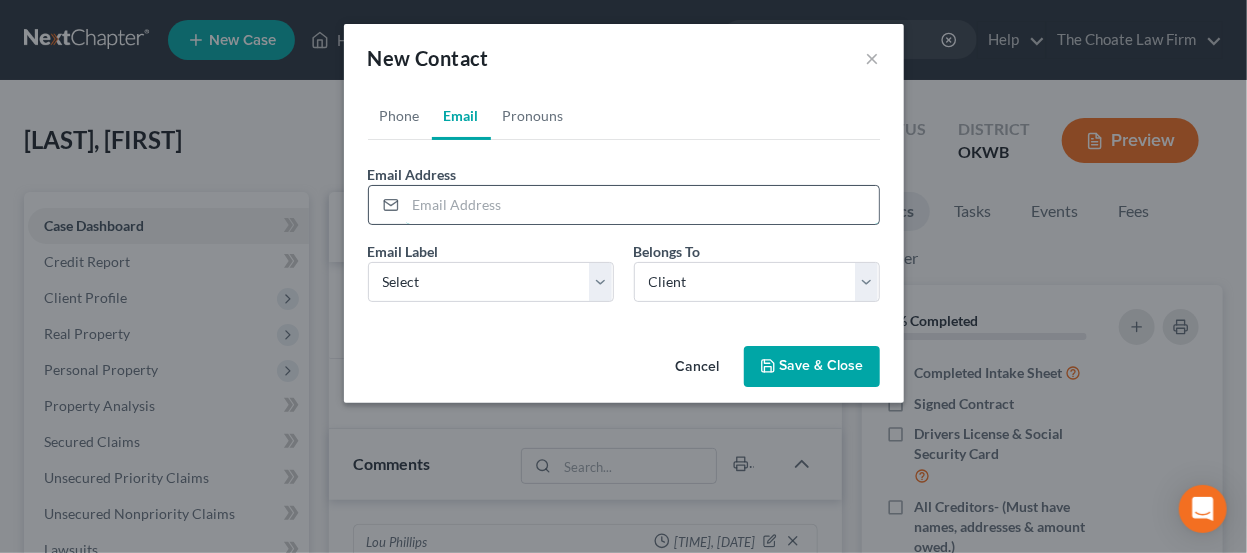 paste on "codykrautbauer@gmail.com" 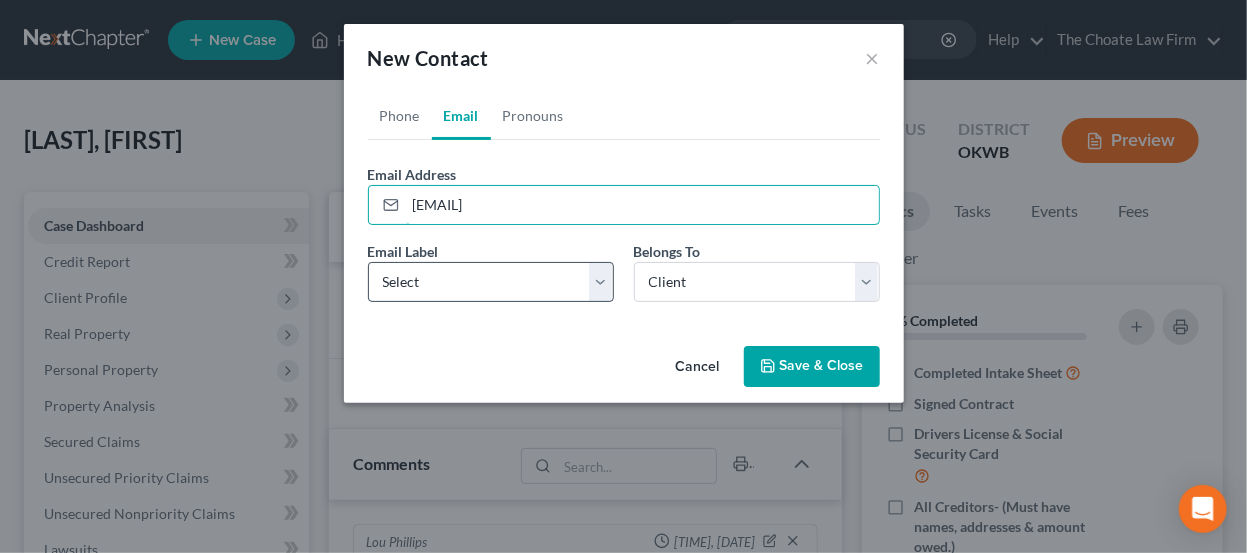 type on "codykrautbauer@gmail.com" 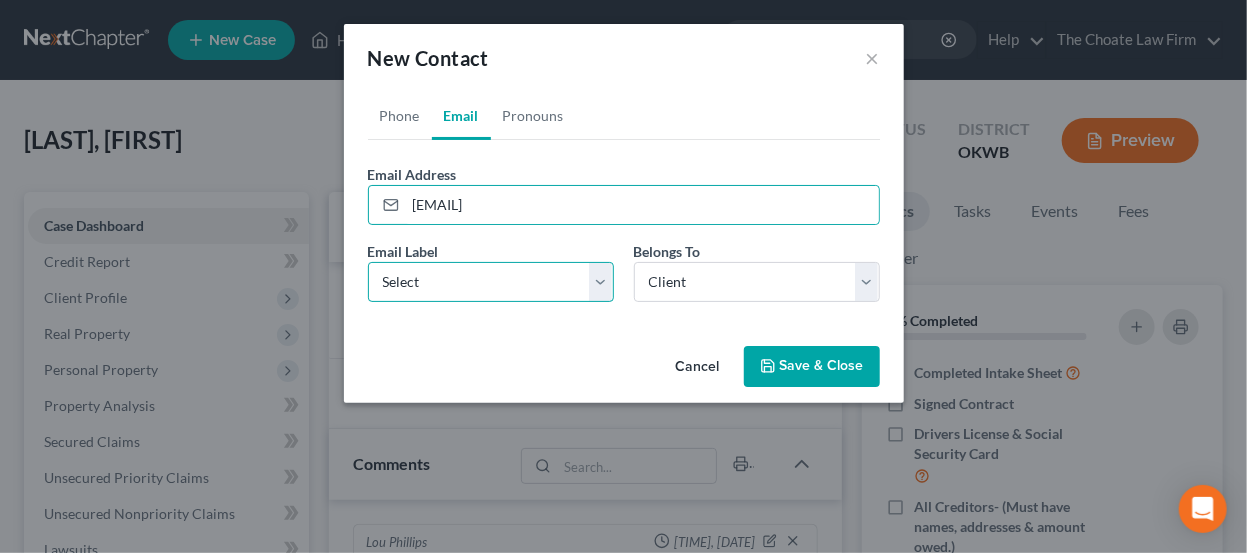 drag, startPoint x: 509, startPoint y: 274, endPoint x: 504, endPoint y: 296, distance: 22.561028 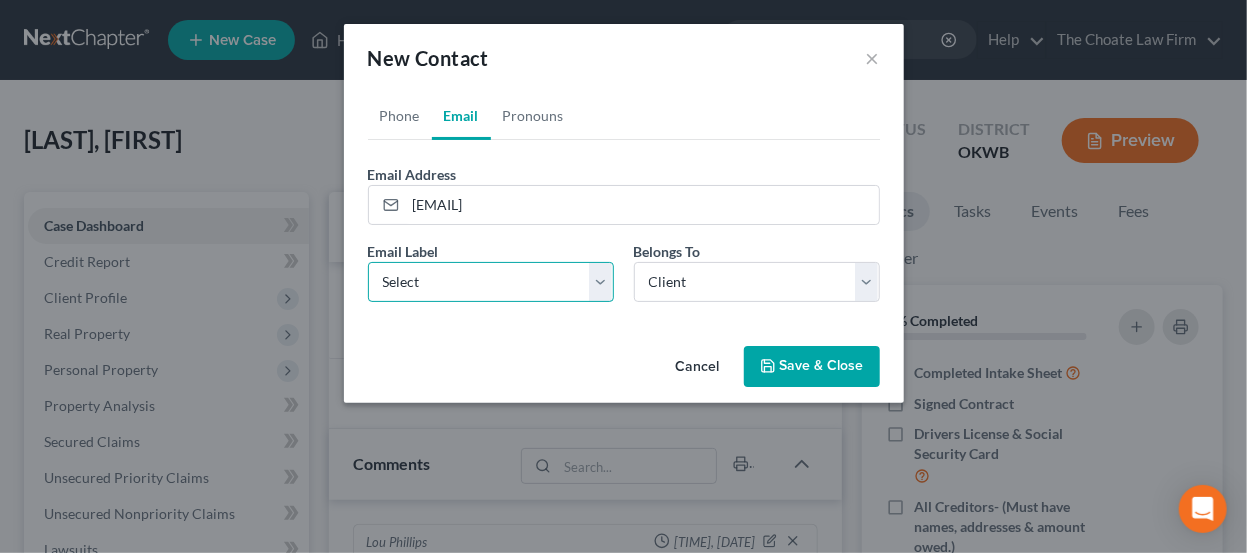 select on "0" 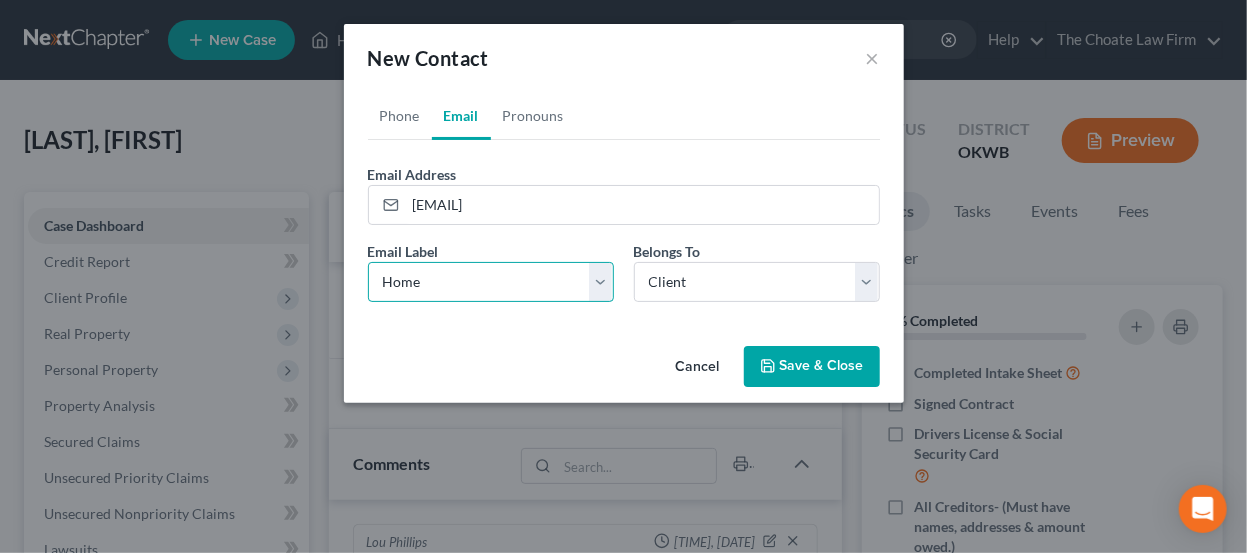 click on "Select Home Work Other" at bounding box center (491, 282) 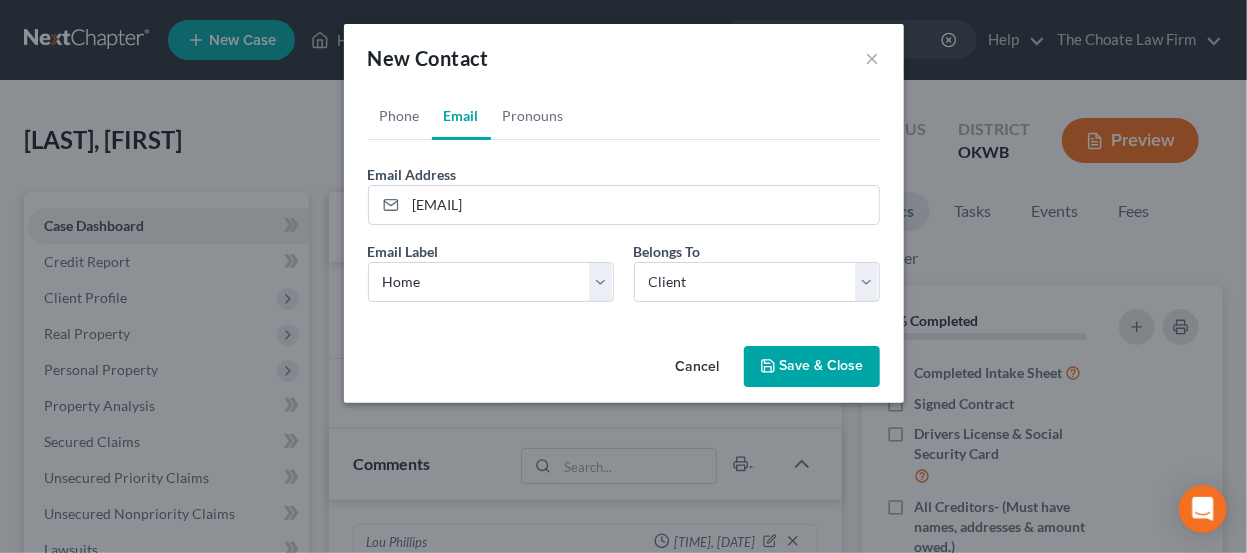 click on "Save & Close" at bounding box center [812, 367] 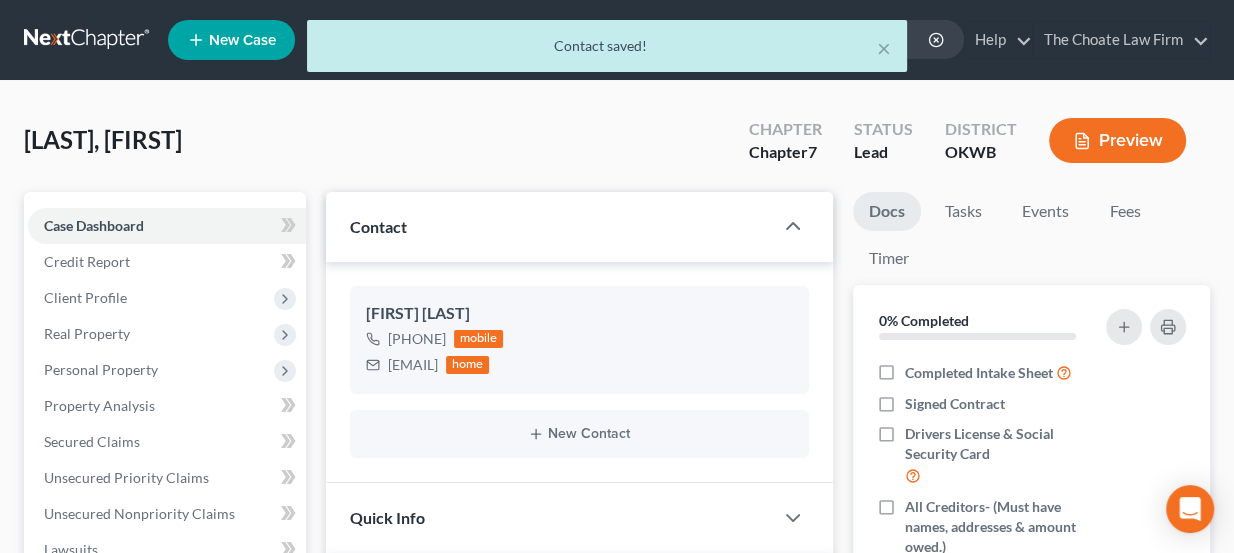 click on "×                     Contact saved!" at bounding box center [607, 51] 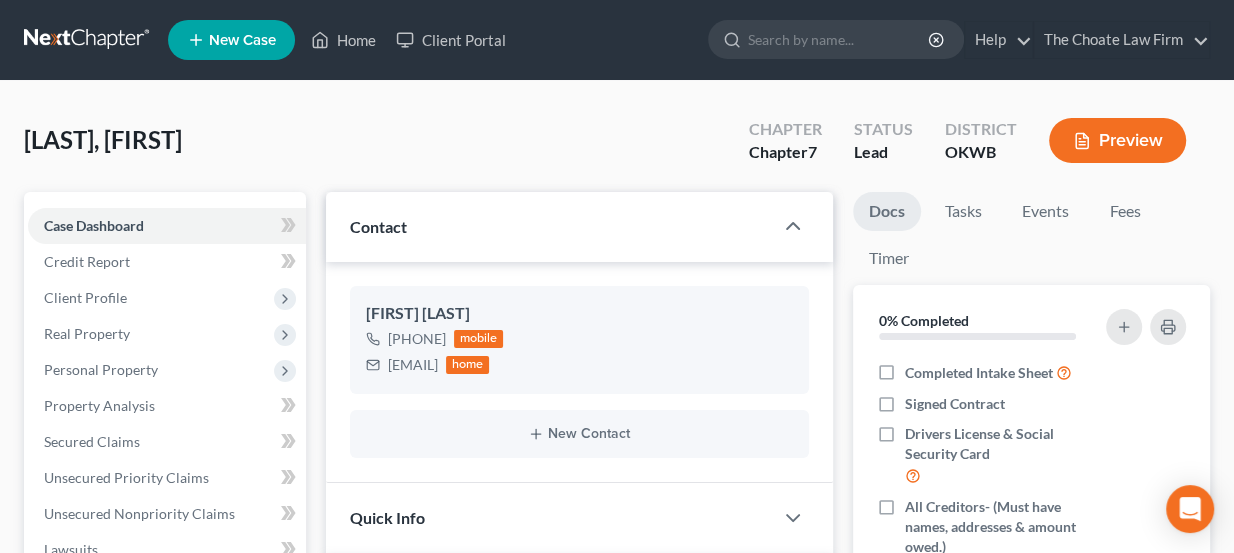 click at bounding box center [88, 40] 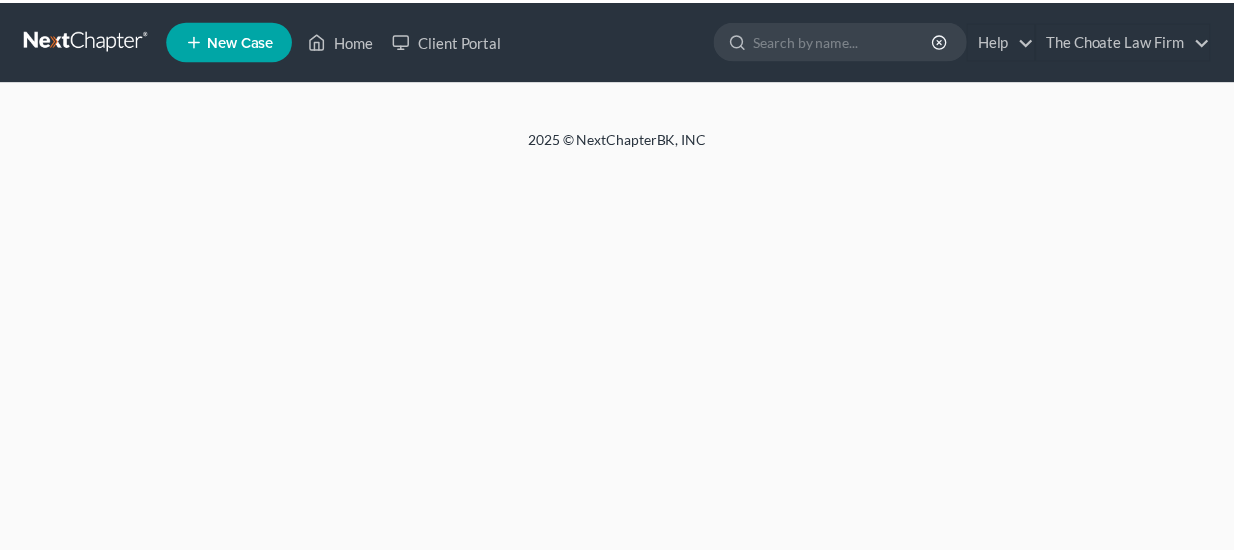 scroll, scrollTop: 0, scrollLeft: 0, axis: both 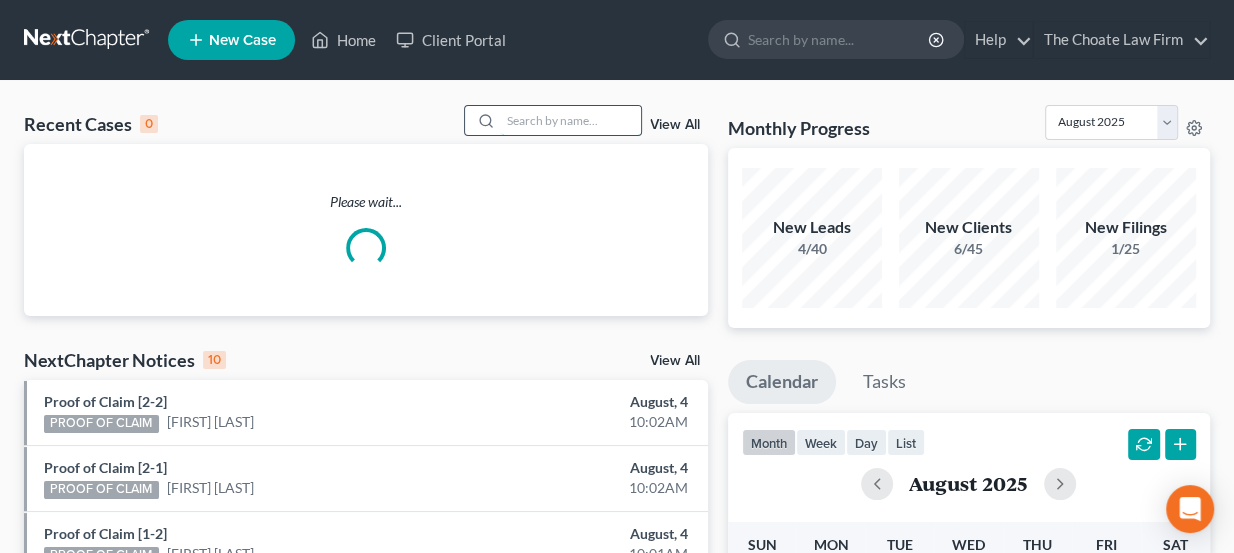 click at bounding box center [571, 120] 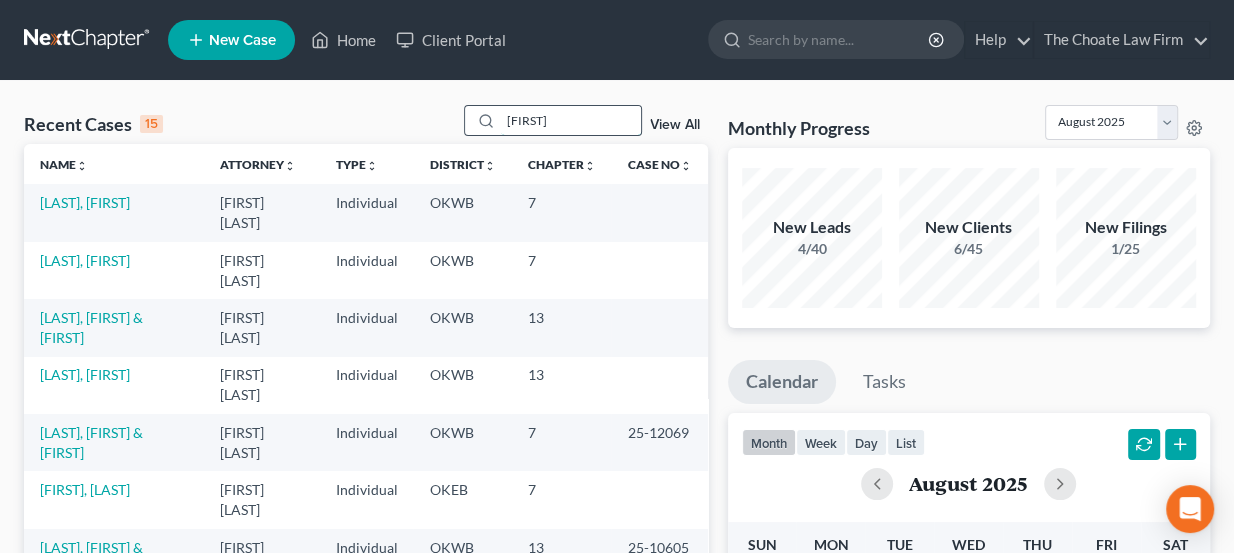 type on "[FIRST]" 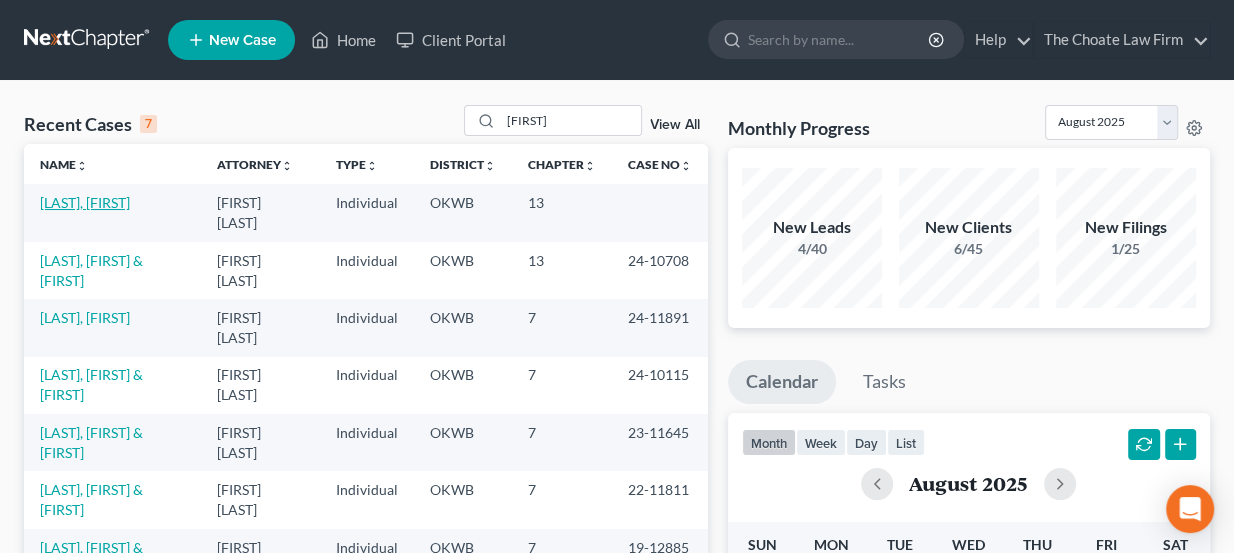 click on "[LAST], [FIRST]" at bounding box center [85, 202] 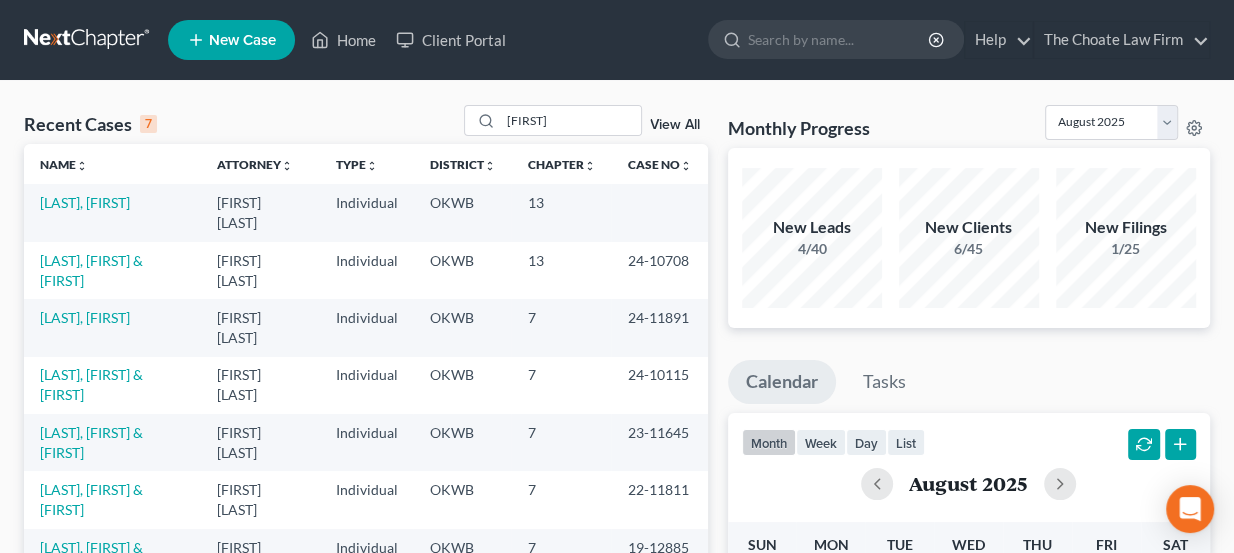 select on "3" 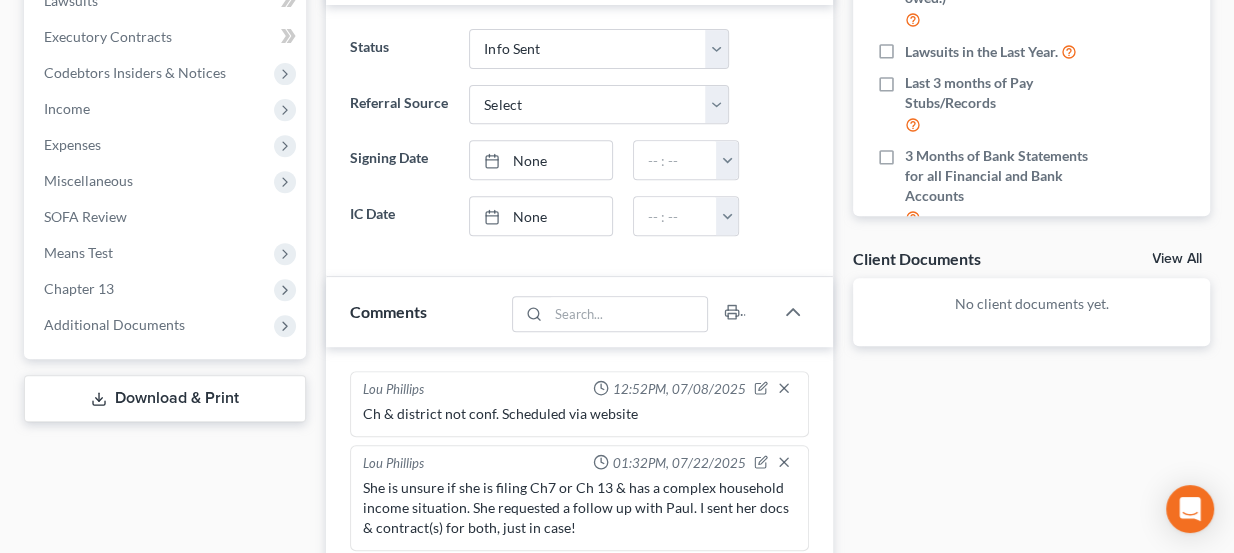 scroll, scrollTop: 818, scrollLeft: 0, axis: vertical 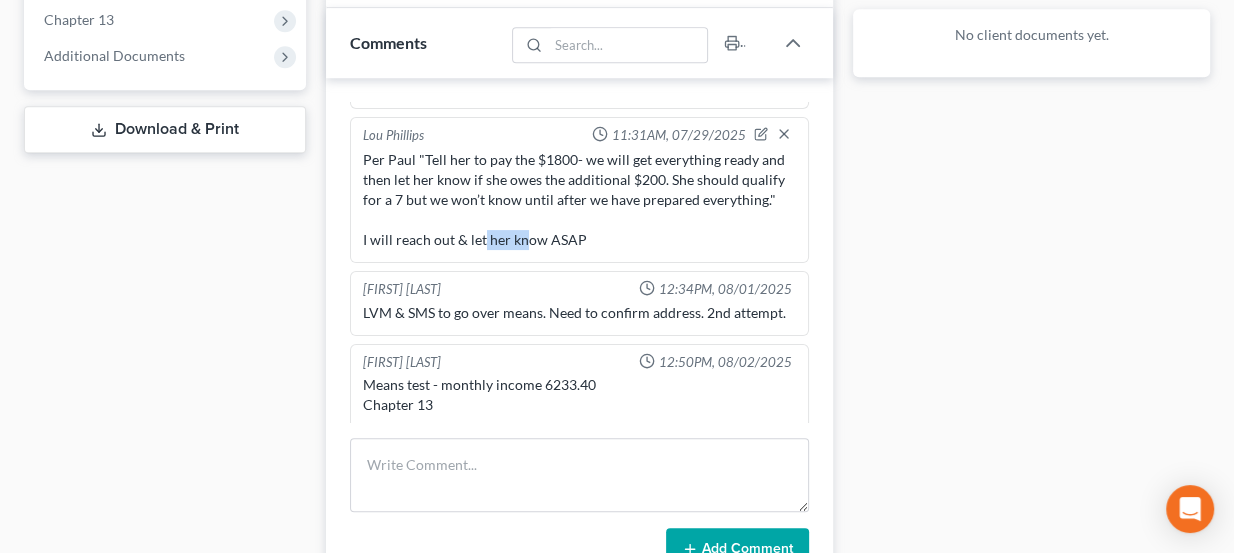 drag, startPoint x: 482, startPoint y: 229, endPoint x: 527, endPoint y: 227, distance: 45.044422 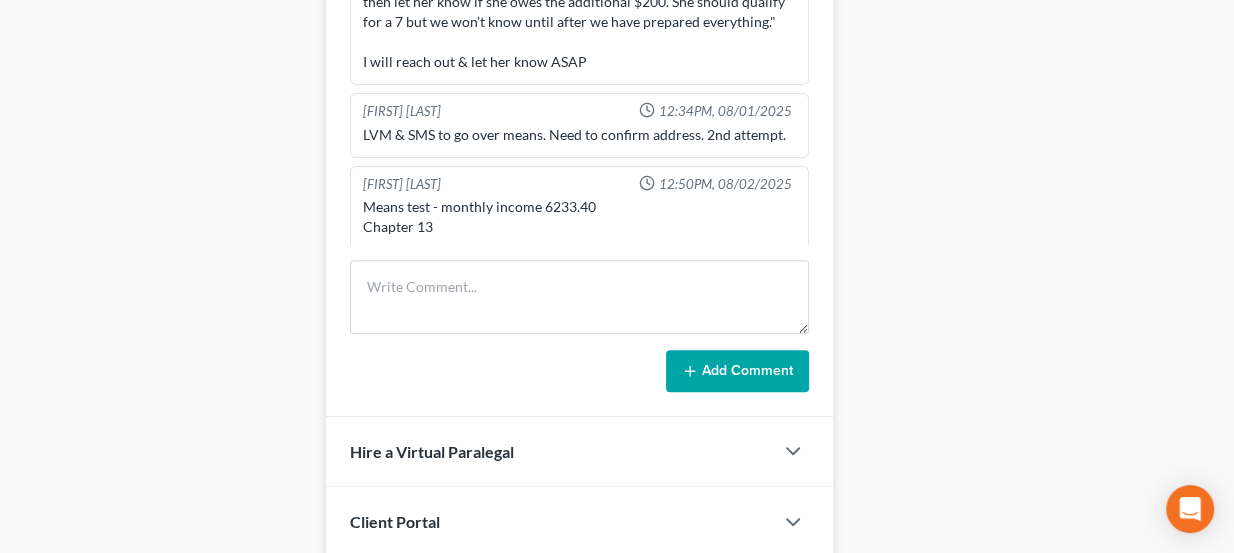scroll, scrollTop: 1000, scrollLeft: 0, axis: vertical 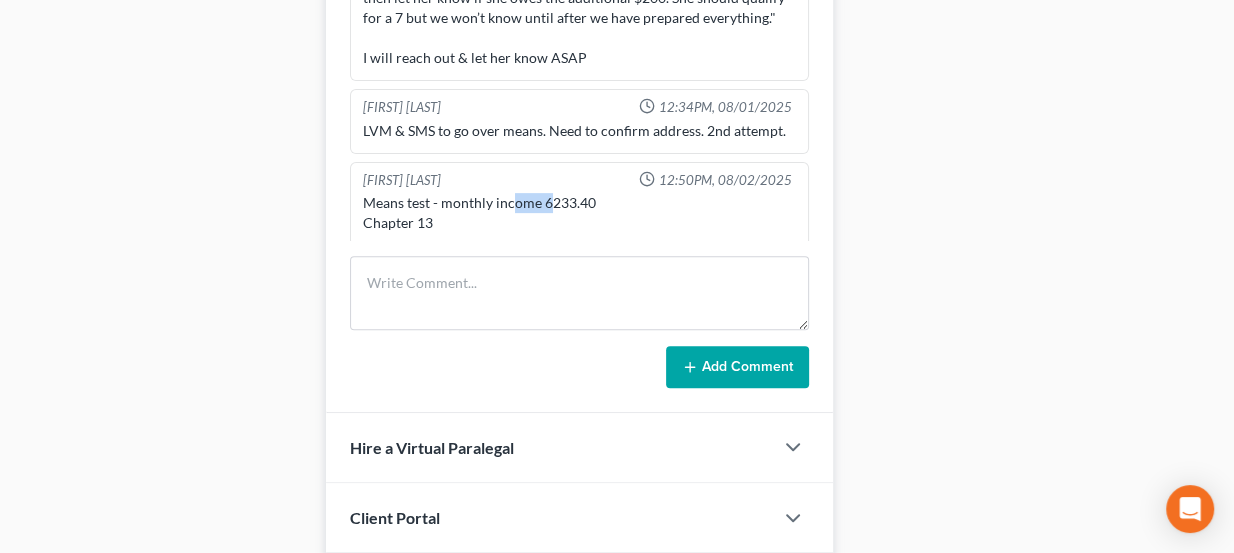 drag, startPoint x: 537, startPoint y: 193, endPoint x: 559, endPoint y: 195, distance: 22.090721 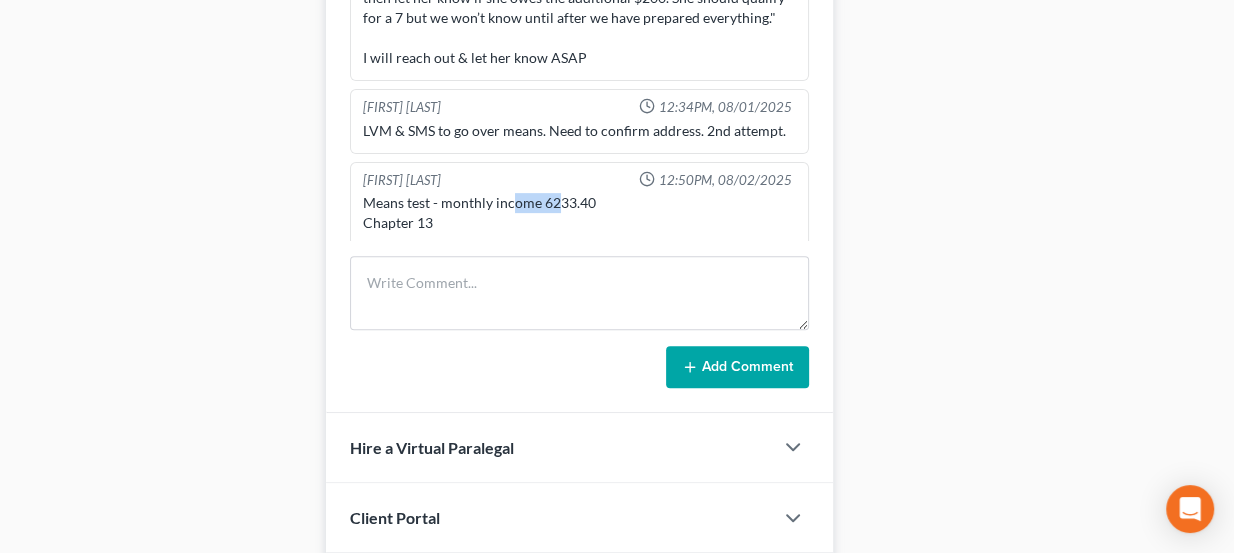 click on "Means test - monthly income 6233.40
Chapter 13" at bounding box center (580, 213) 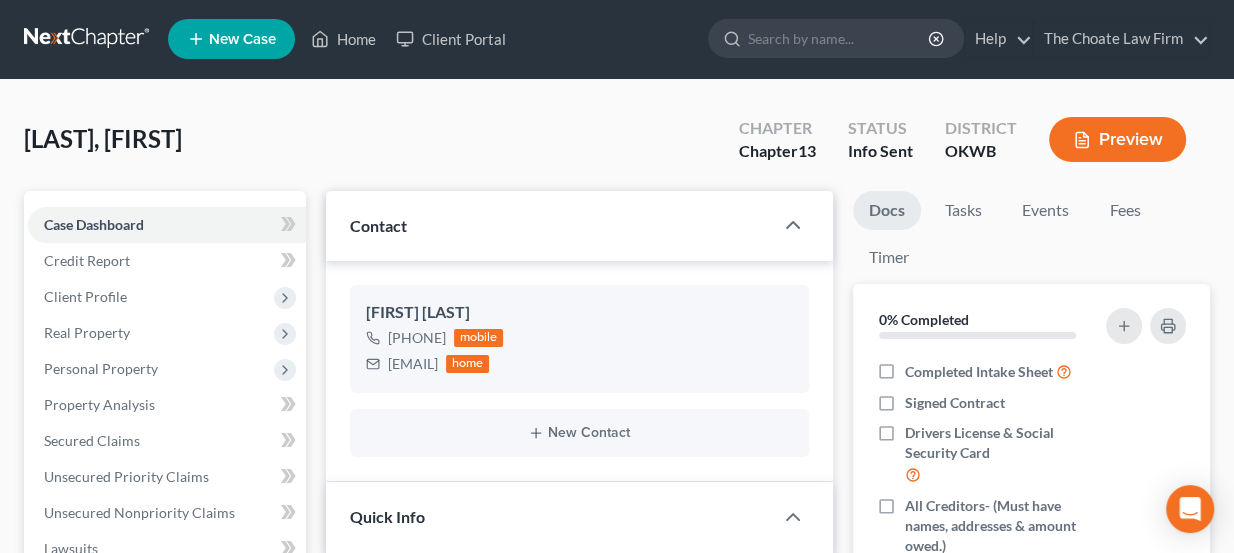 scroll, scrollTop: 0, scrollLeft: 0, axis: both 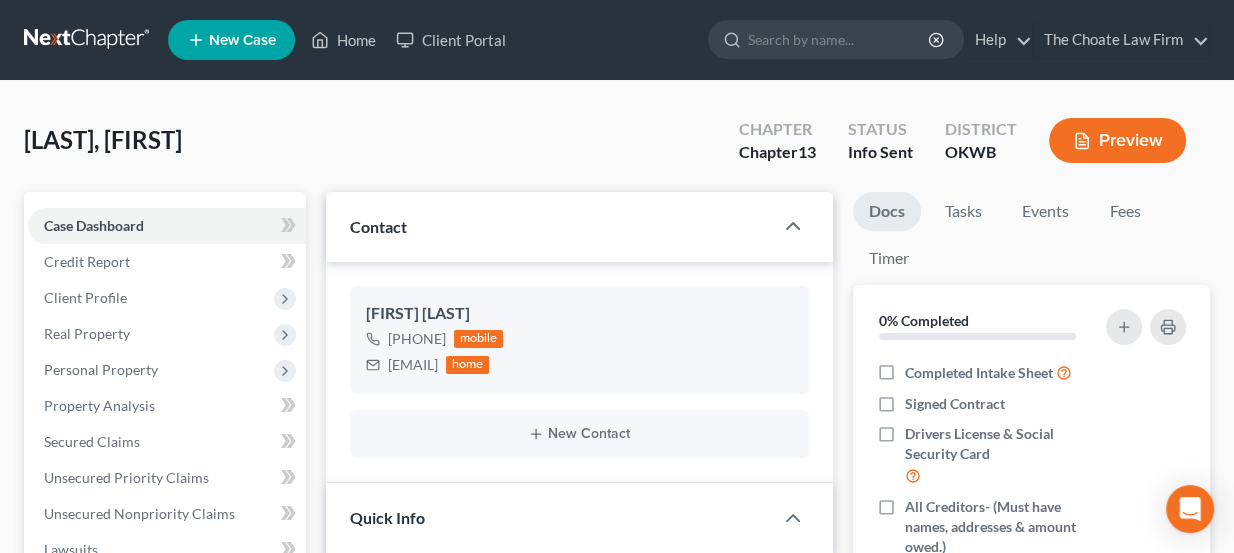 click at bounding box center (88, 40) 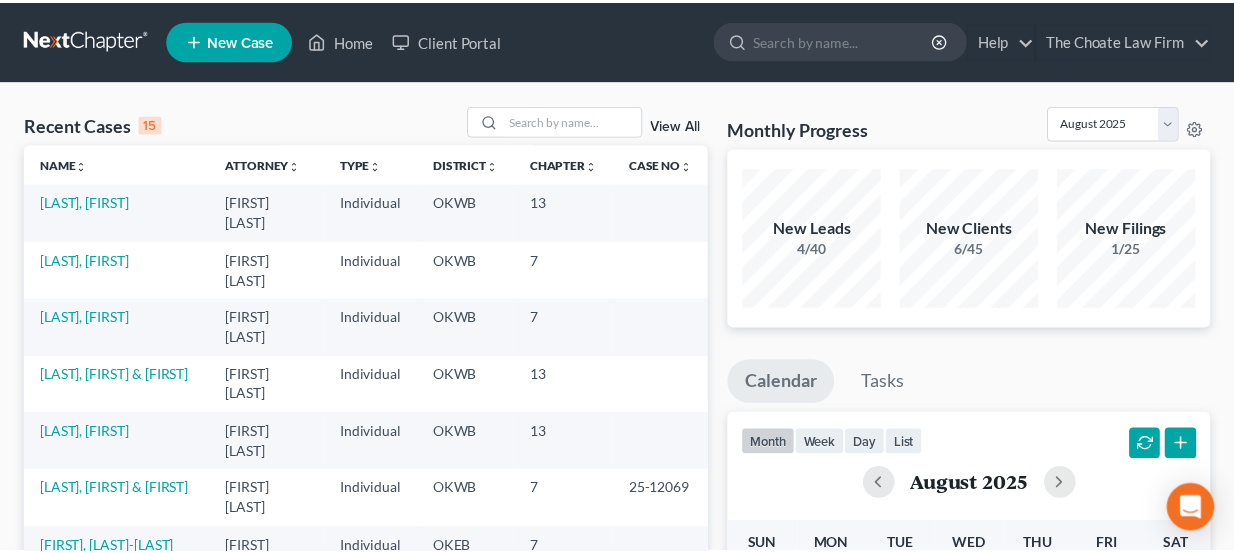 scroll, scrollTop: 0, scrollLeft: 0, axis: both 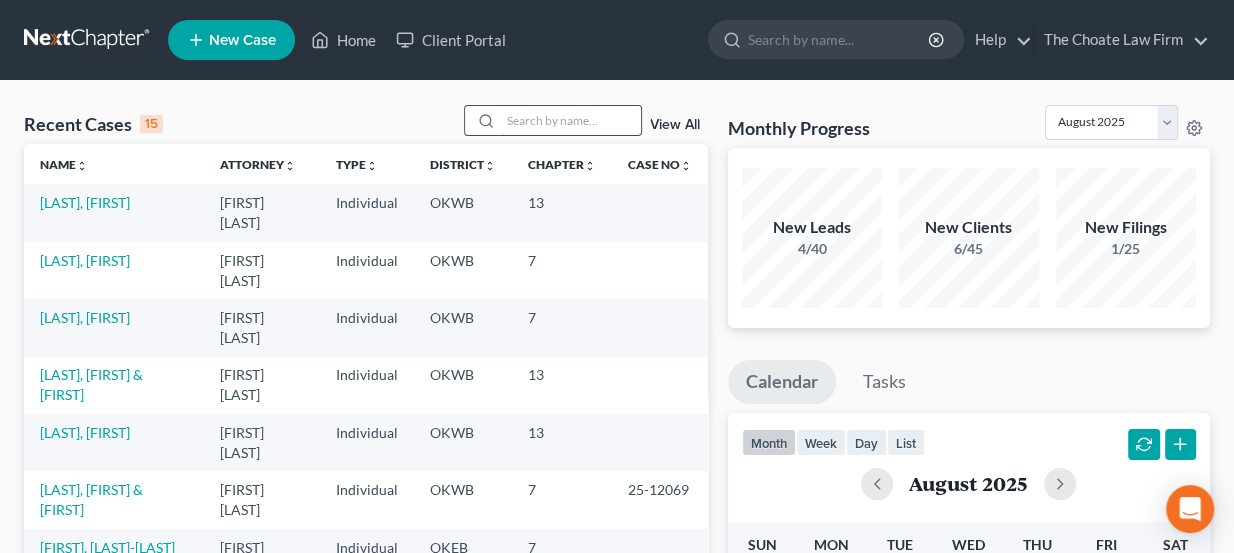 click at bounding box center (571, 120) 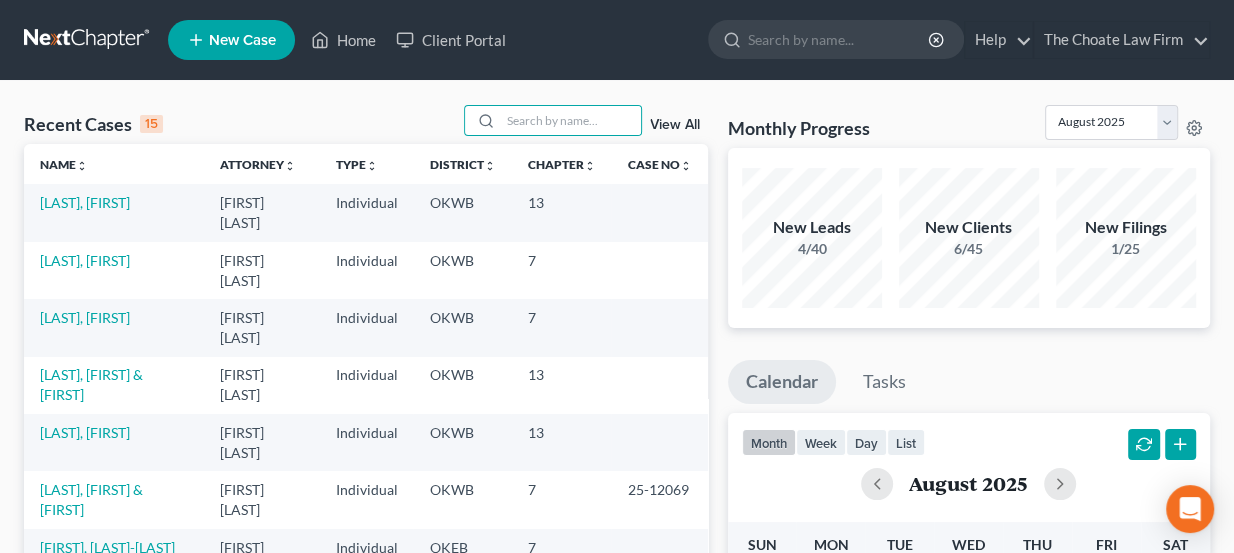 click on "New Case" at bounding box center [242, 40] 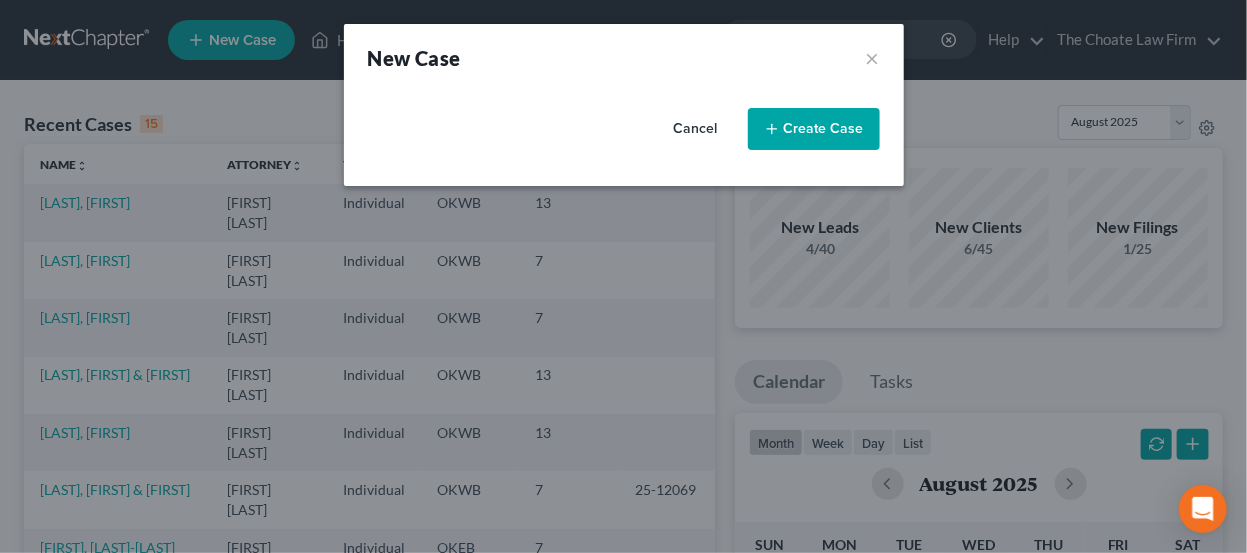 select on "65" 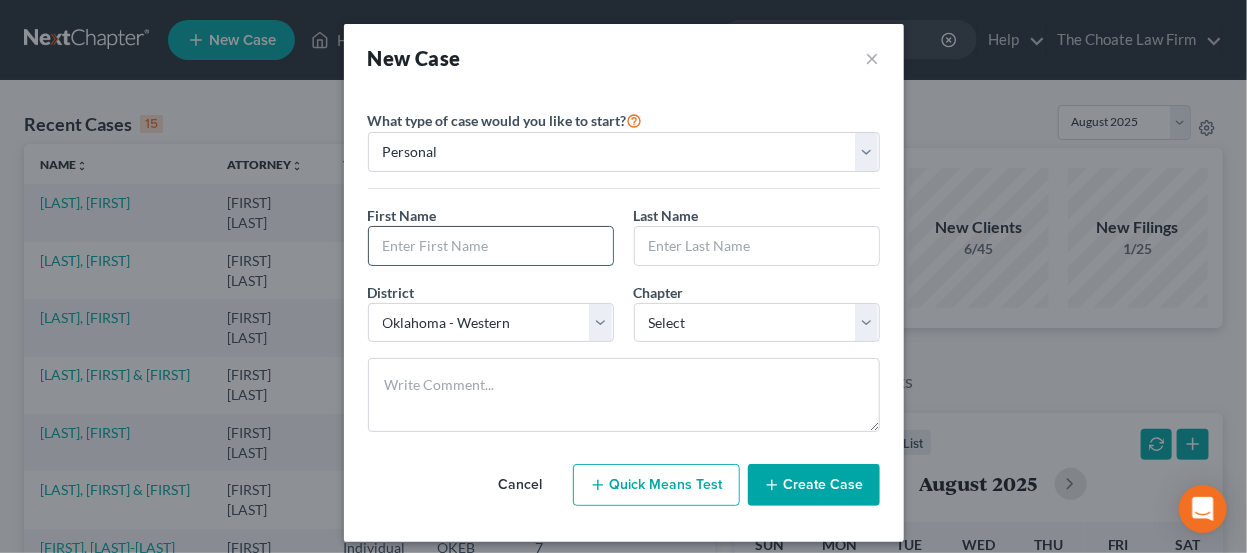 click at bounding box center (491, 246) 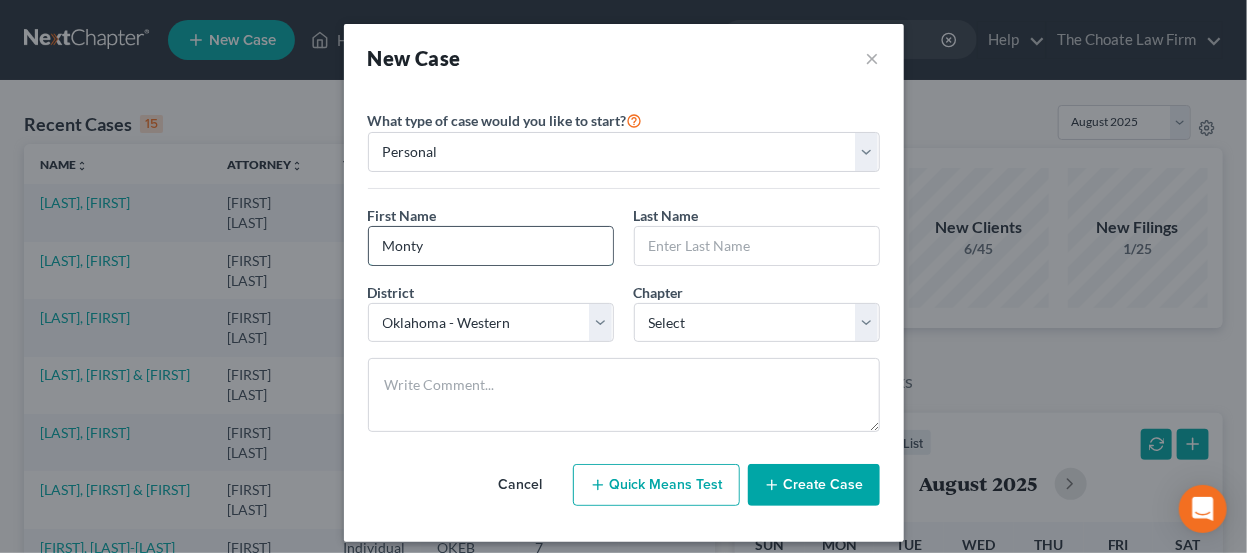 type on "Monty" 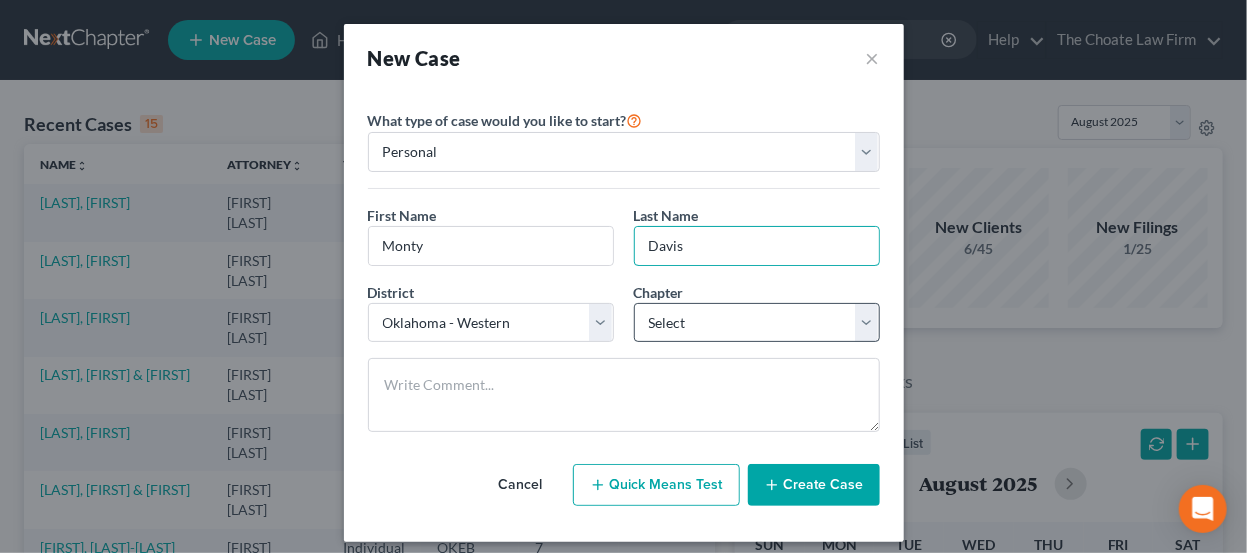 type on "Davis" 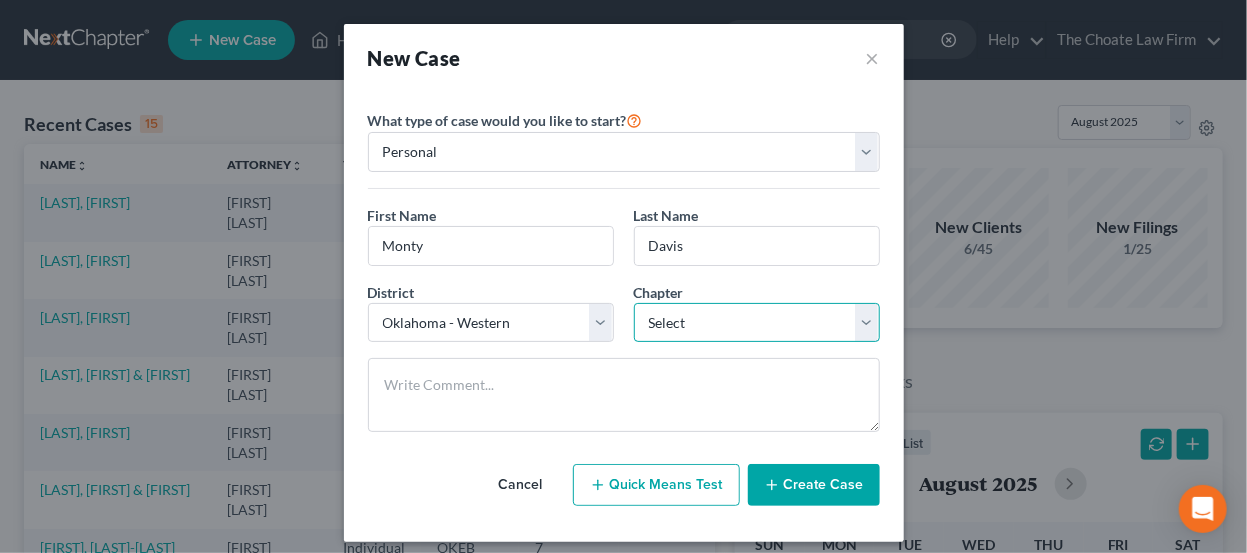 click on "Select 7 11 12 13" at bounding box center (757, 323) 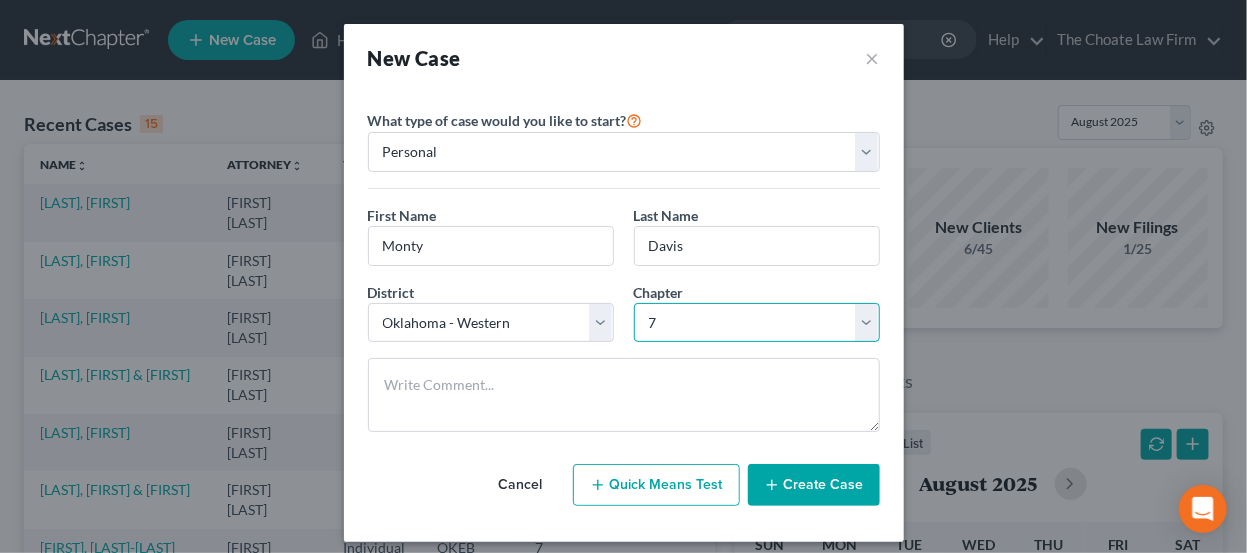 click on "Select 7 11 12 13" at bounding box center [757, 323] 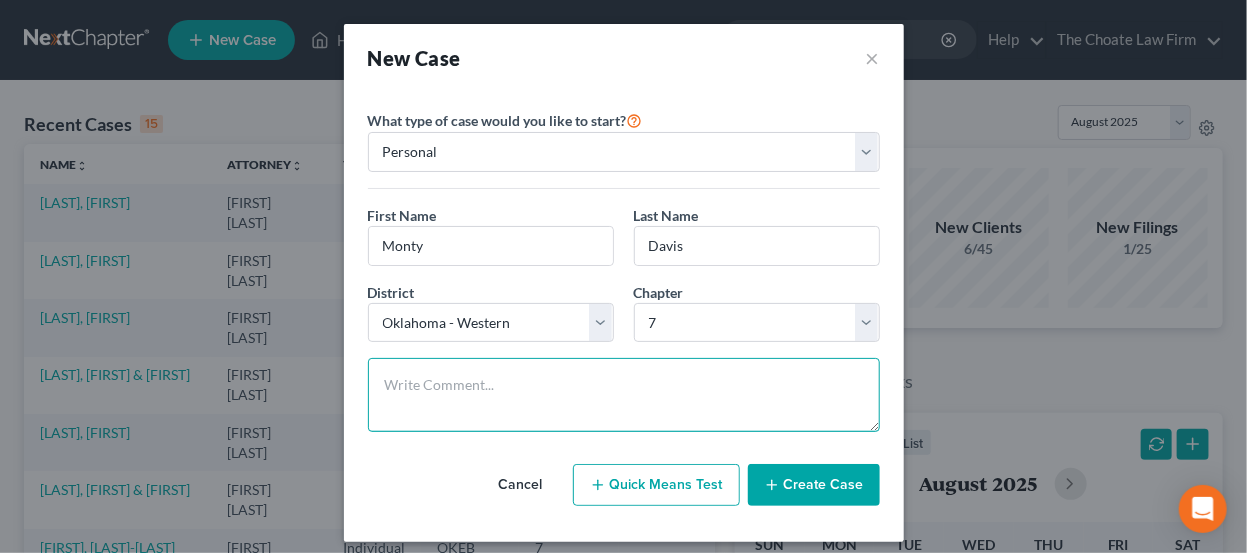 click at bounding box center [624, 395] 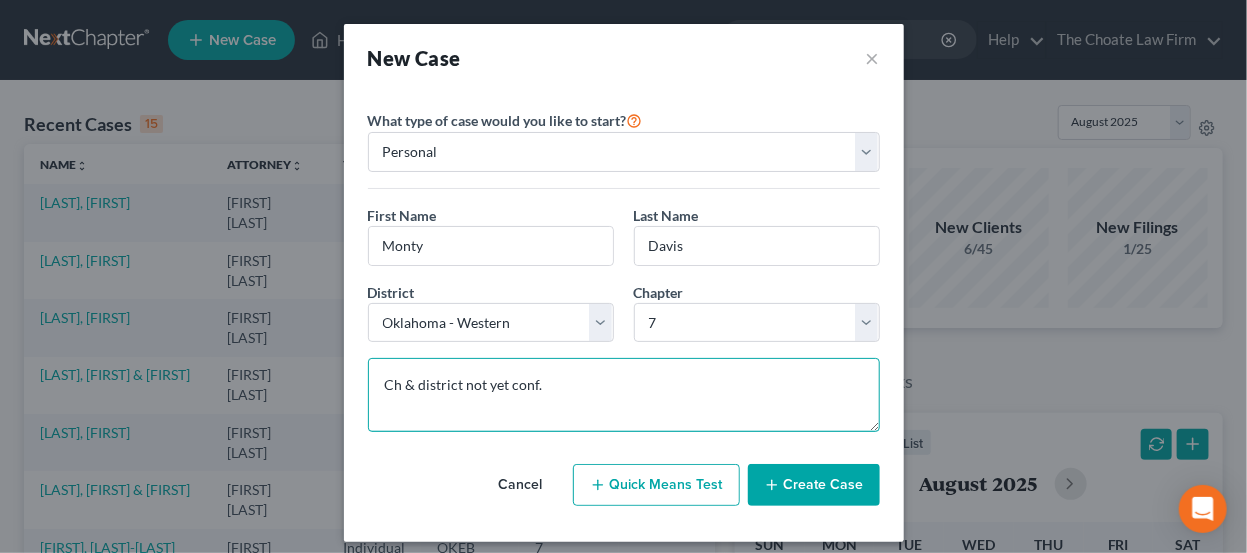 type on "Ch & district not yet conf." 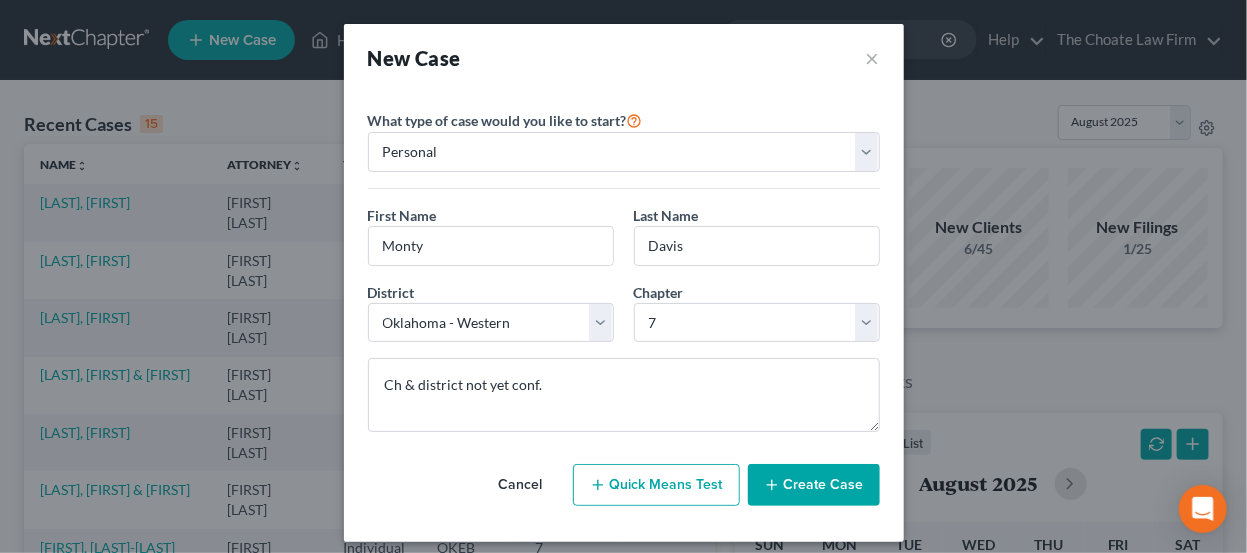 click on "Create Case" at bounding box center [814, 485] 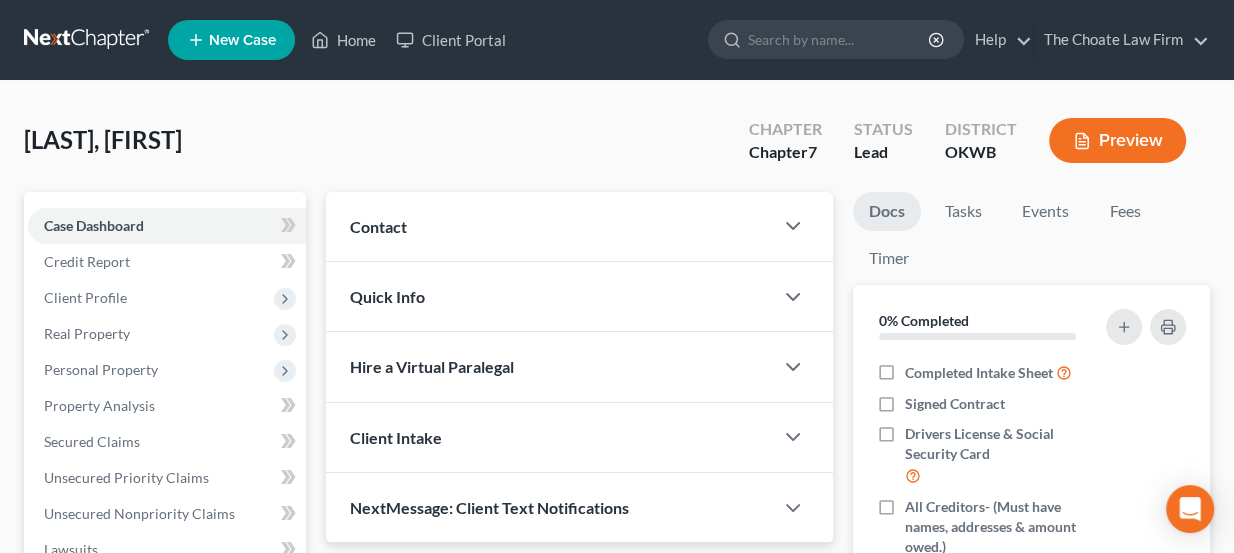 click on "Contact" at bounding box center (550, 226) 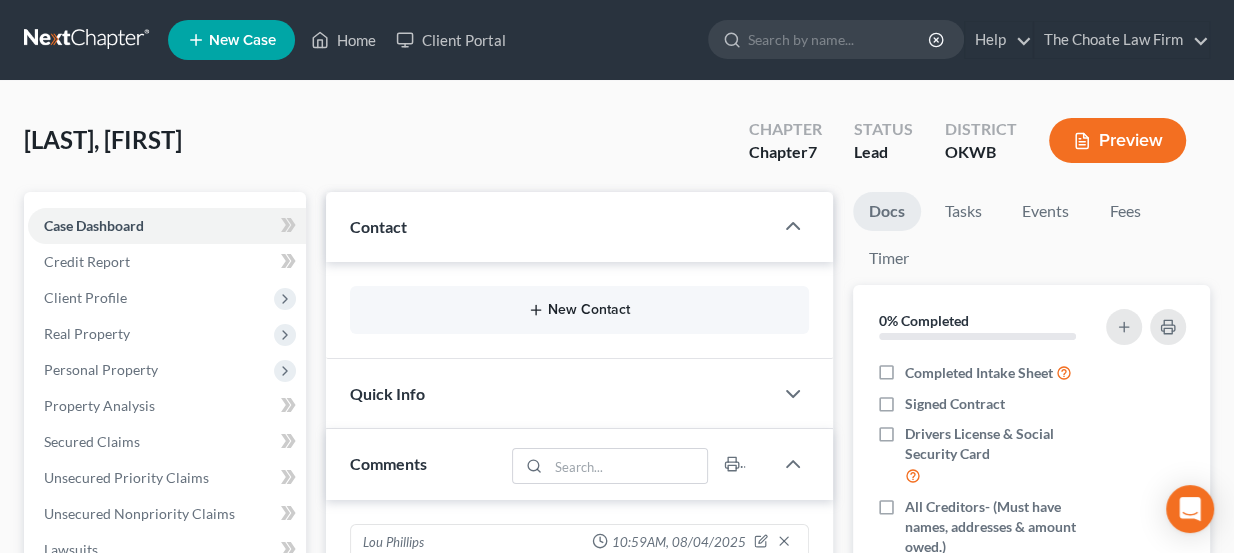 click on "New Contact" at bounding box center (580, 310) 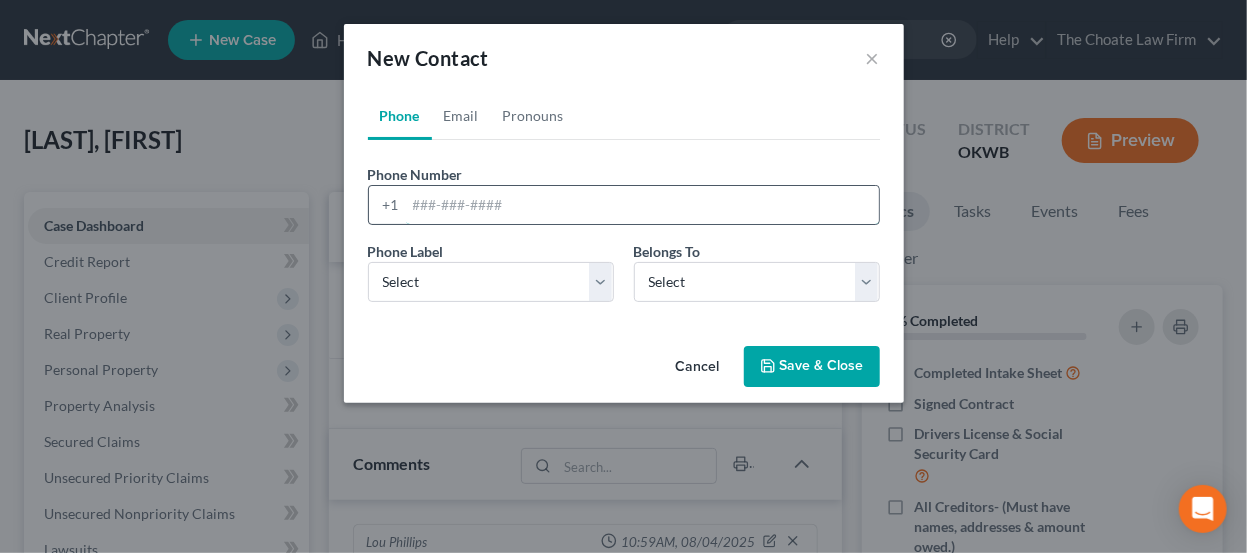 paste on "405-712-0197" 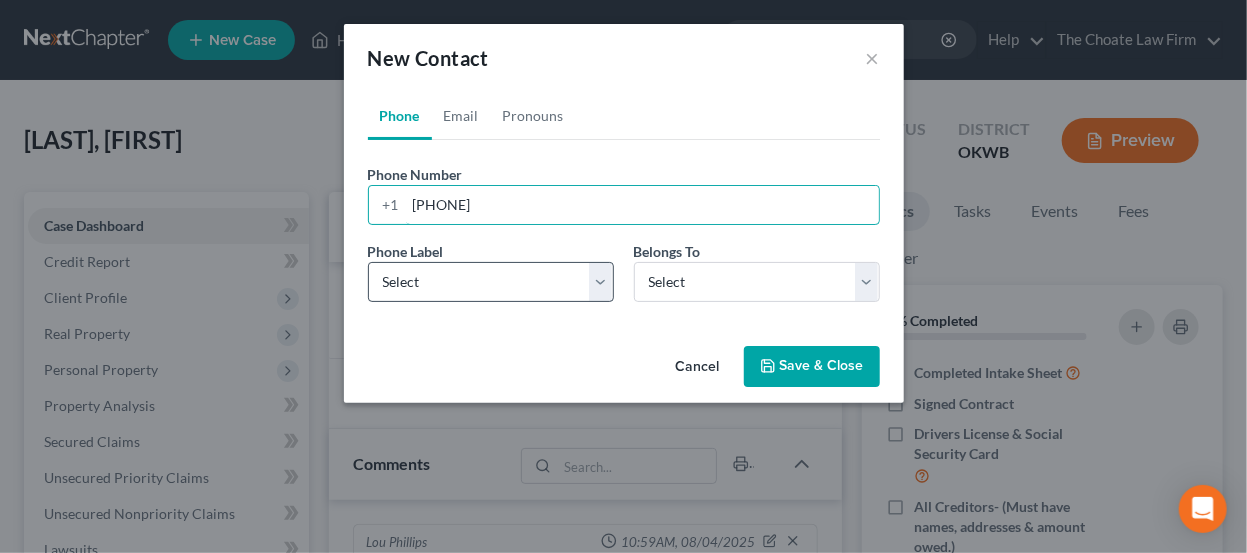 type on "405-712-0197" 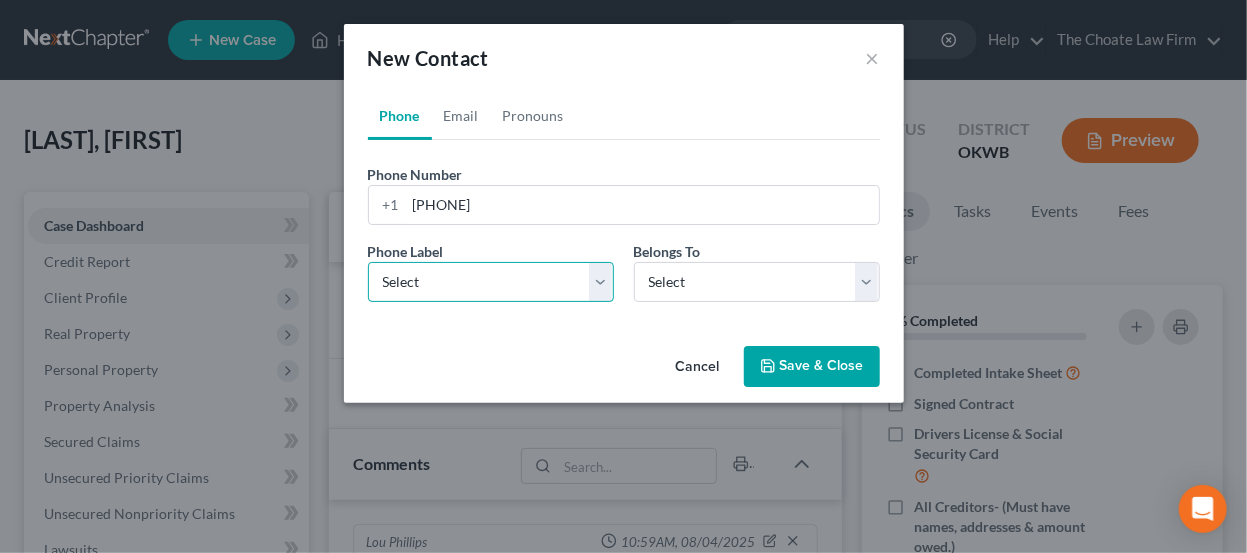 click on "Select Mobile Home Work Other" at bounding box center (491, 282) 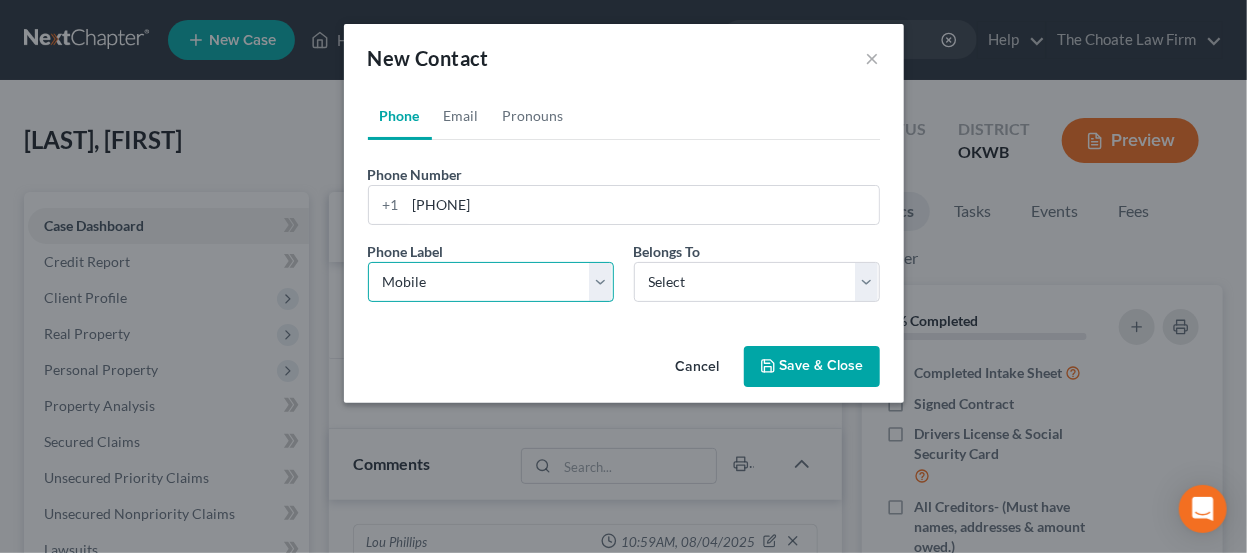 click on "Select Mobile Home Work Other" at bounding box center (491, 282) 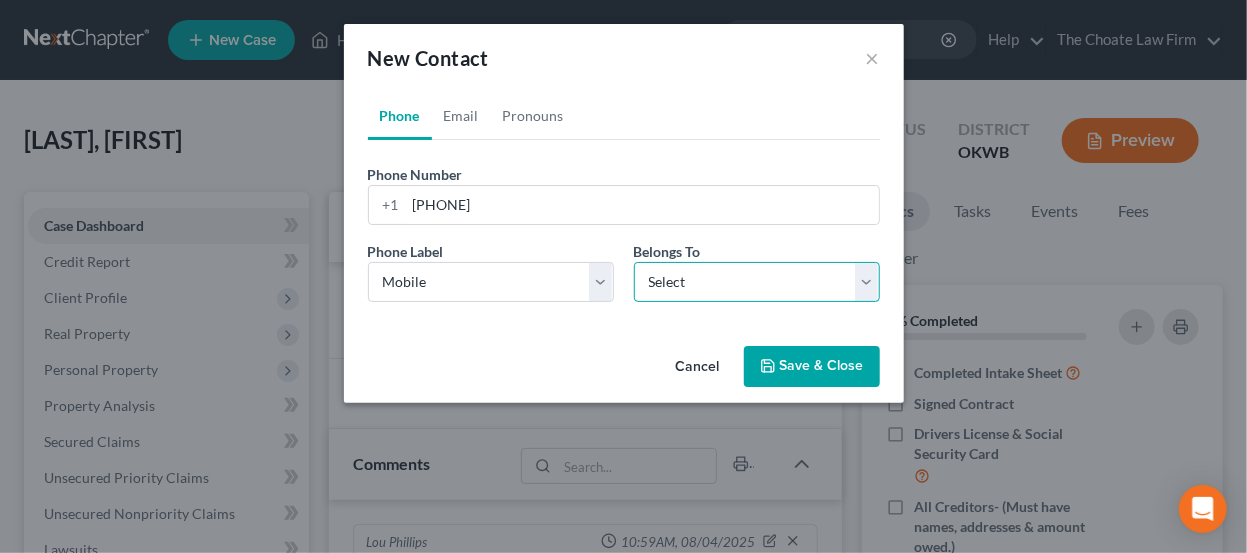 click on "Select Client Other" at bounding box center (757, 282) 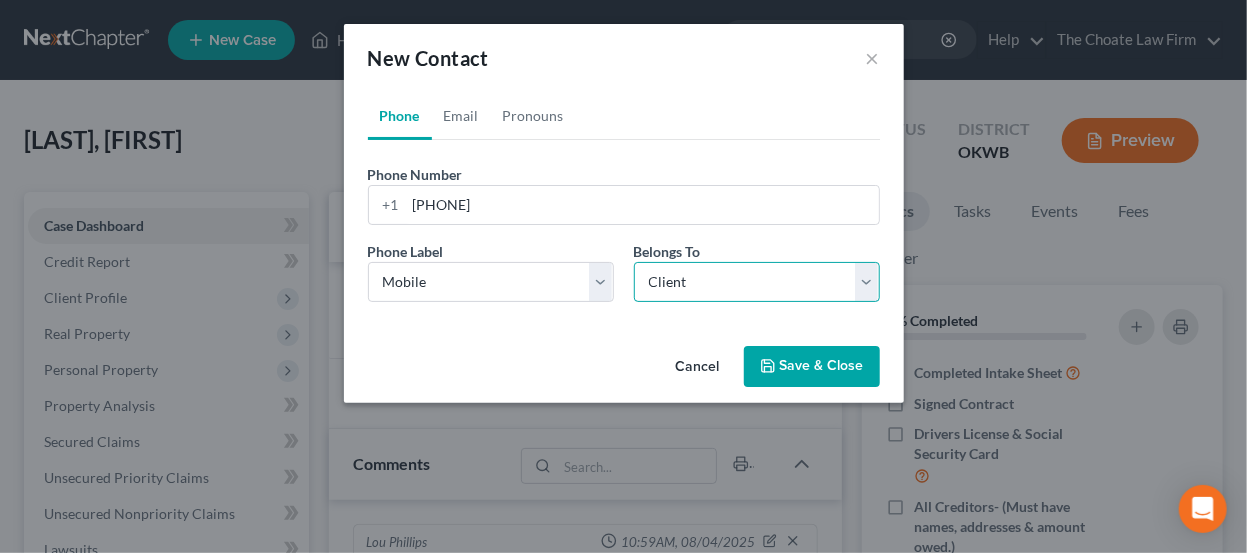 click on "Select Client Other" at bounding box center (757, 282) 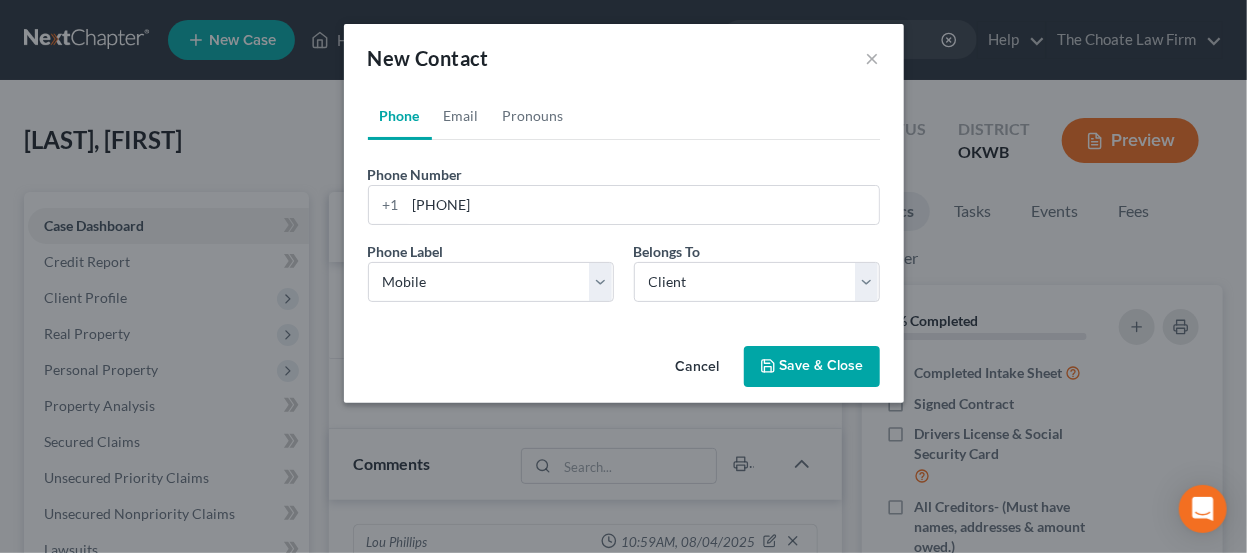 click on "Save & Close" at bounding box center [812, 367] 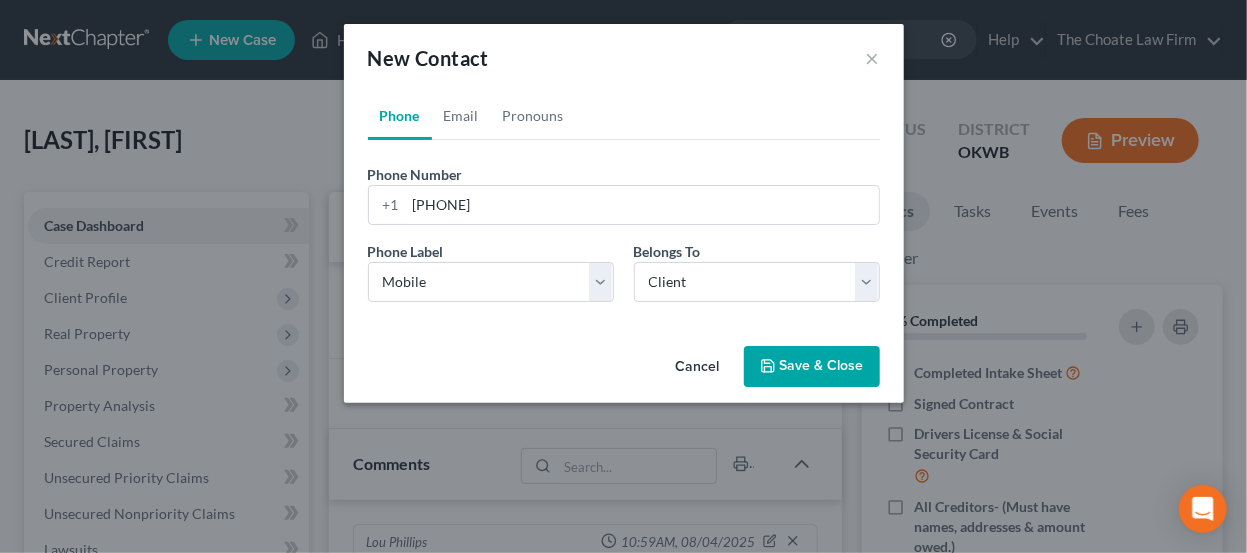 click on "Save & Close" at bounding box center (812, 367) 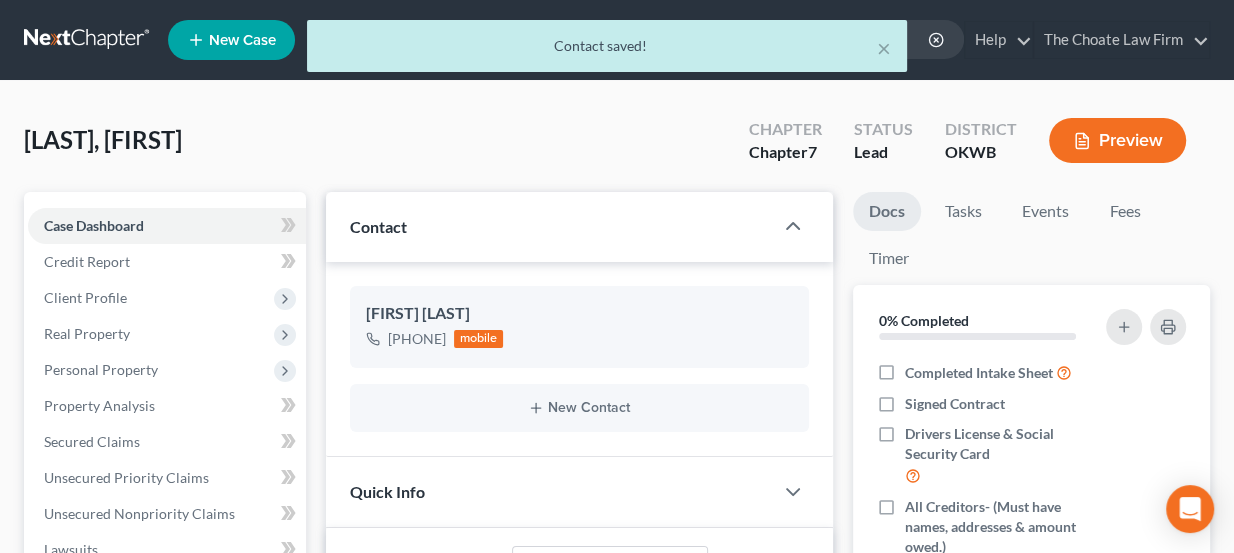 click on "×                     Contact saved!" at bounding box center (607, 51) 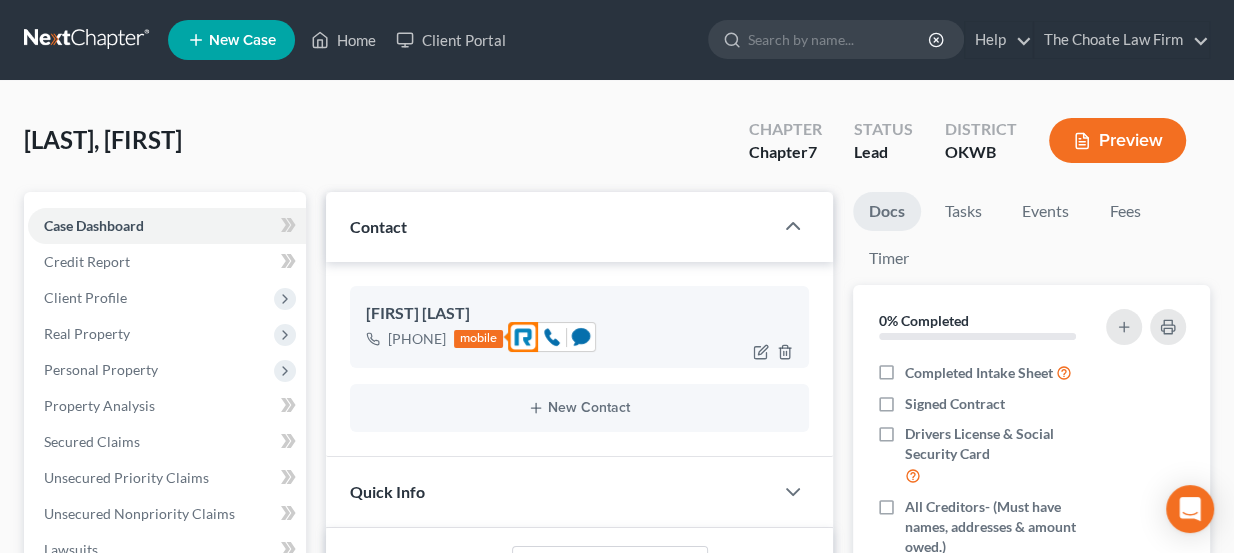 drag, startPoint x: 496, startPoint y: 336, endPoint x: 479, endPoint y: 332, distance: 17.464249 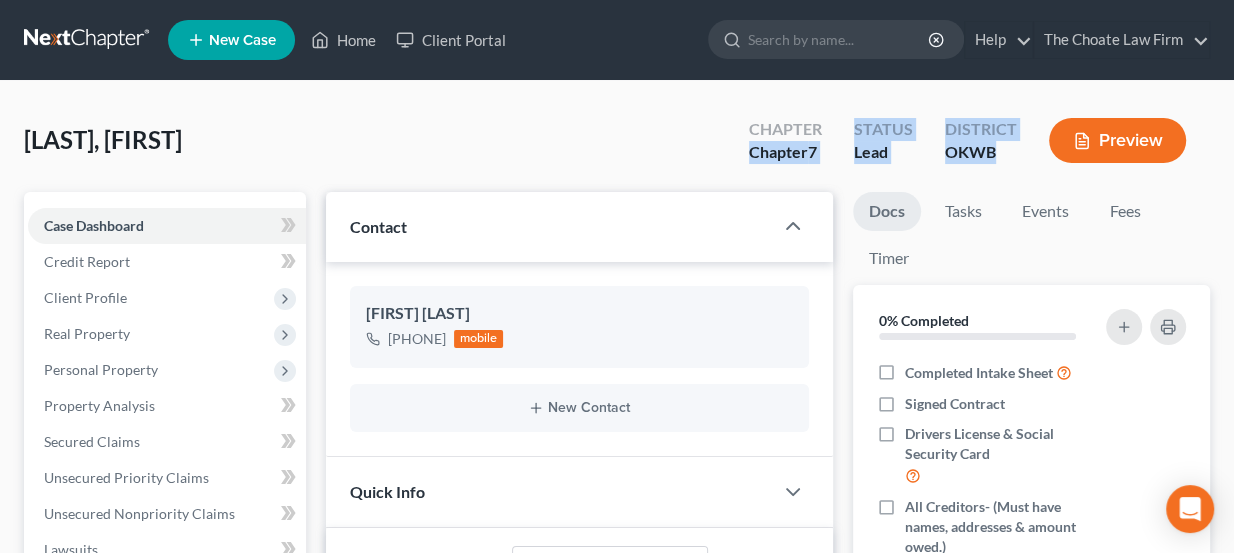 drag, startPoint x: 748, startPoint y: 148, endPoint x: 996, endPoint y: 156, distance: 248.129 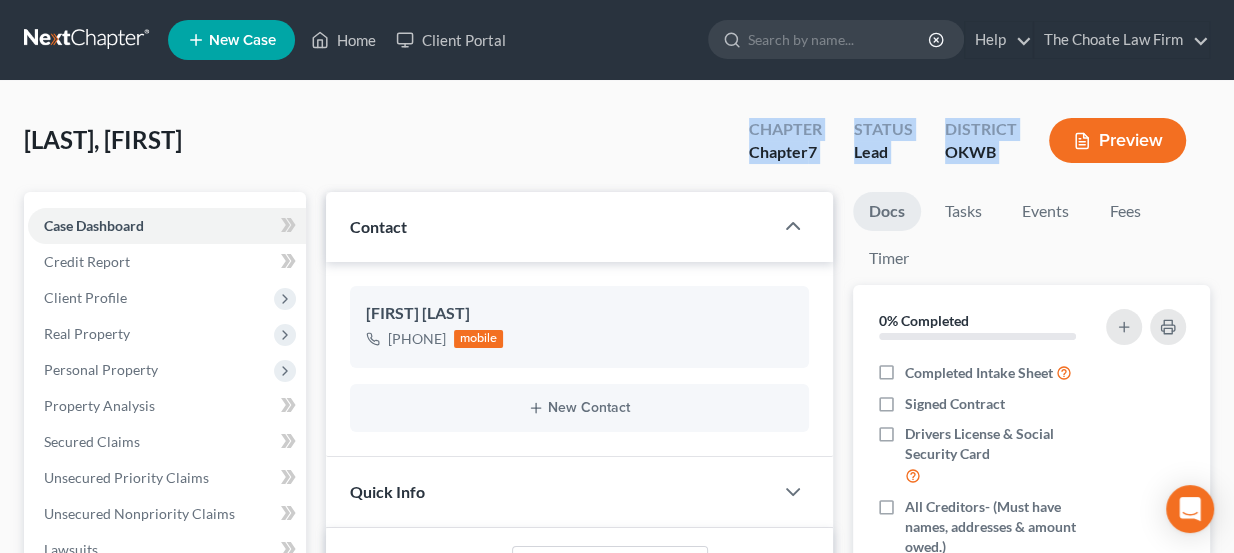 drag, startPoint x: 996, startPoint y: 156, endPoint x: 778, endPoint y: 126, distance: 220.05453 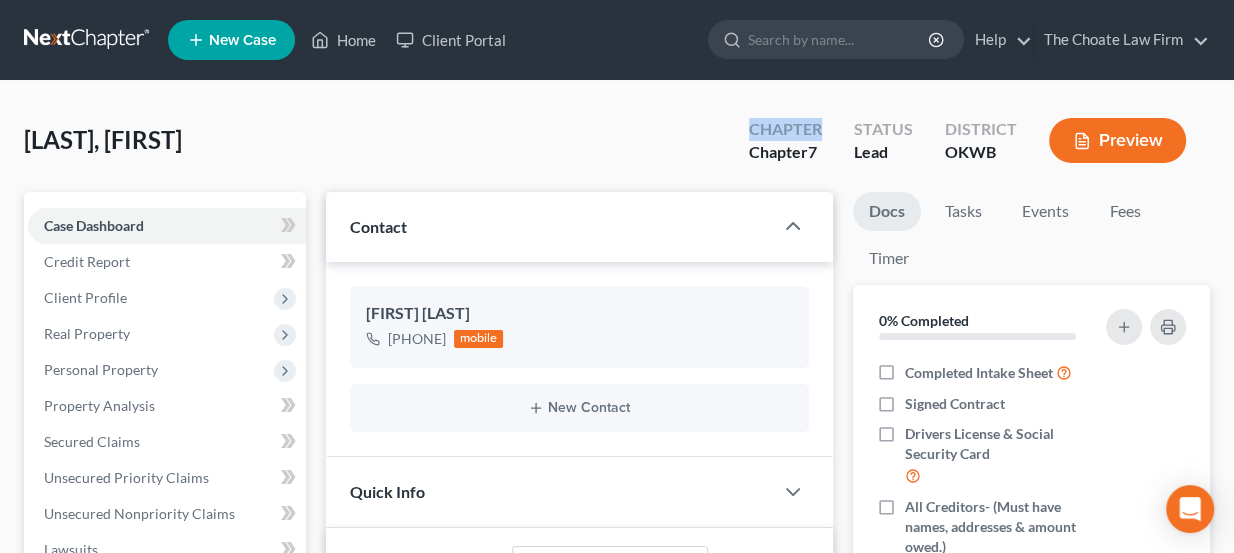 drag, startPoint x: 762, startPoint y: 123, endPoint x: 831, endPoint y: 133, distance: 69.72087 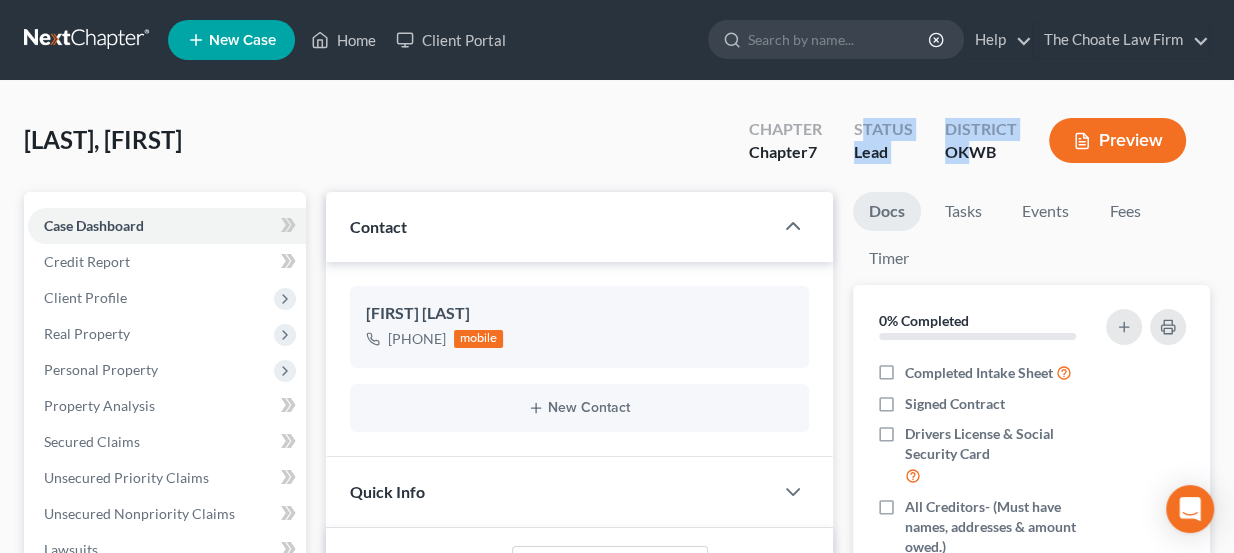 drag, startPoint x: 862, startPoint y: 126, endPoint x: 977, endPoint y: 144, distance: 116.40017 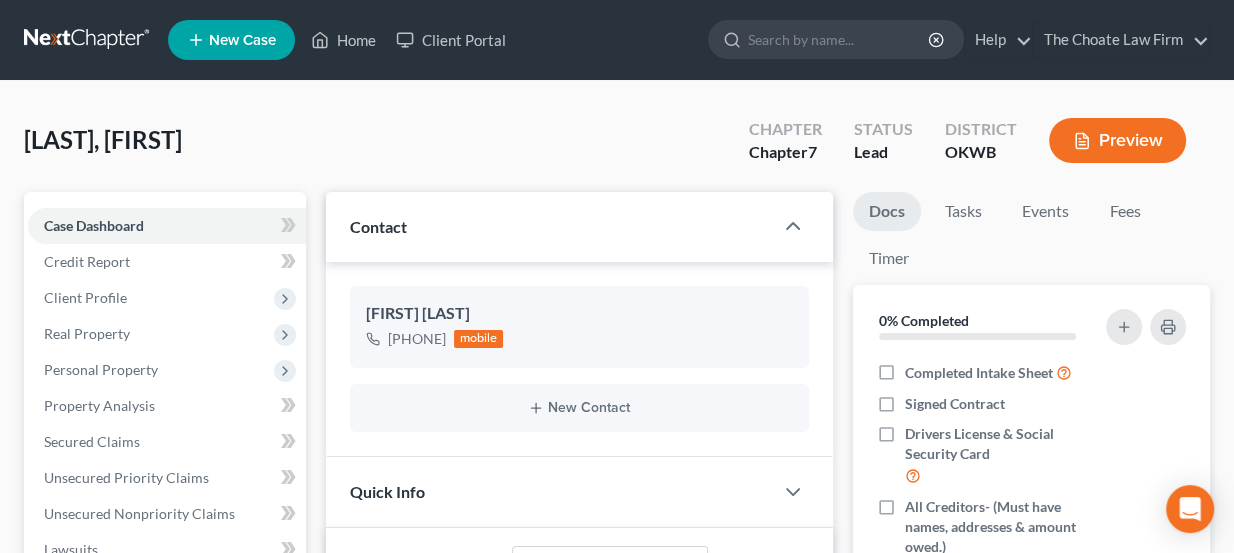 click at bounding box center (88, 40) 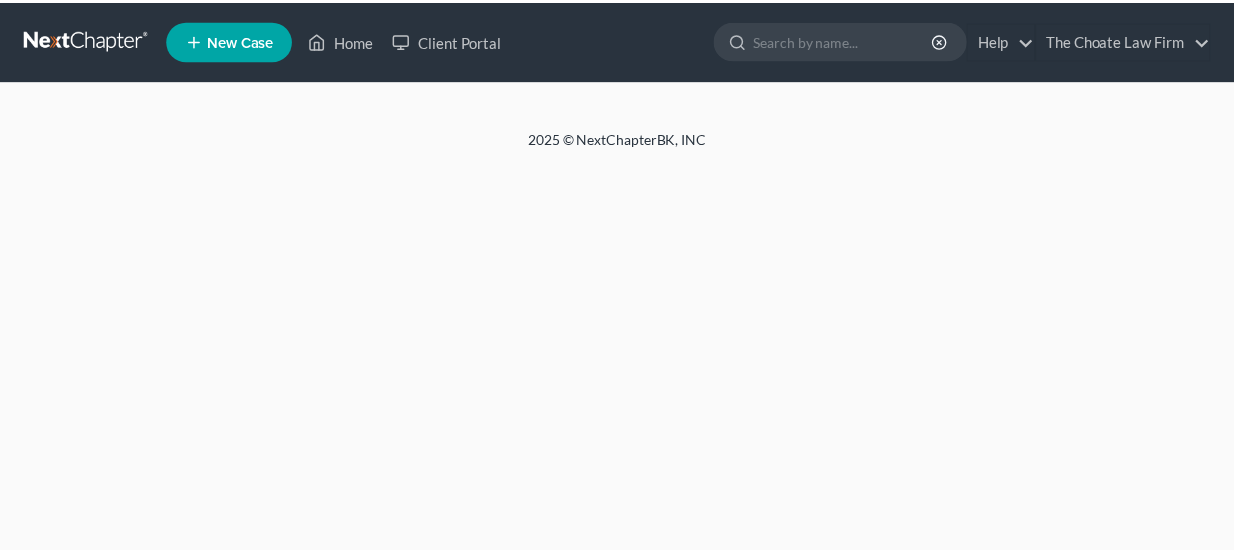 scroll, scrollTop: 0, scrollLeft: 0, axis: both 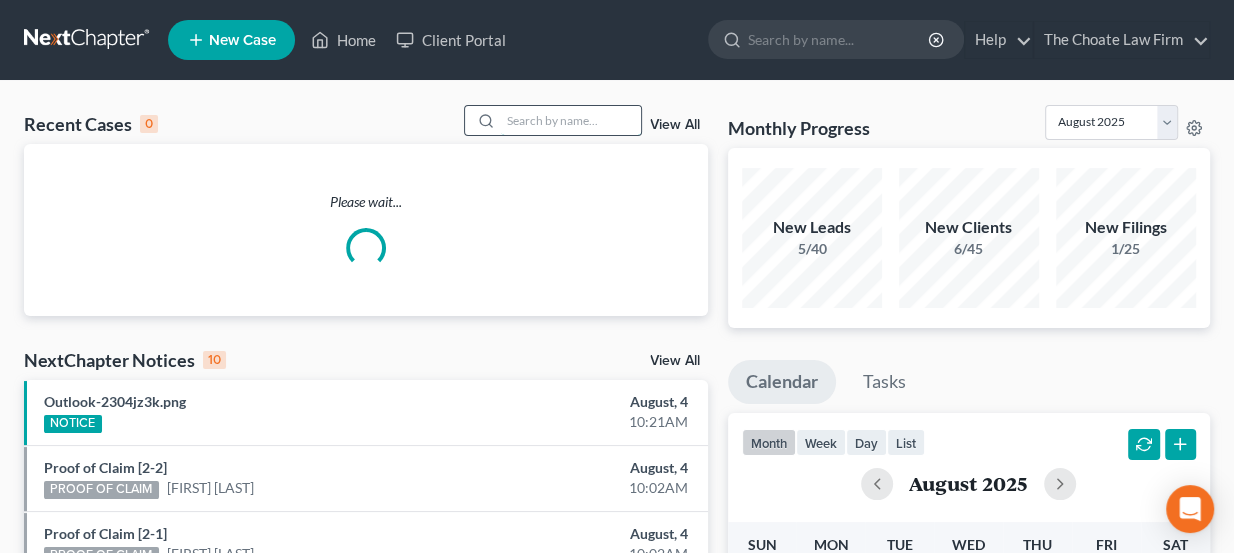 click at bounding box center [571, 120] 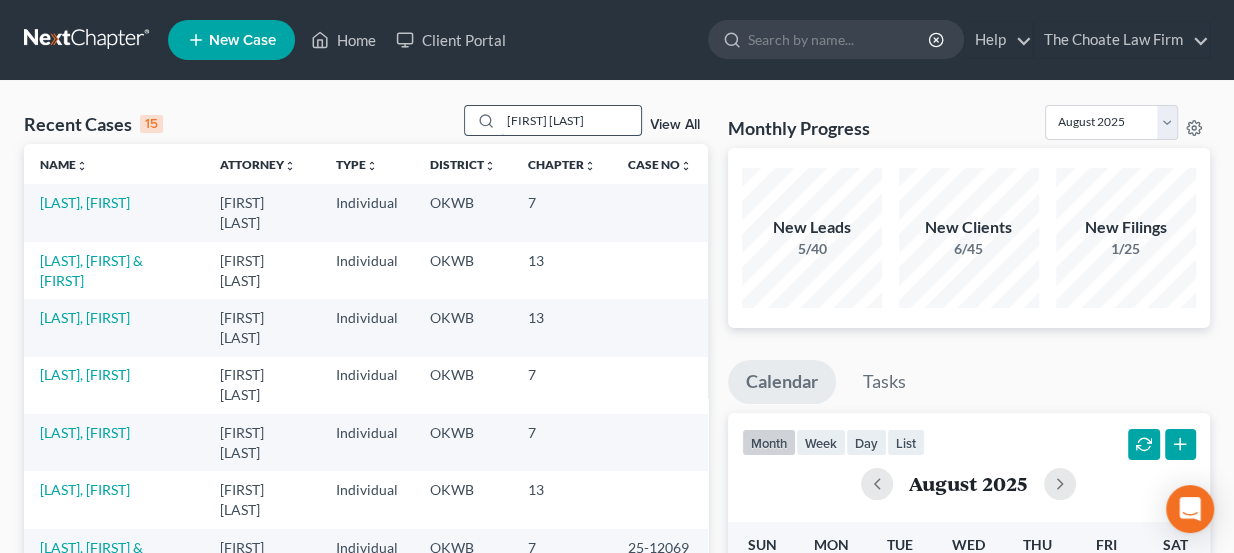 type on "[FIRST] [LAST]" 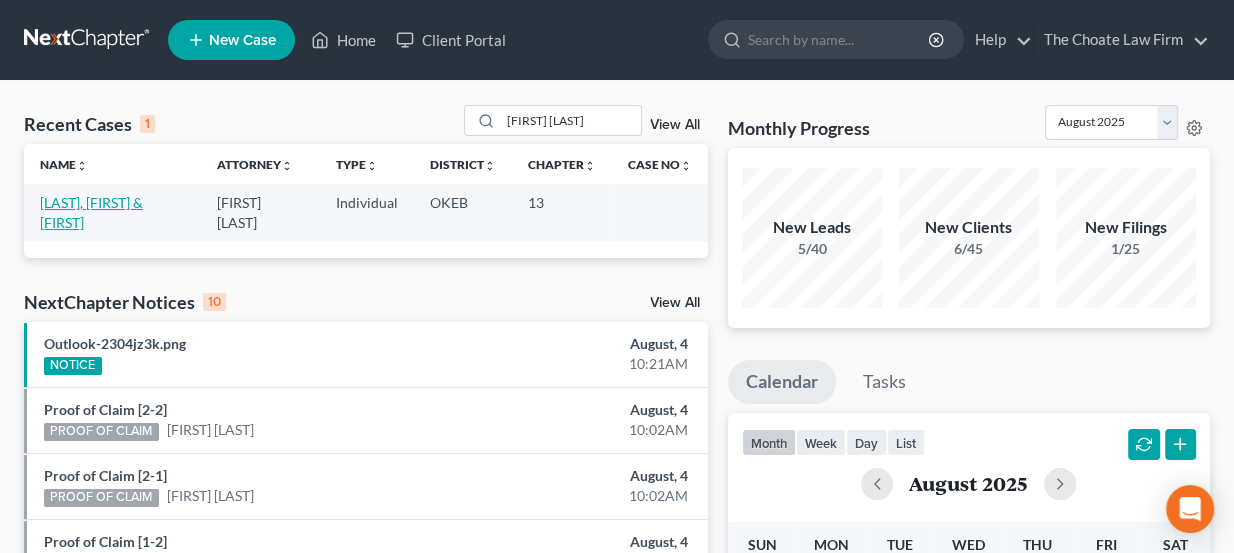 click on "[LAST], [FIRST] & [FIRST]" at bounding box center [91, 212] 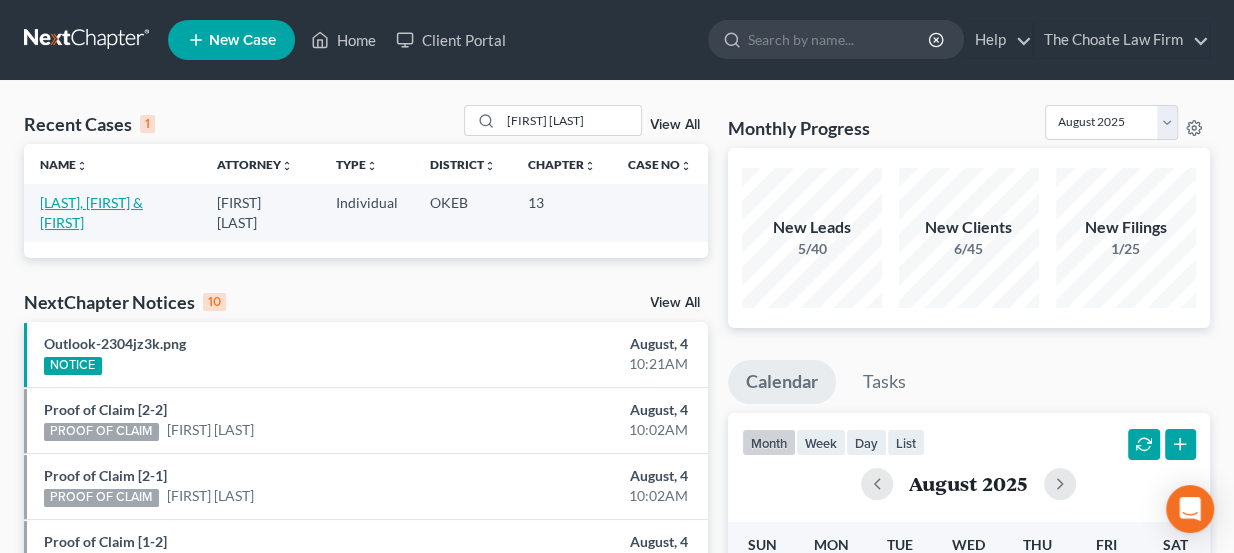 select on "3" 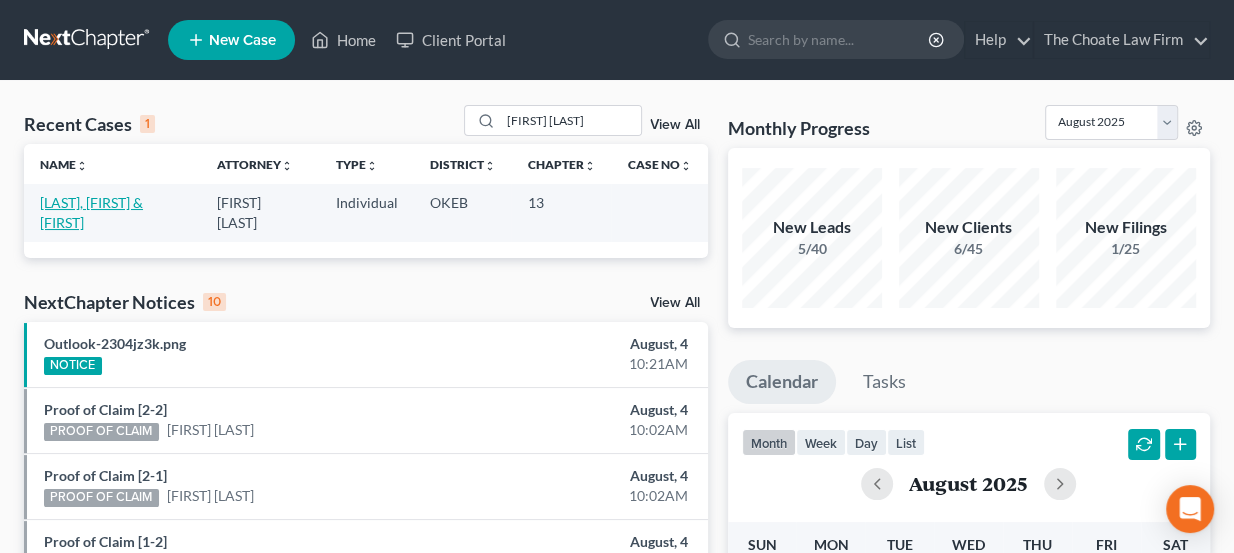 select on "1" 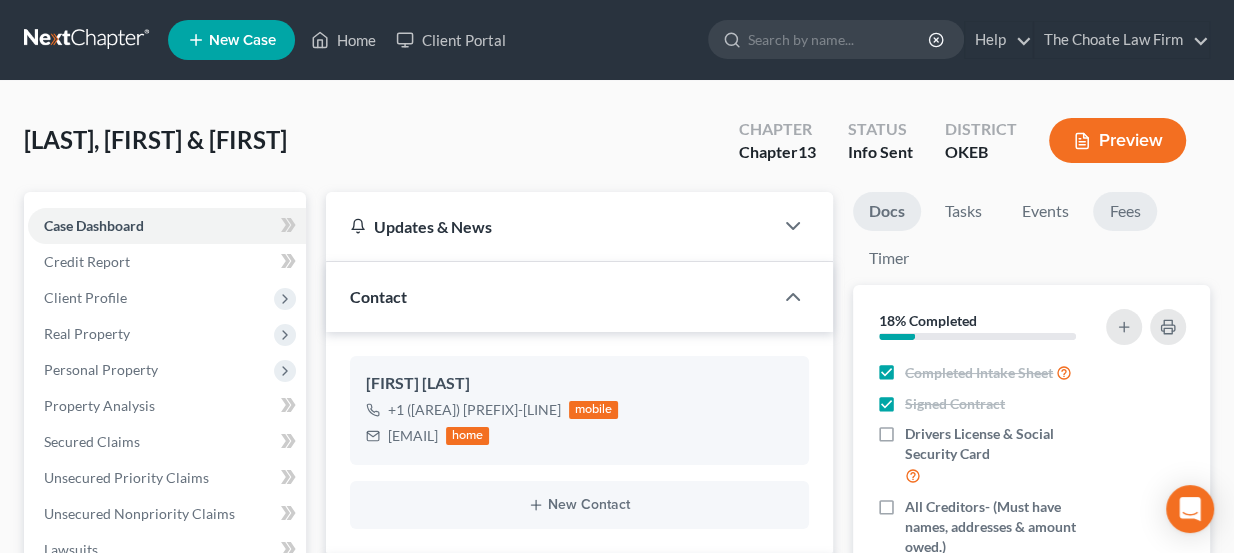 click on "Fees" at bounding box center (1125, 211) 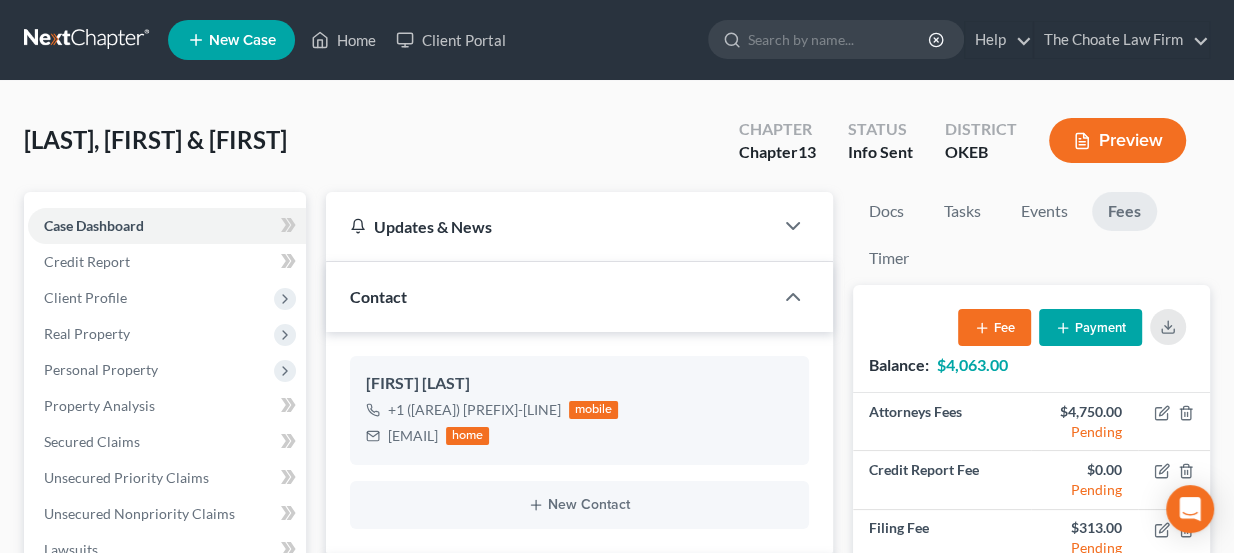 scroll, scrollTop: 229, scrollLeft: 0, axis: vertical 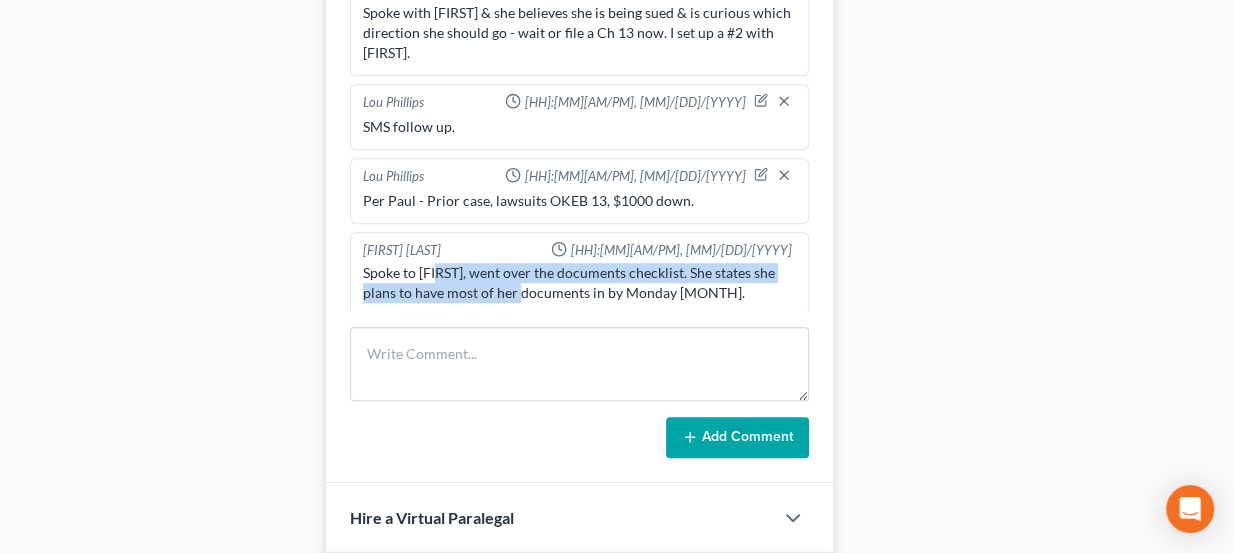 drag, startPoint x: 441, startPoint y: 264, endPoint x: 527, endPoint y: 273, distance: 86.46965 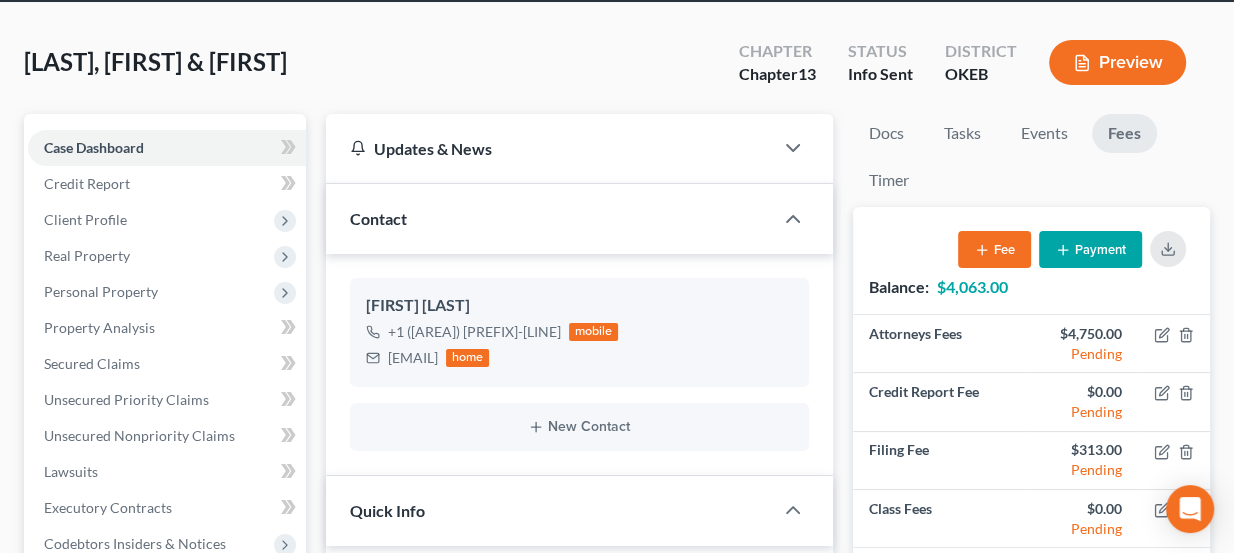 scroll, scrollTop: 0, scrollLeft: 0, axis: both 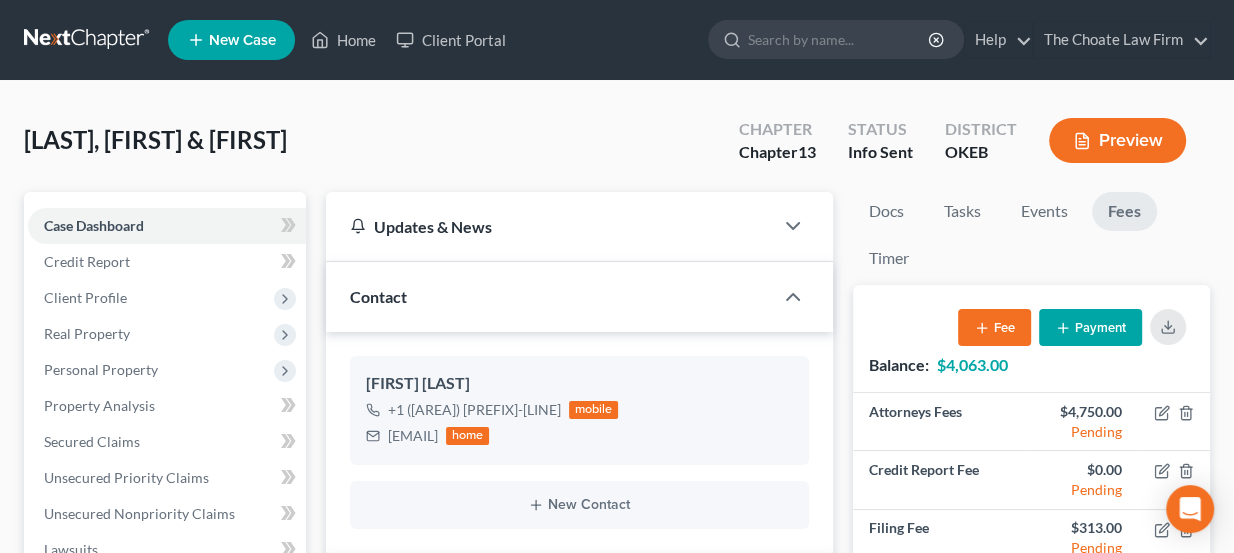 click at bounding box center [88, 40] 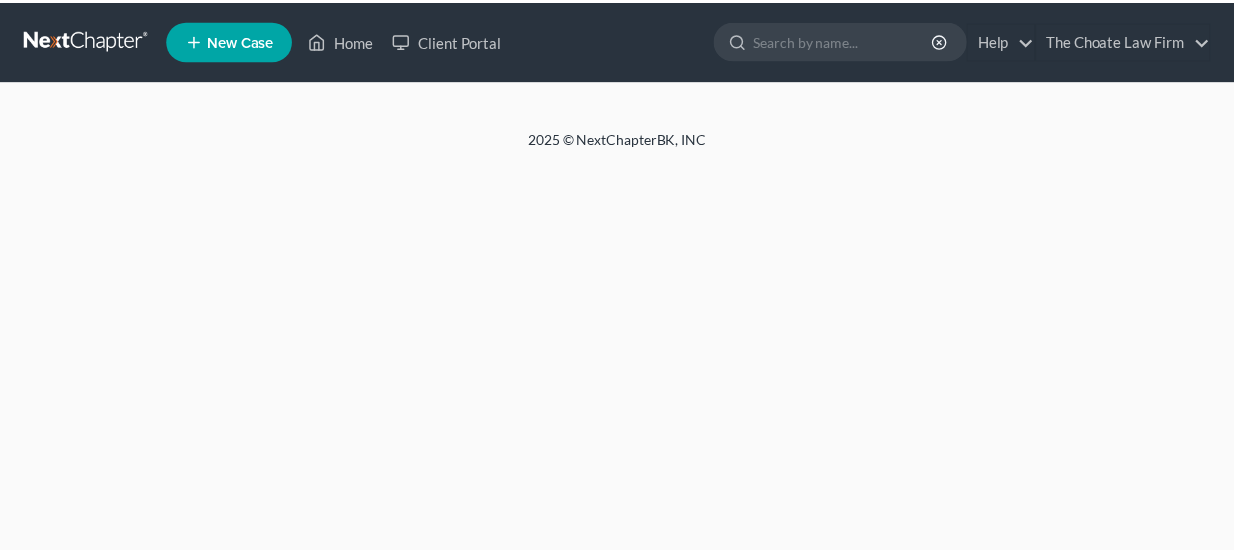 scroll, scrollTop: 0, scrollLeft: 0, axis: both 